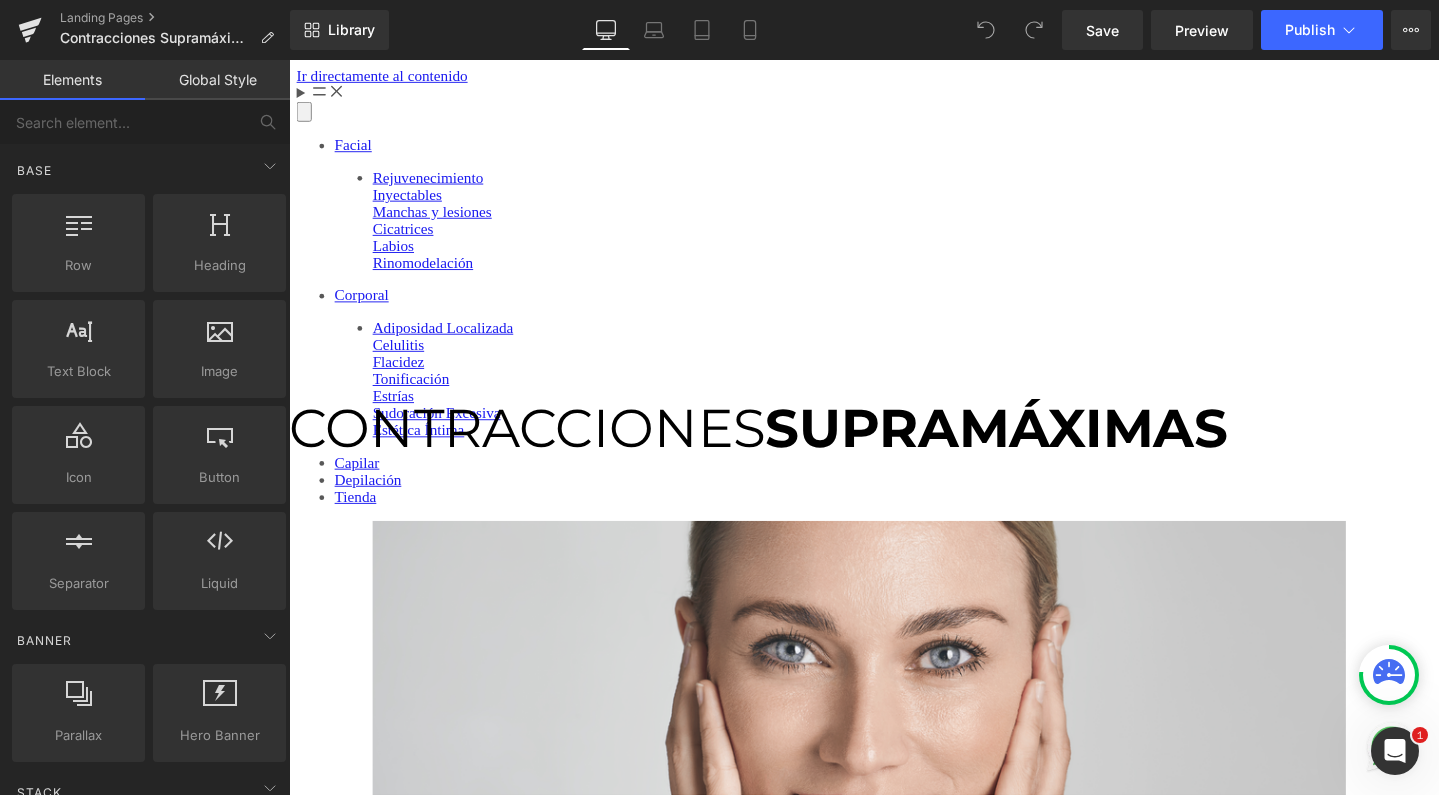 scroll, scrollTop: 0, scrollLeft: 0, axis: both 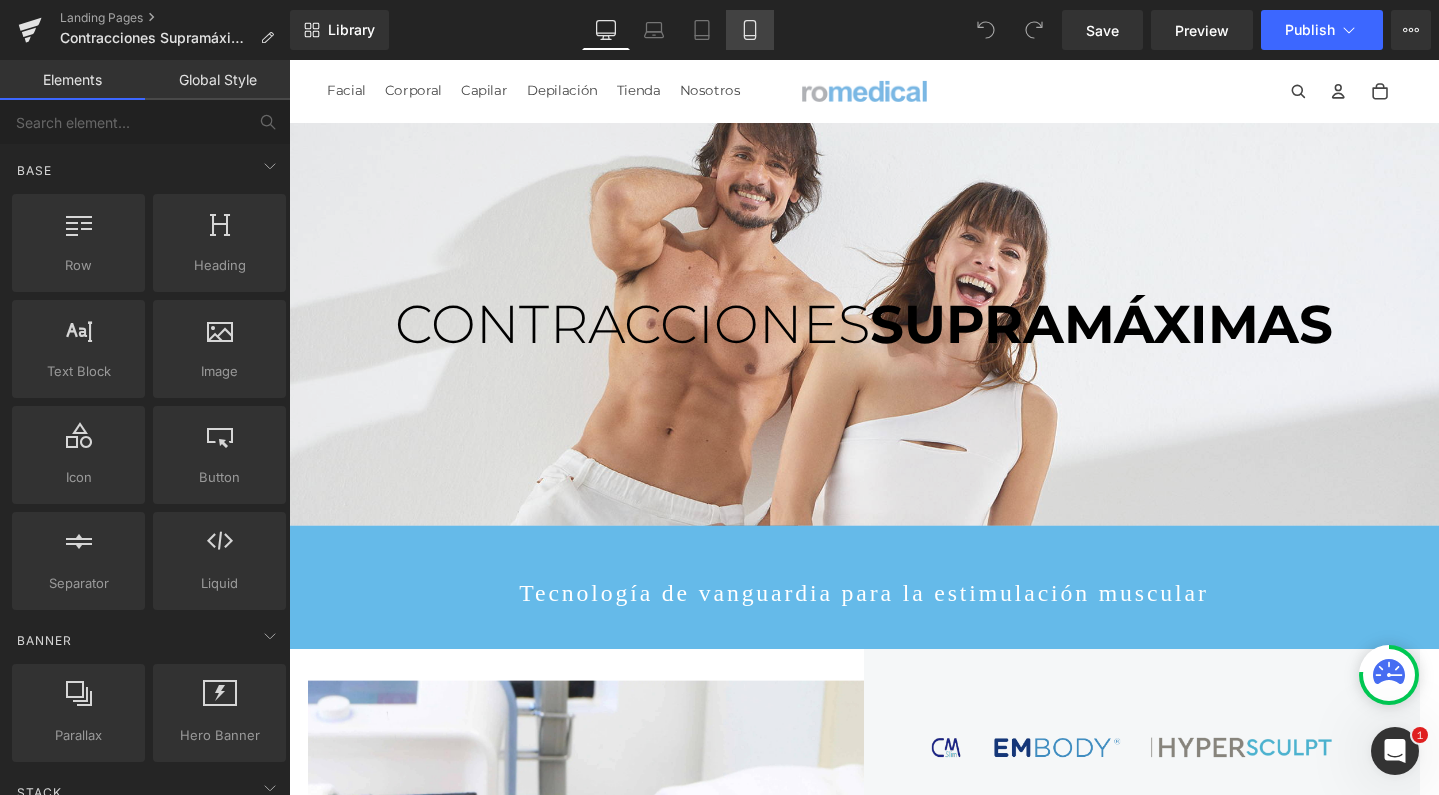 click 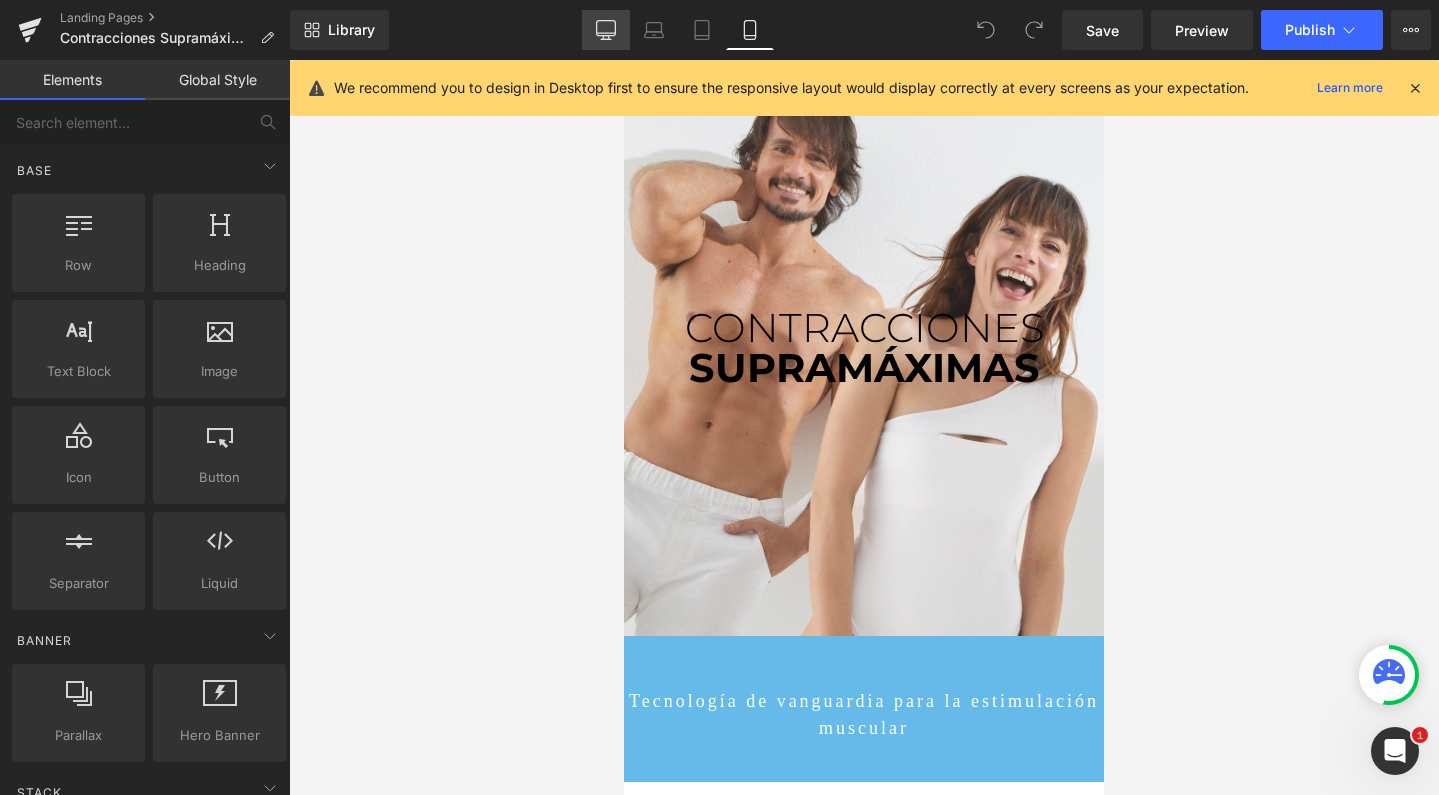 click on "Desktop" at bounding box center [606, 30] 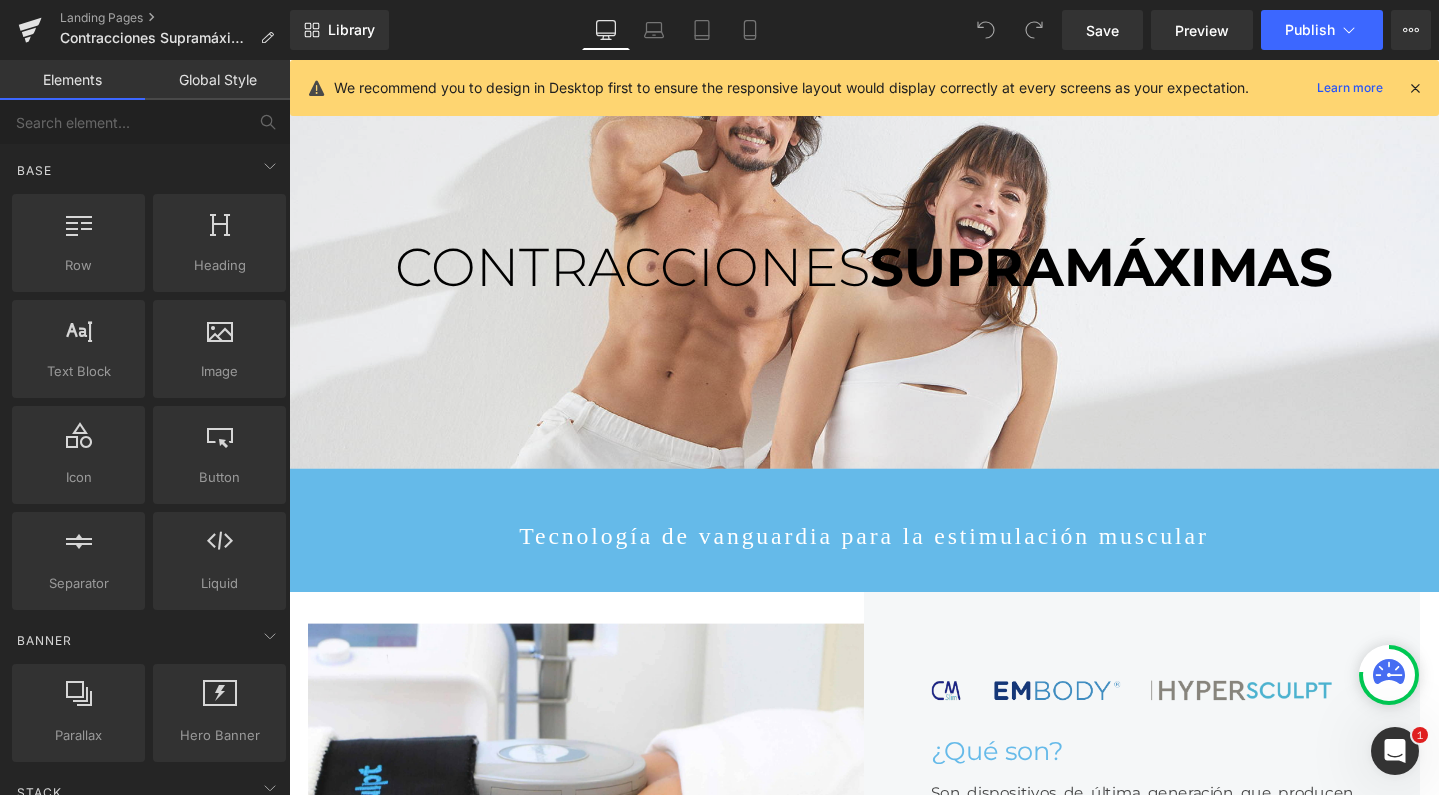 scroll, scrollTop: 66, scrollLeft: 0, axis: vertical 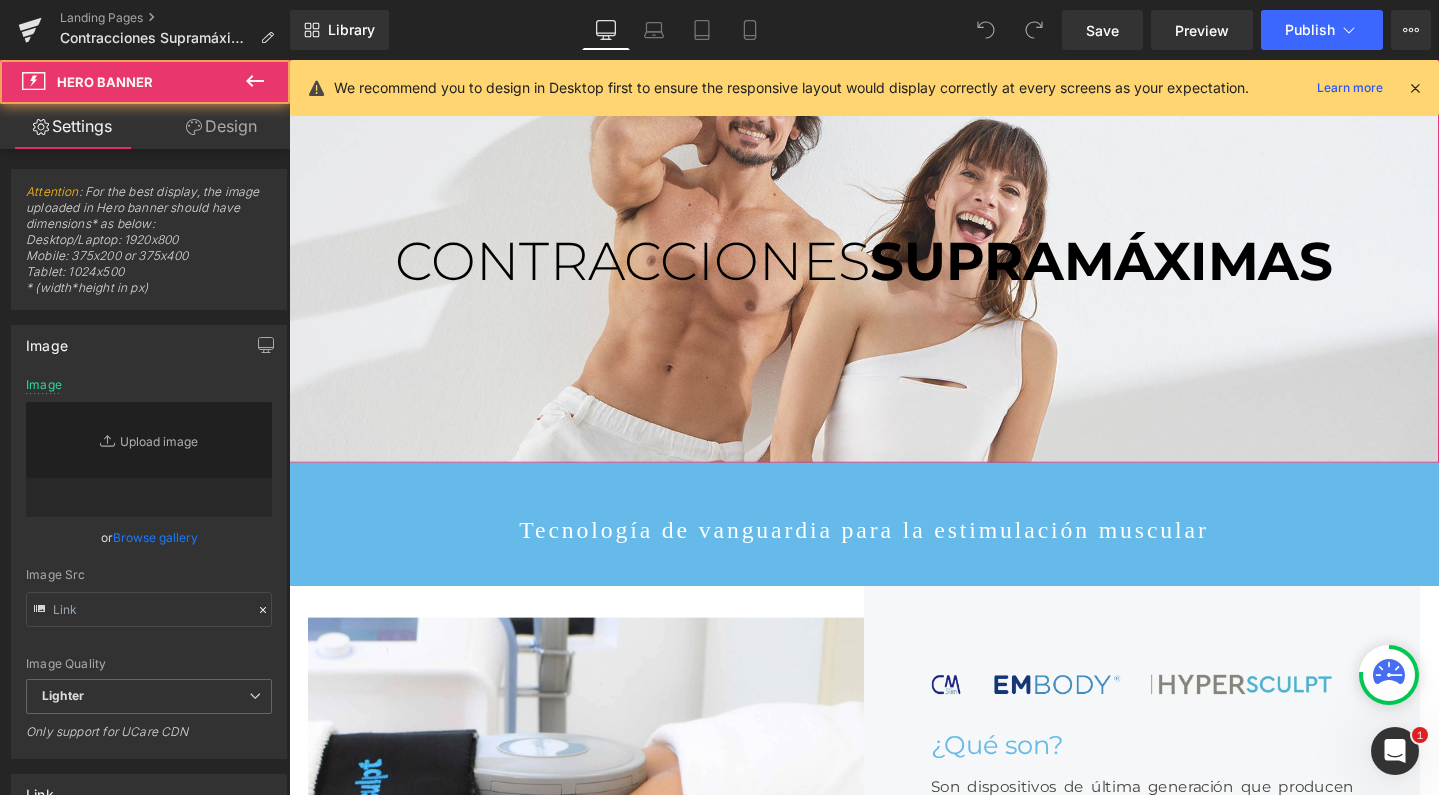 click on "CONTRACCIONES  SUPRAMÁXIMAS Heading         CONTRACCIONES SUPRAMÁXIMAS Heading" at bounding box center (894, 272) 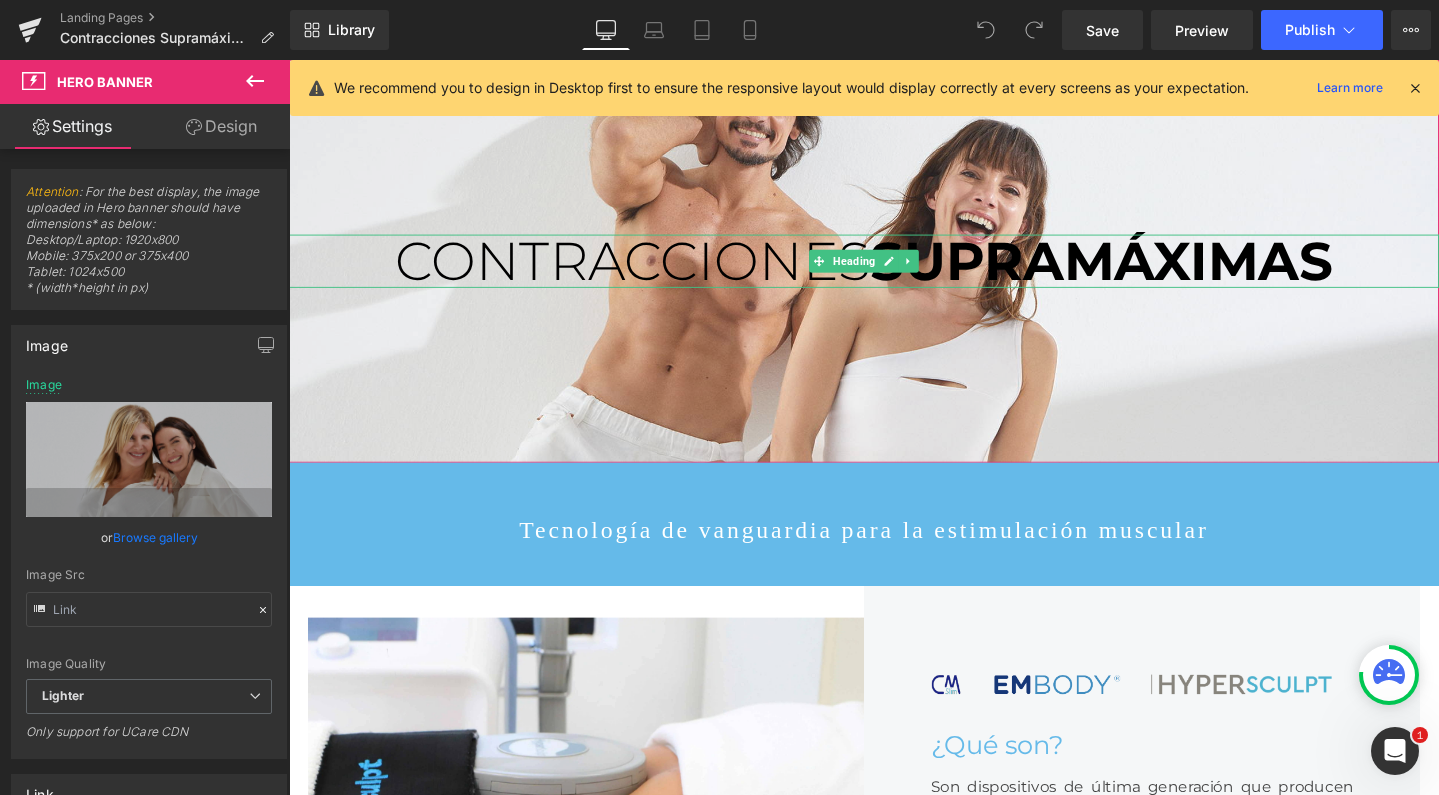 click on "CONTRACCIONES" at bounding box center (651, 272) 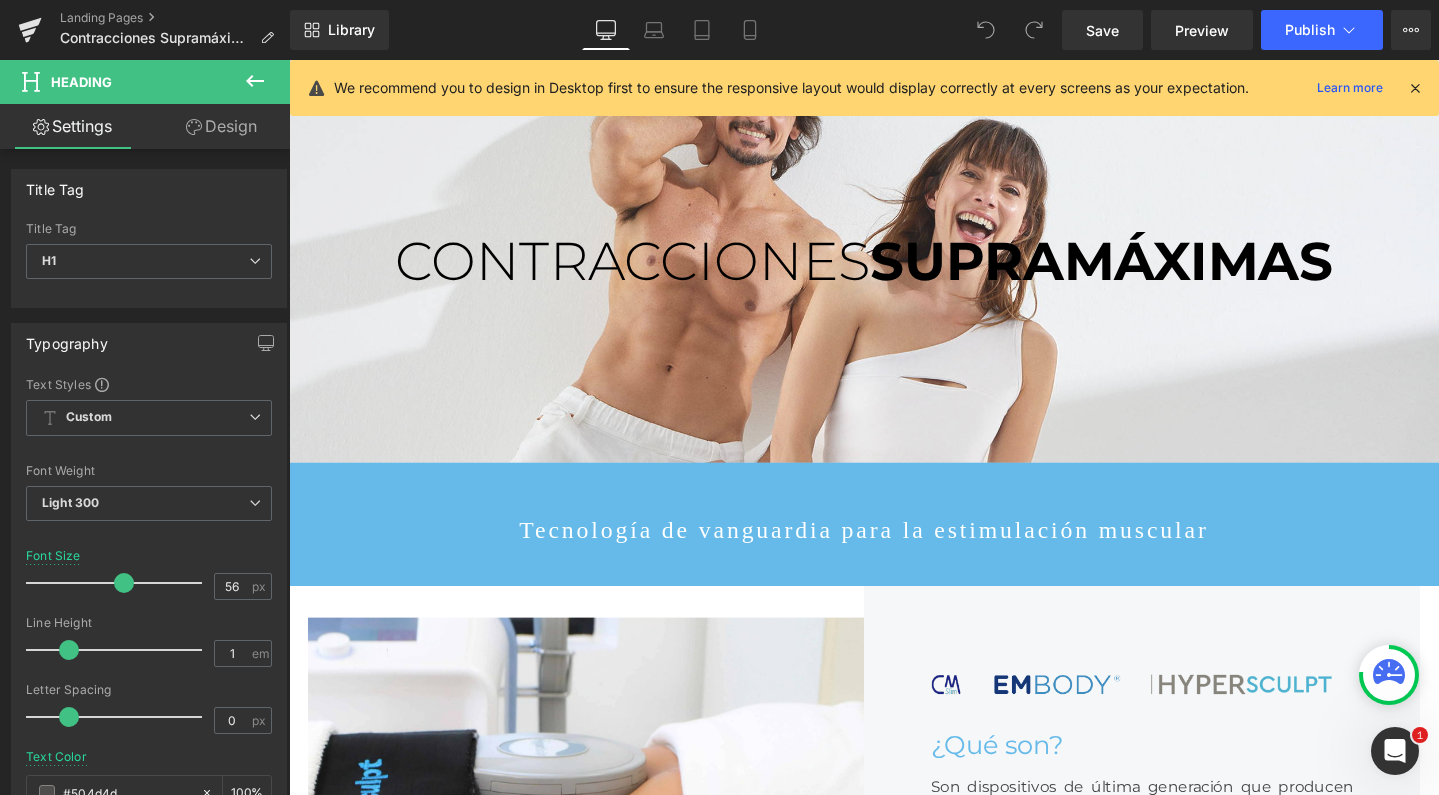 click at bounding box center [255, 82] 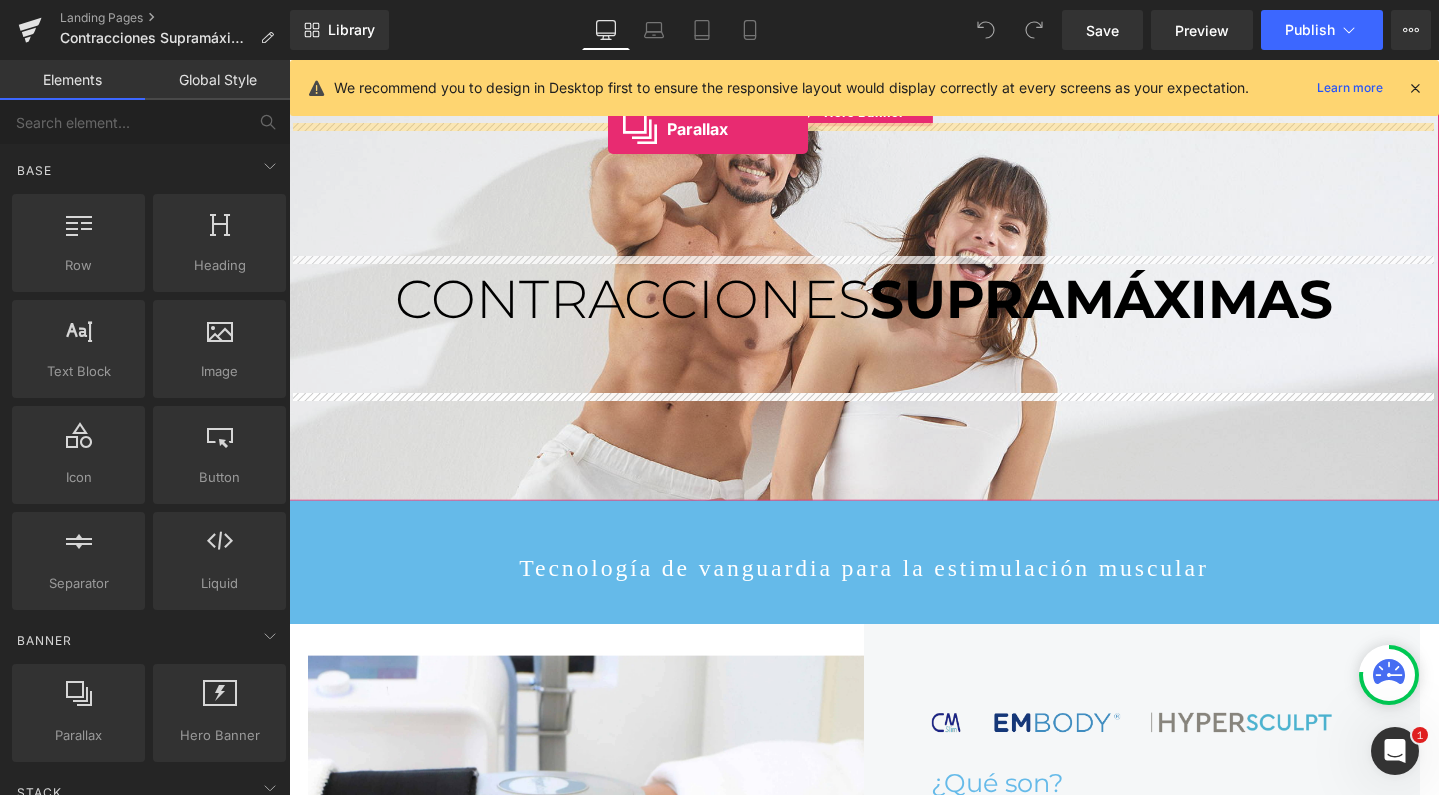 scroll, scrollTop: 0, scrollLeft: 0, axis: both 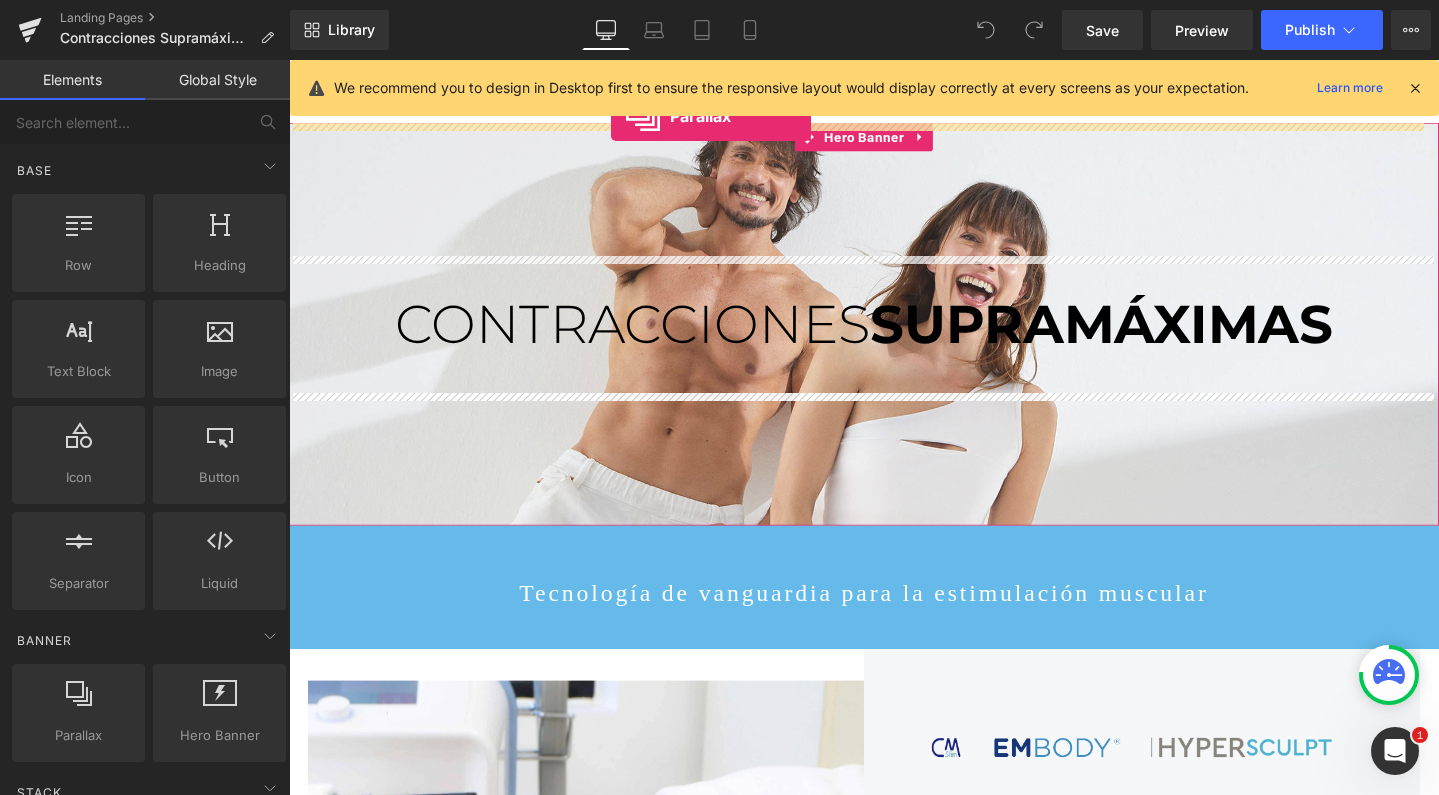 drag, startPoint x: 370, startPoint y: 774, endPoint x: 628, endPoint y: 119, distance: 703.98083 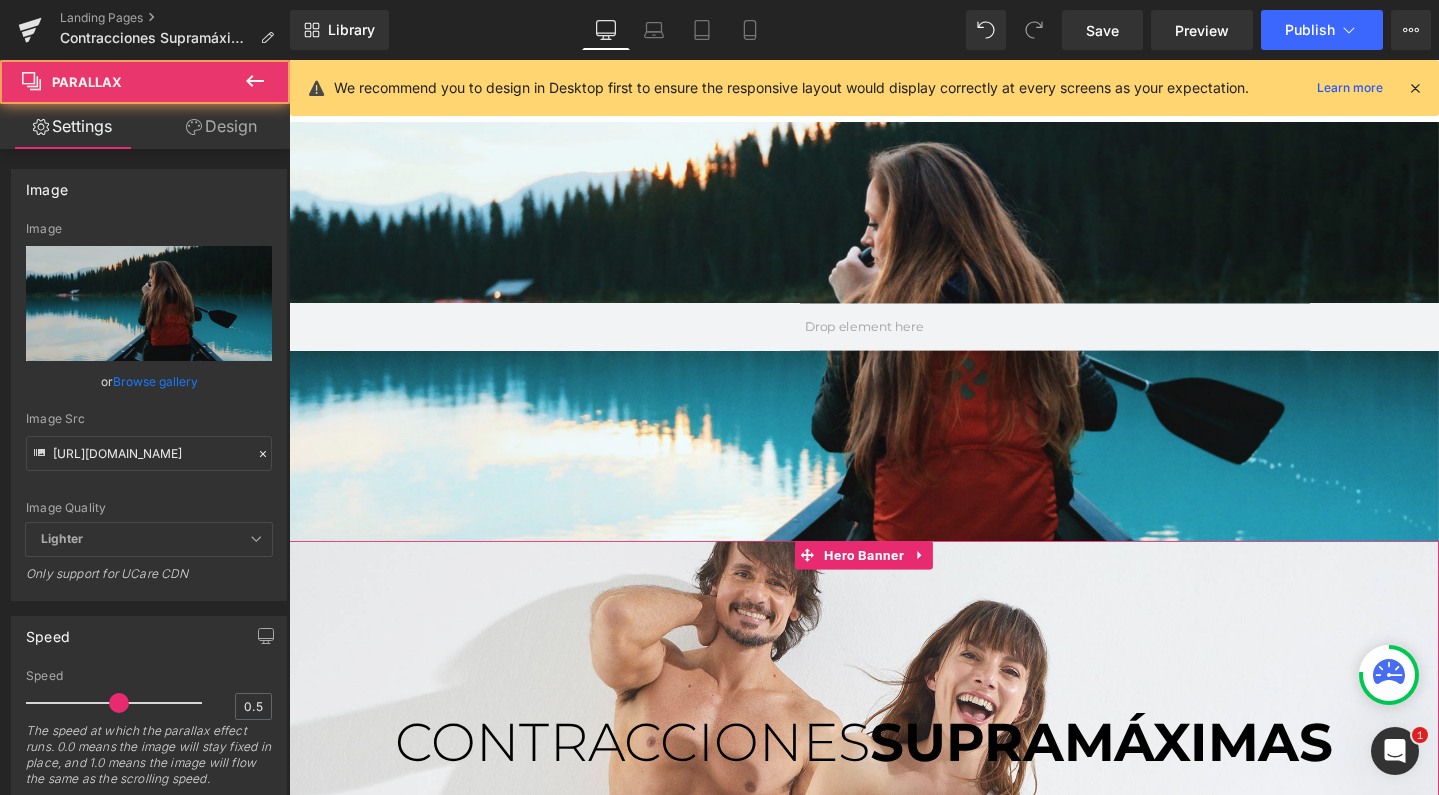 scroll, scrollTop: 10, scrollLeft: 10, axis: both 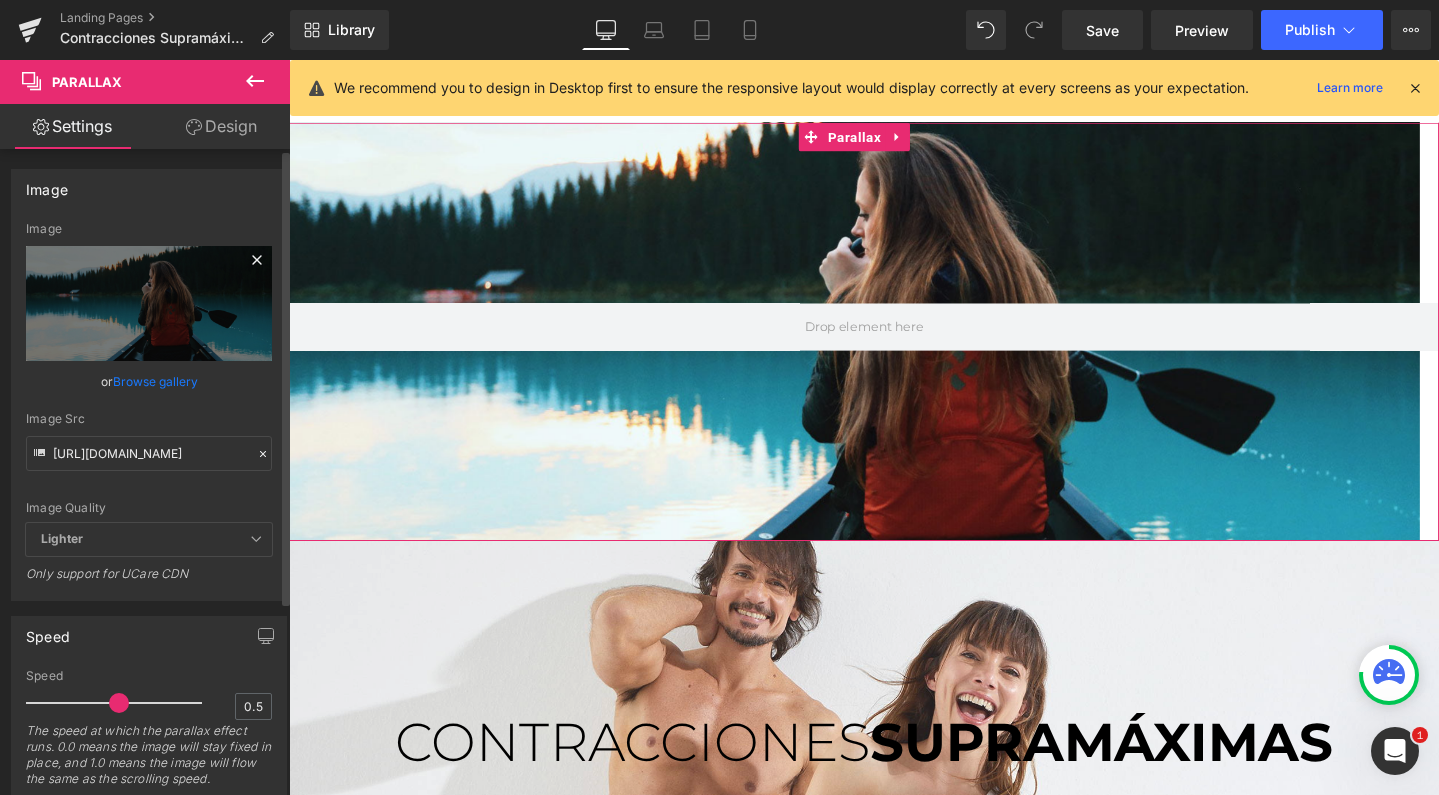 click on "Image  Replace Image  Upload image" at bounding box center [149, 291] 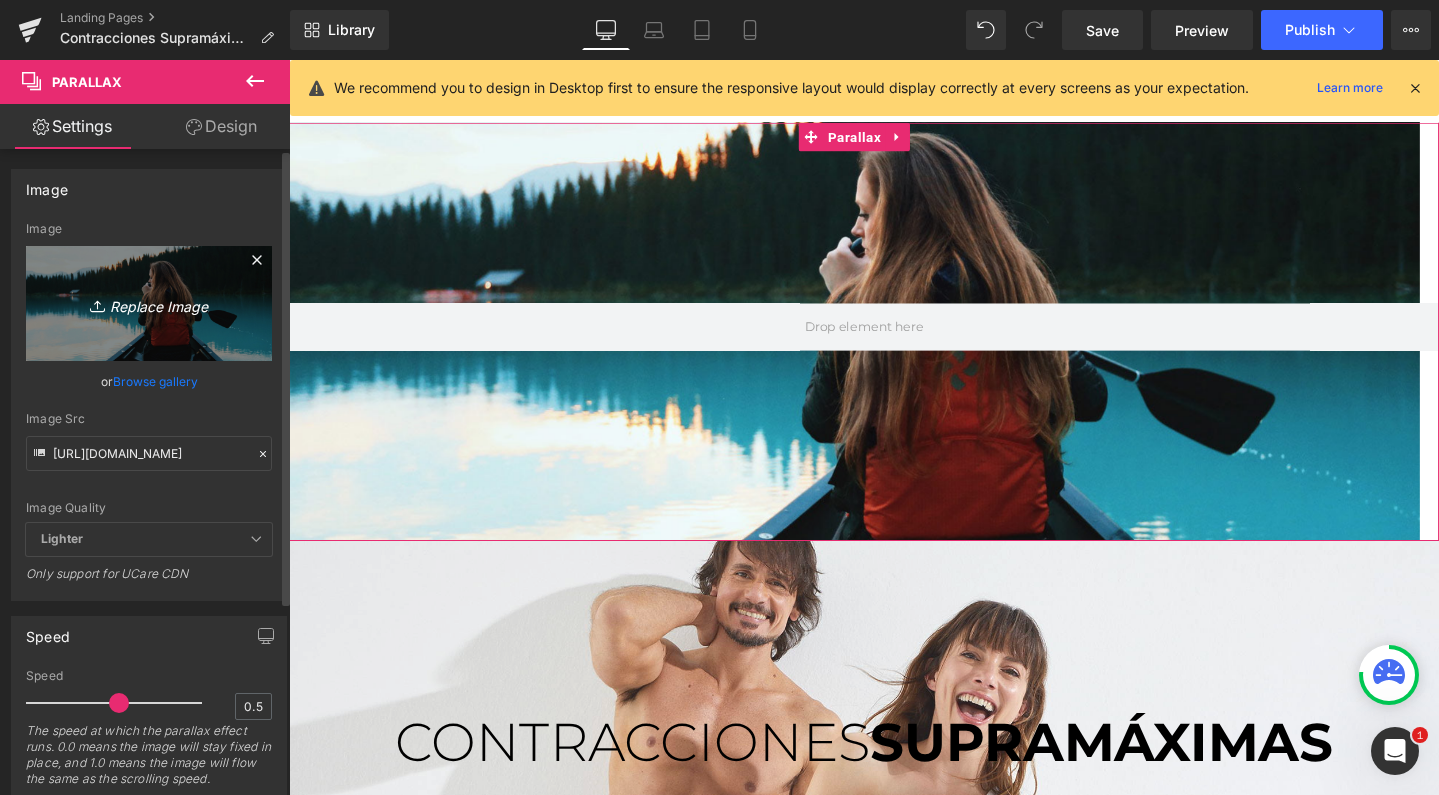 click on "Replace Image" at bounding box center (149, 303) 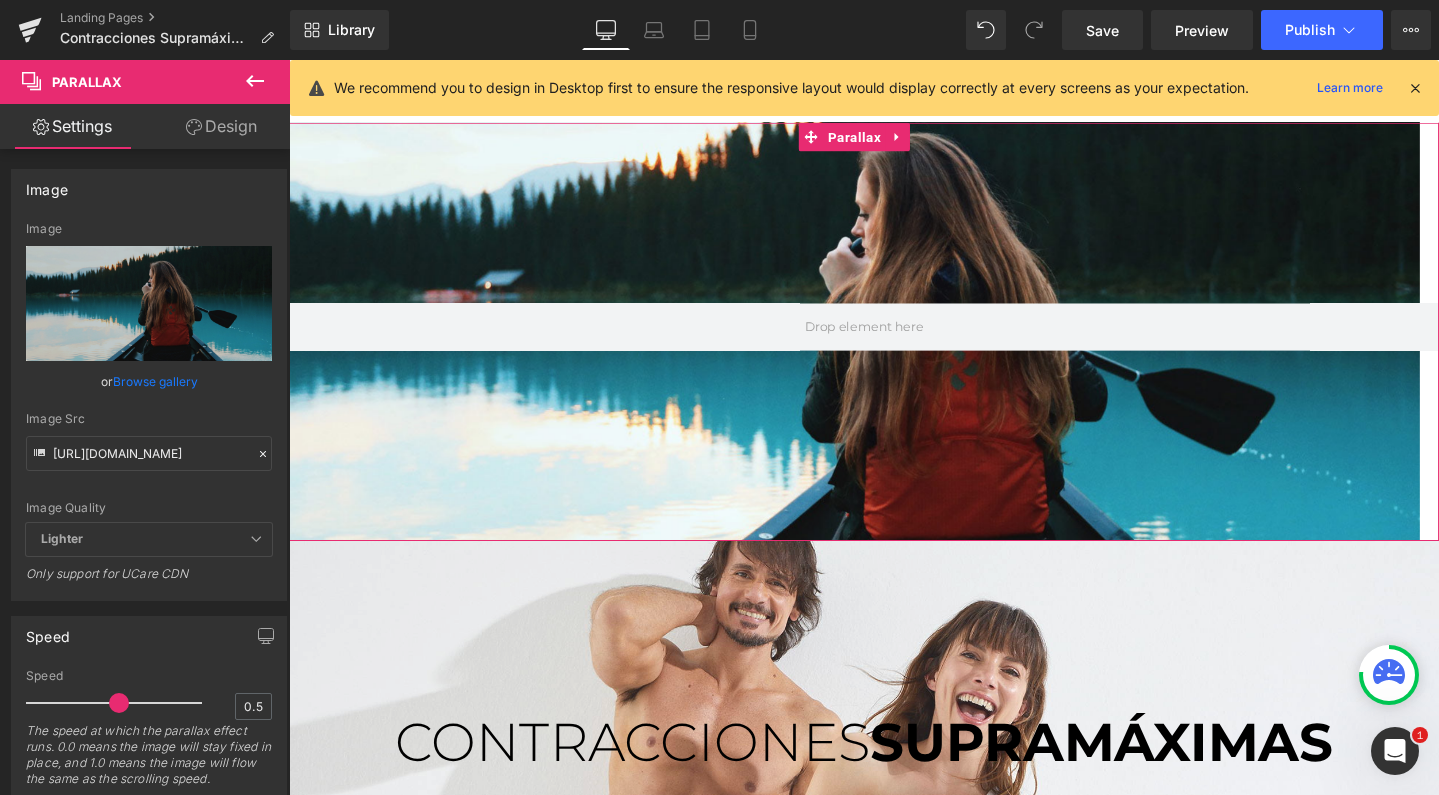 type on "C:\fakepath\parallaxdesktop.jpg" 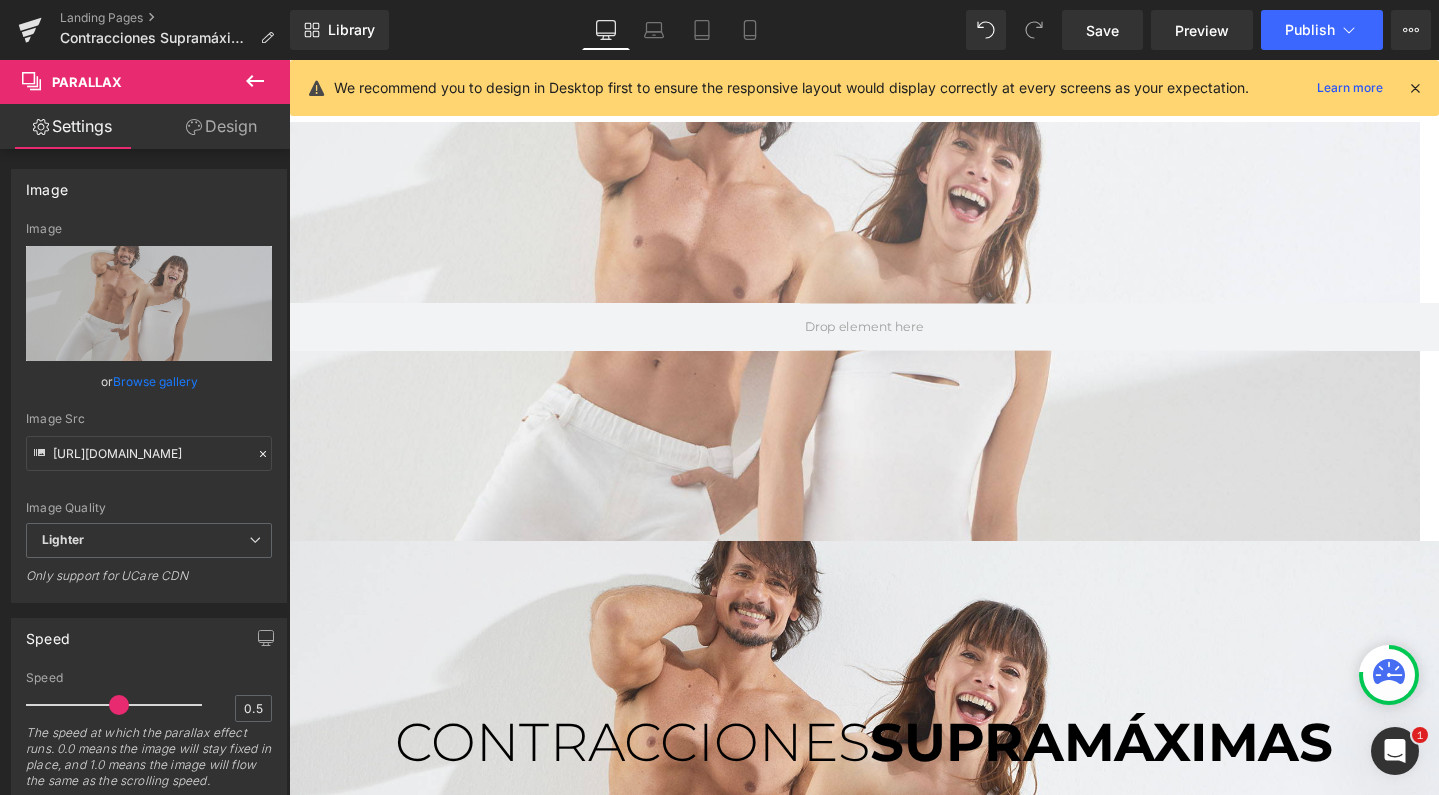 scroll, scrollTop: 0, scrollLeft: 0, axis: both 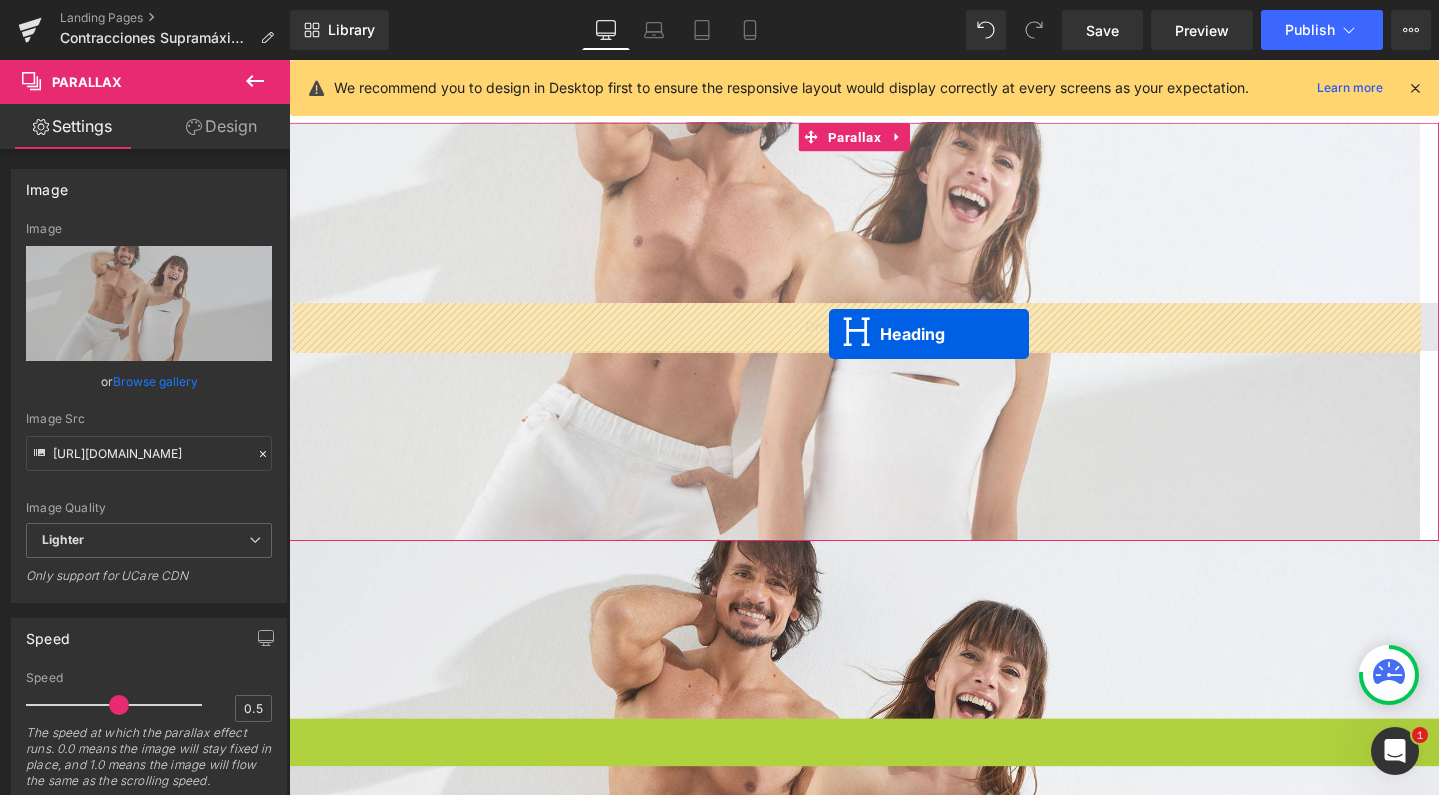 drag, startPoint x: 841, startPoint y: 780, endPoint x: 857, endPoint y: 348, distance: 432.2962 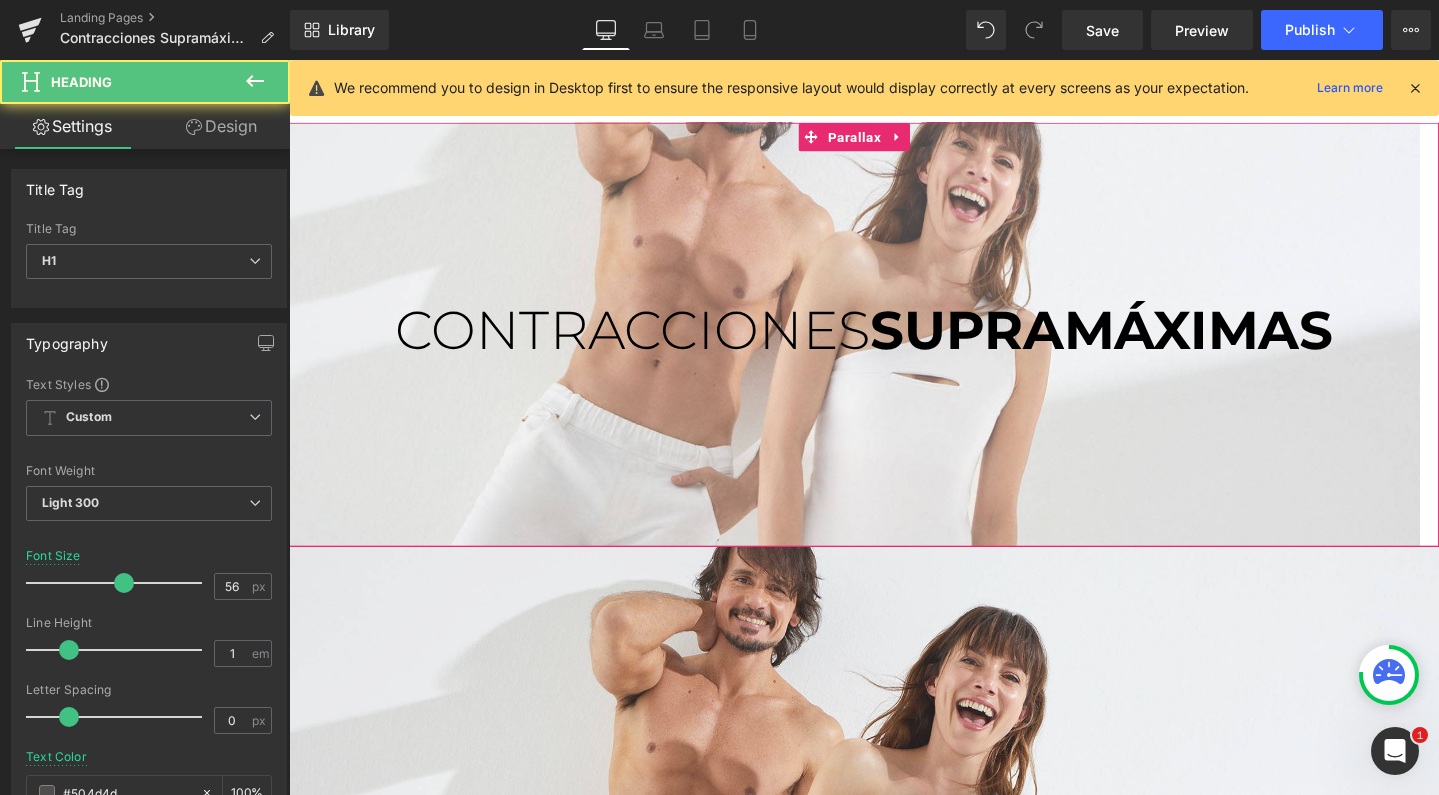 scroll, scrollTop: 10, scrollLeft: 10, axis: both 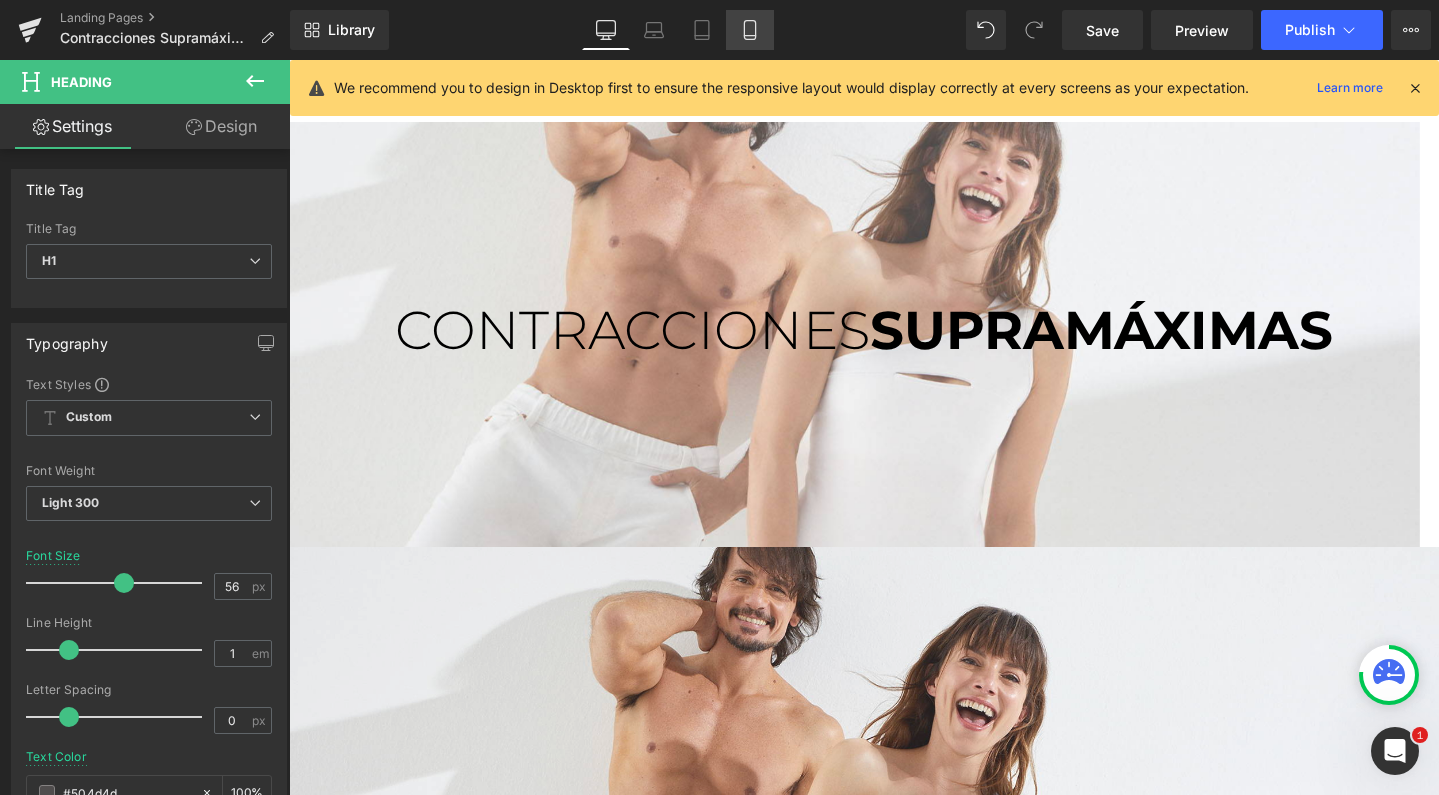 click 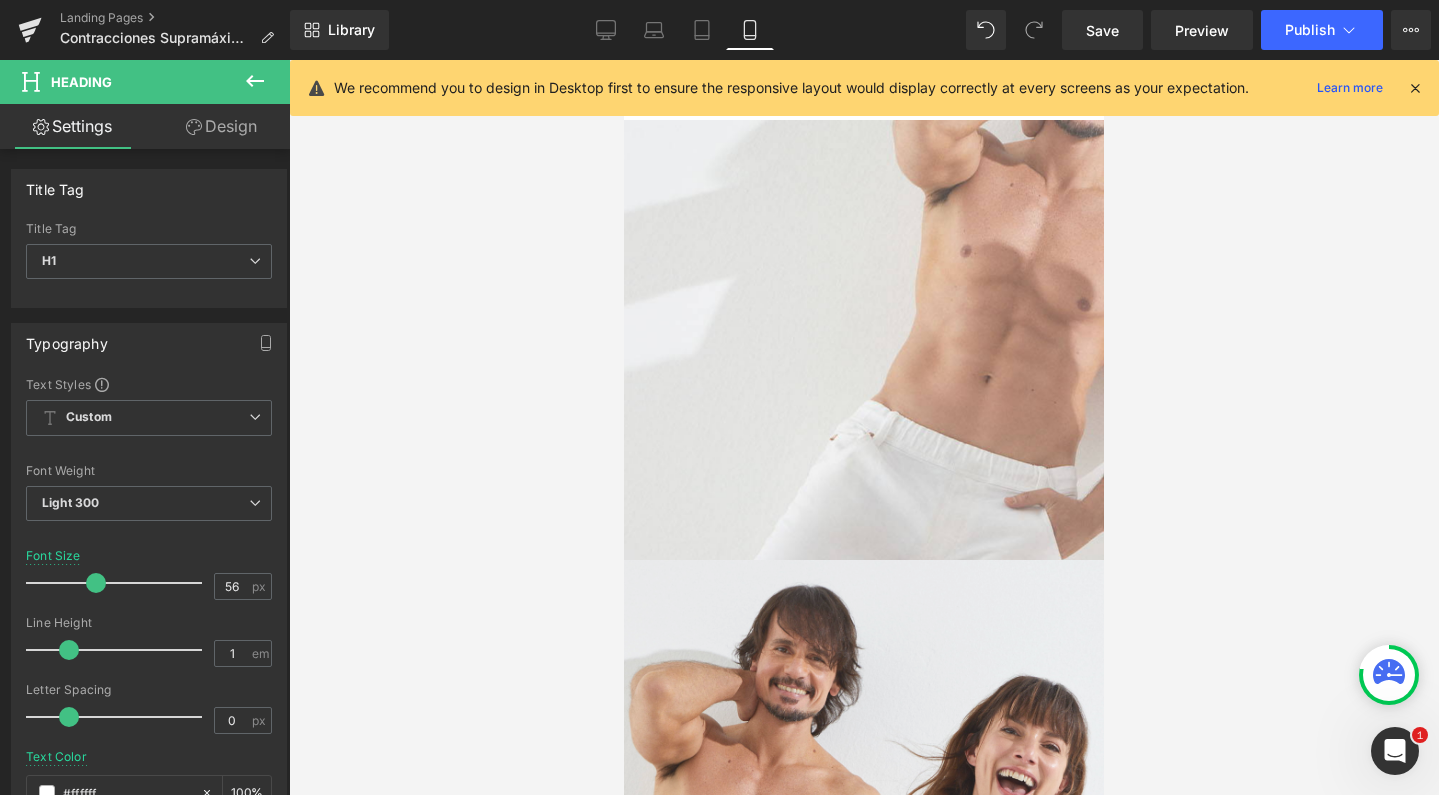 scroll, scrollTop: 10, scrollLeft: 10, axis: both 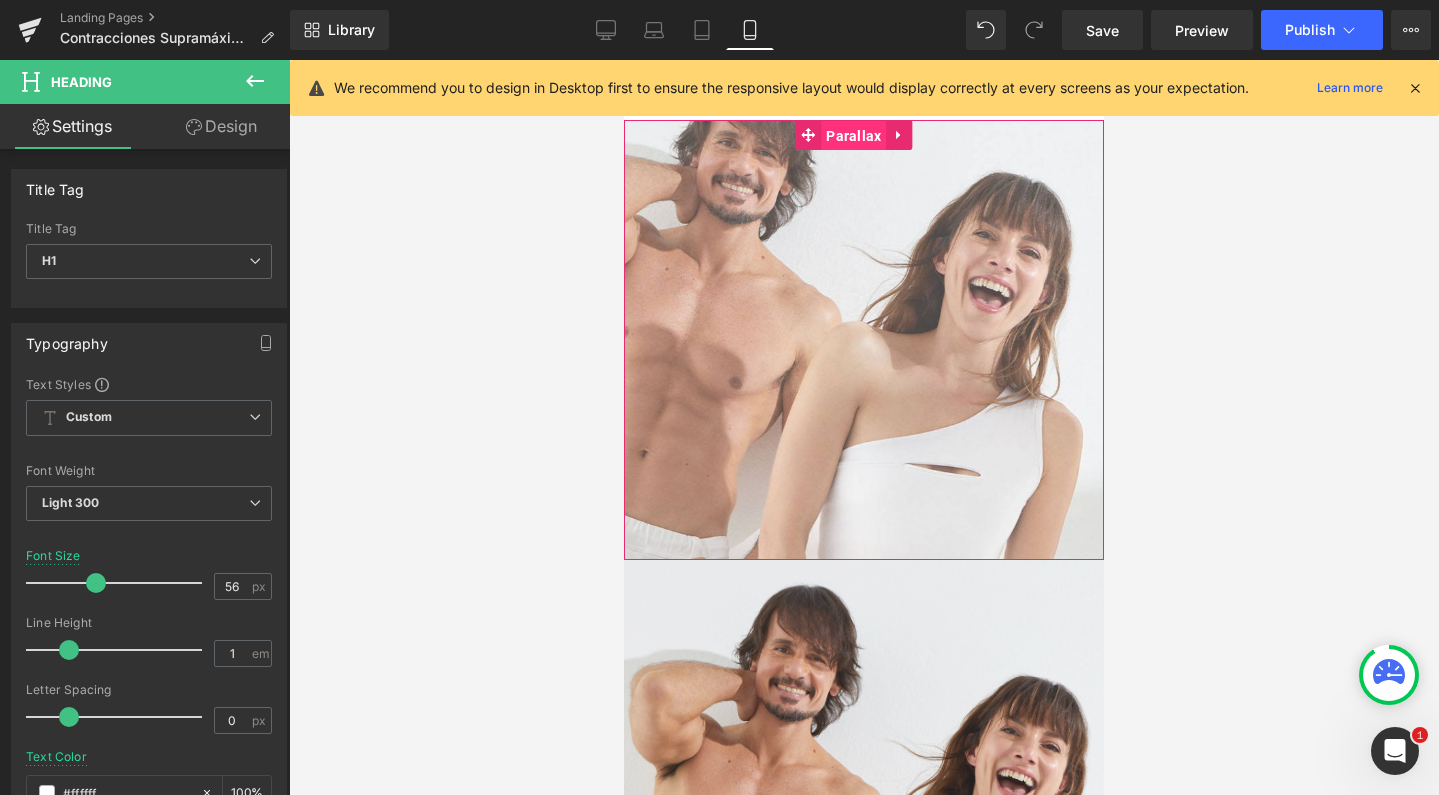 click on "Parallax" at bounding box center [853, 136] 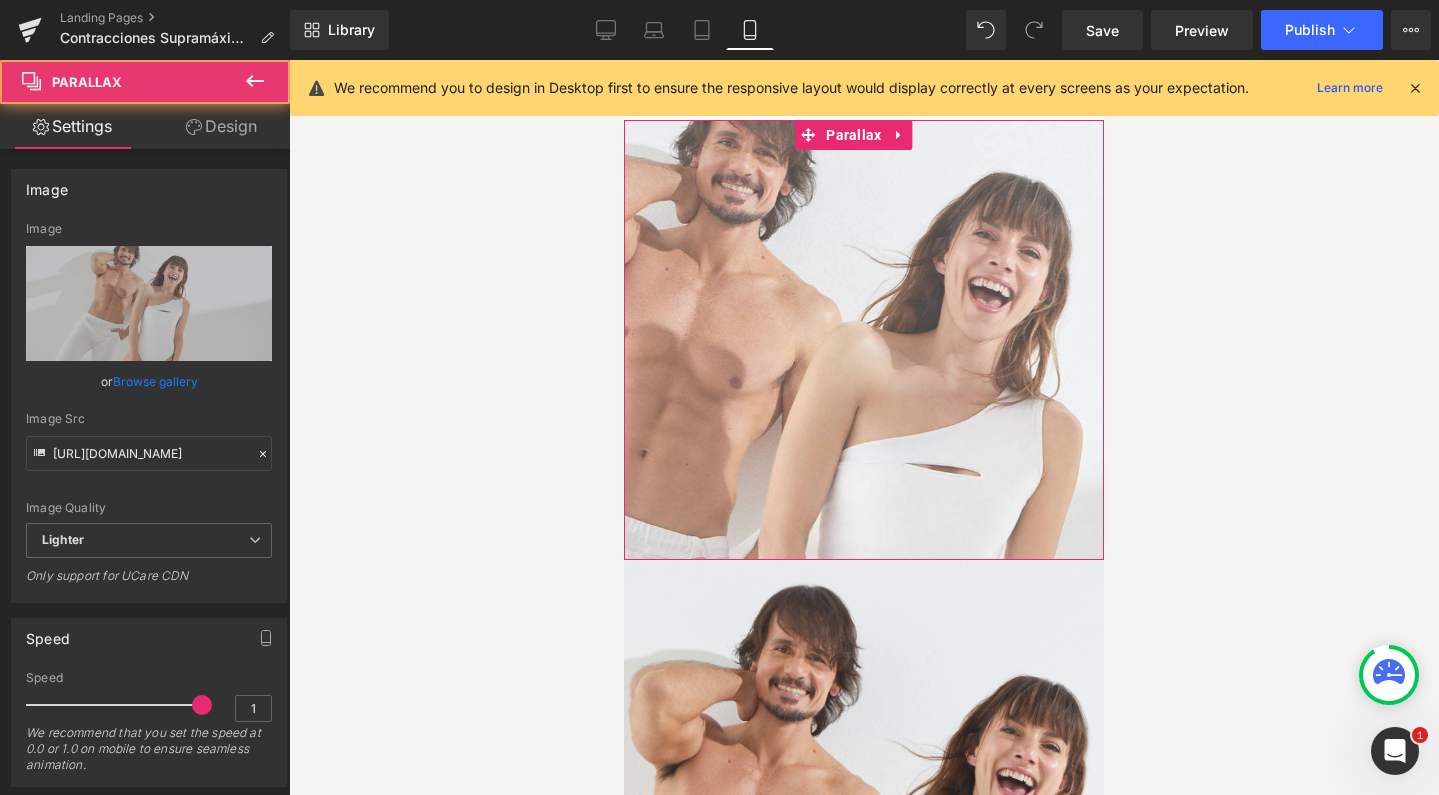 click on "Design" at bounding box center (221, 126) 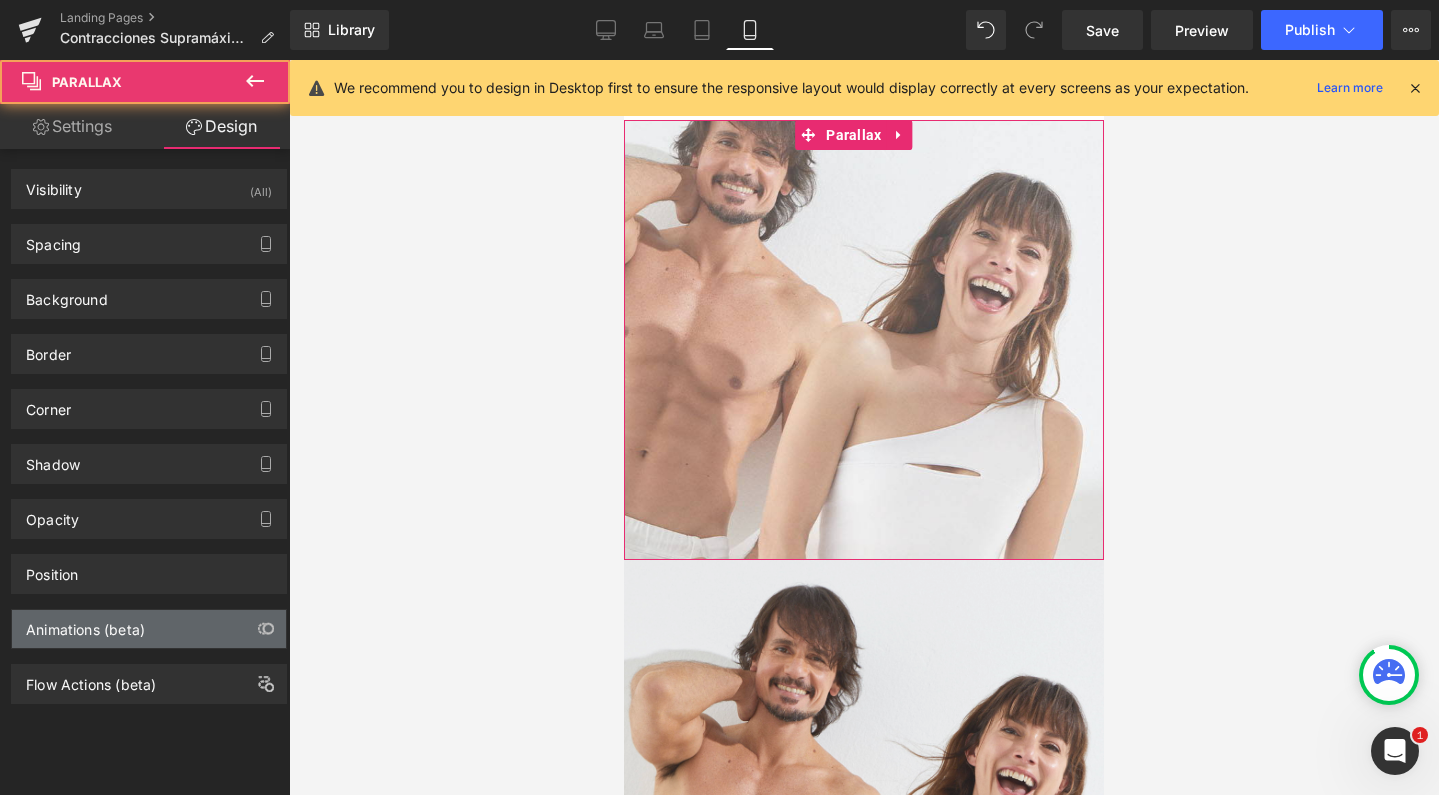 click on "Animations (beta)" at bounding box center (149, 629) 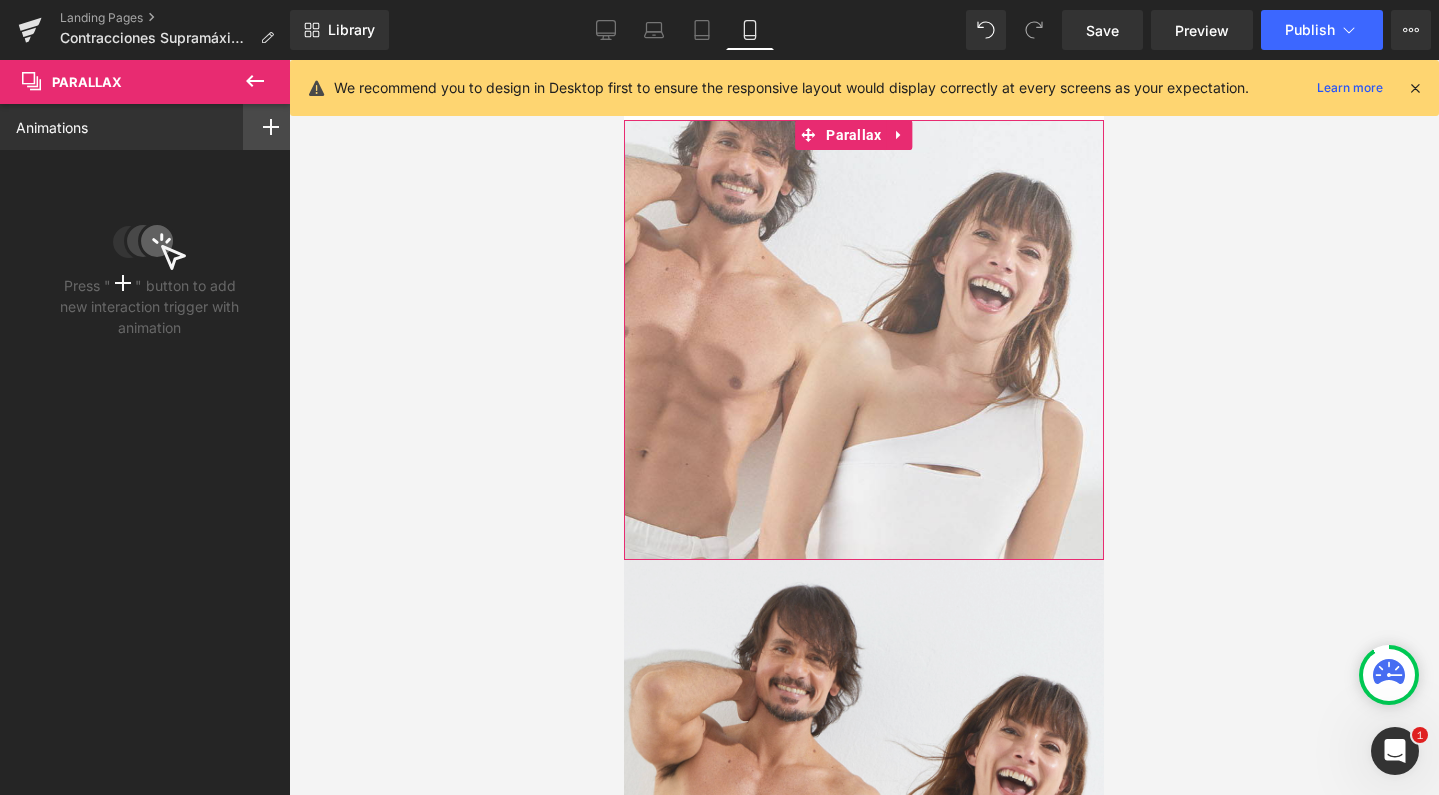 click 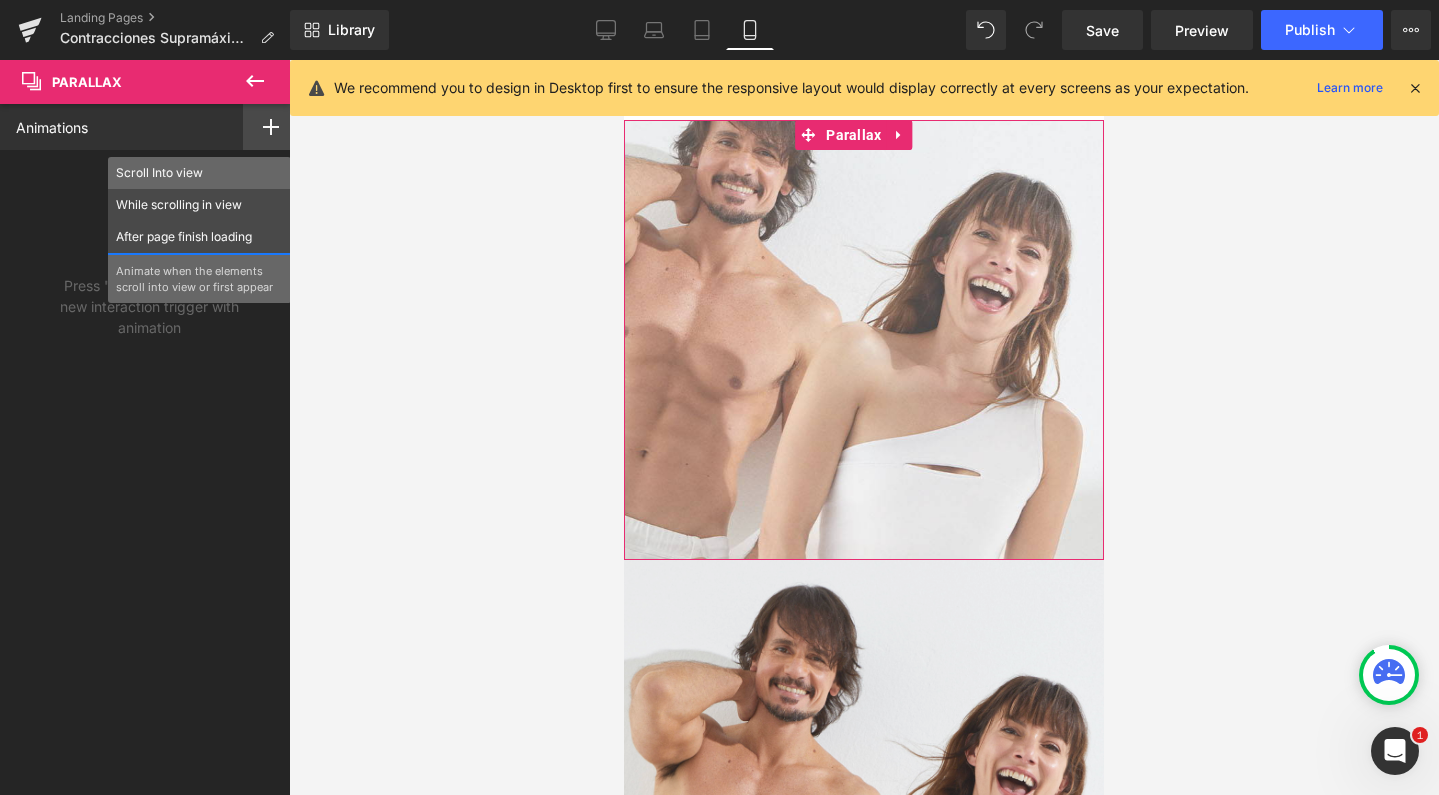 click on "Scroll Into view" at bounding box center [199, 173] 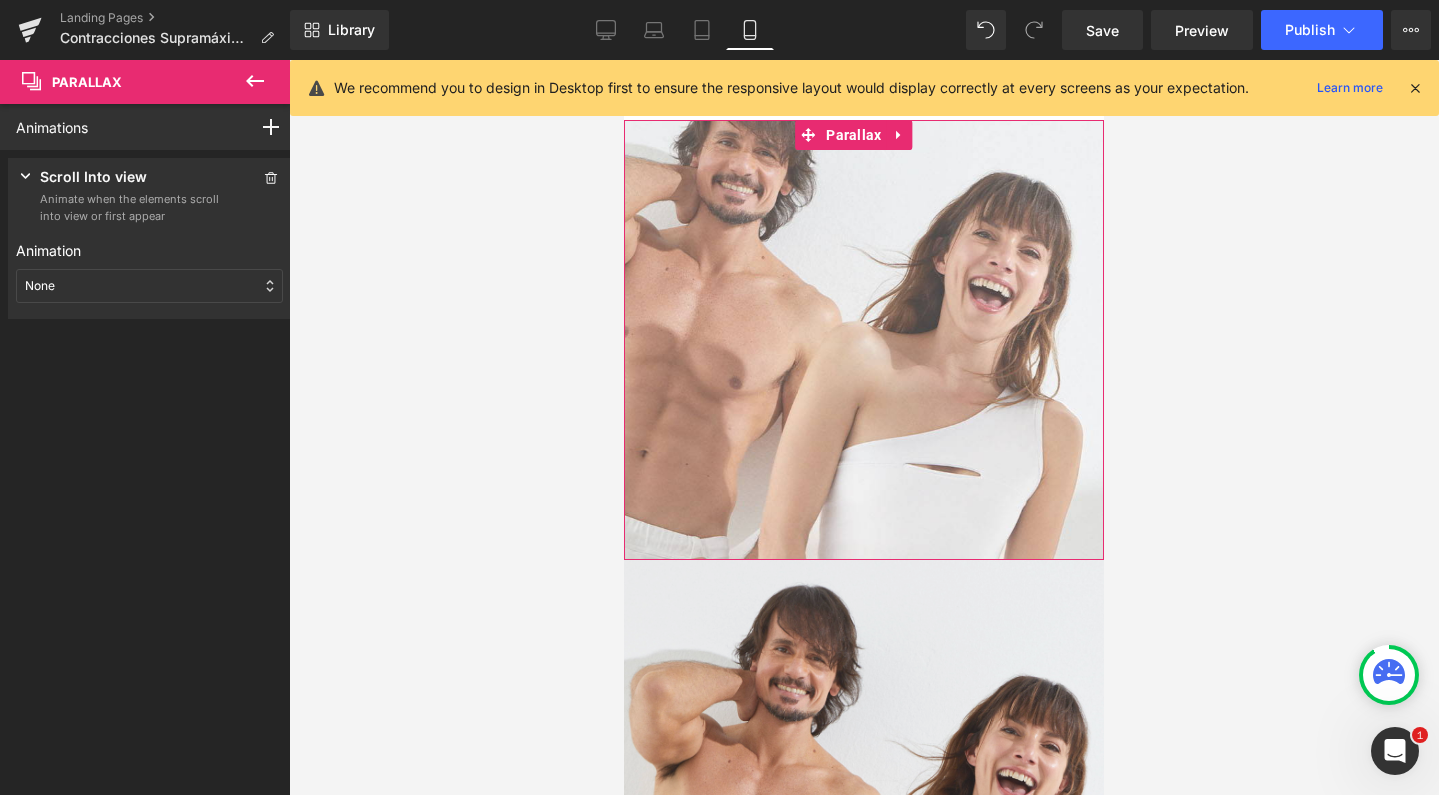 click on "None" at bounding box center (149, 286) 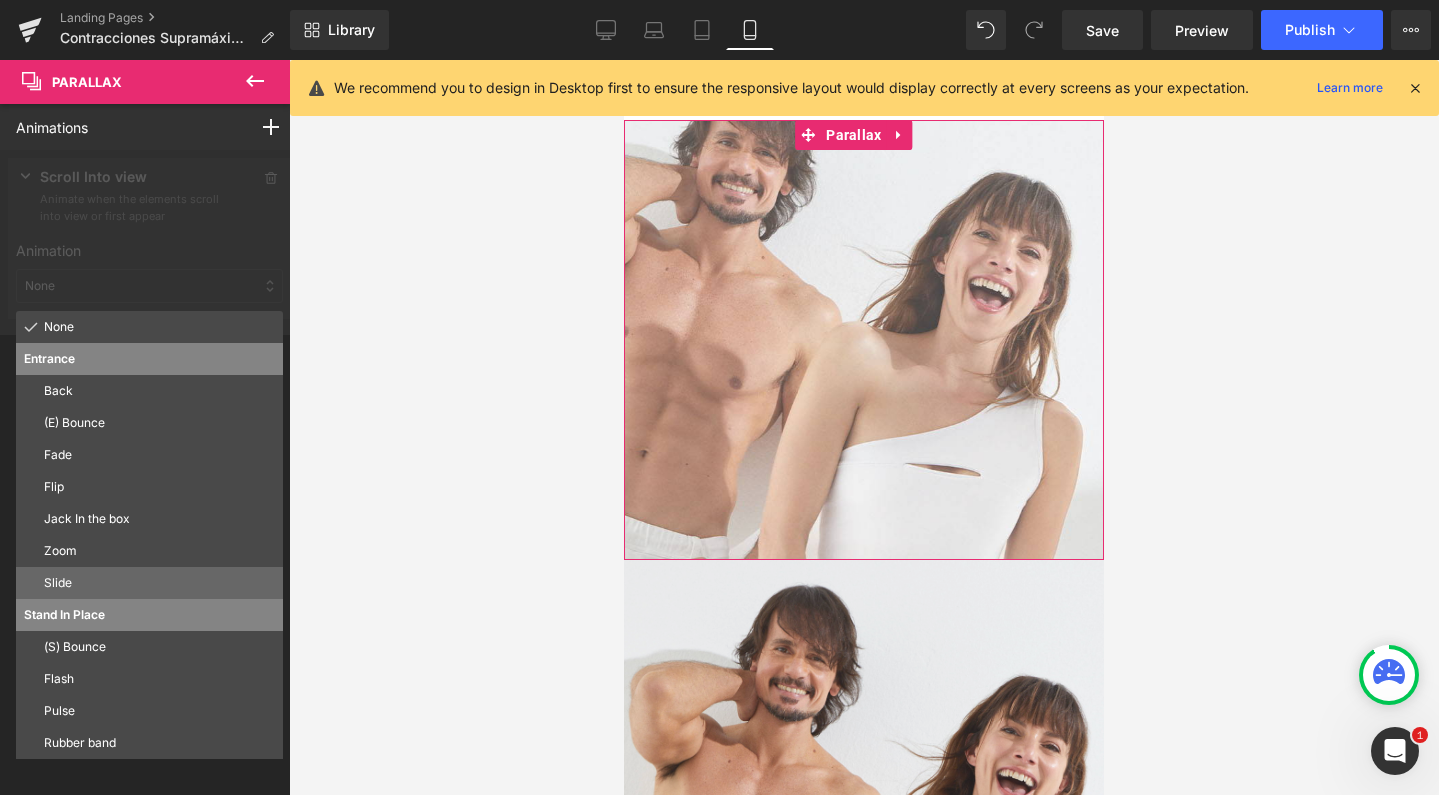 click on "Slide" at bounding box center [159, 583] 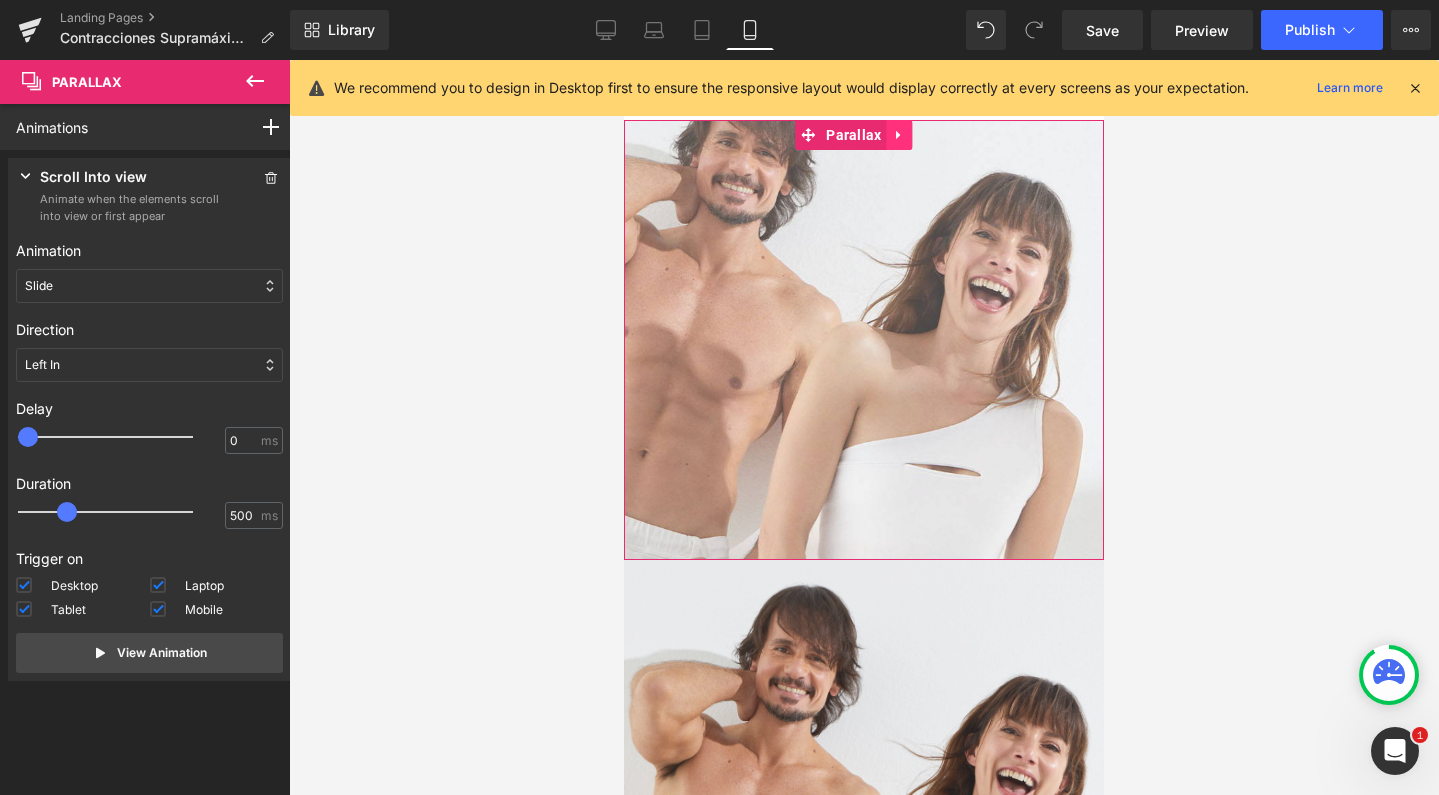 click 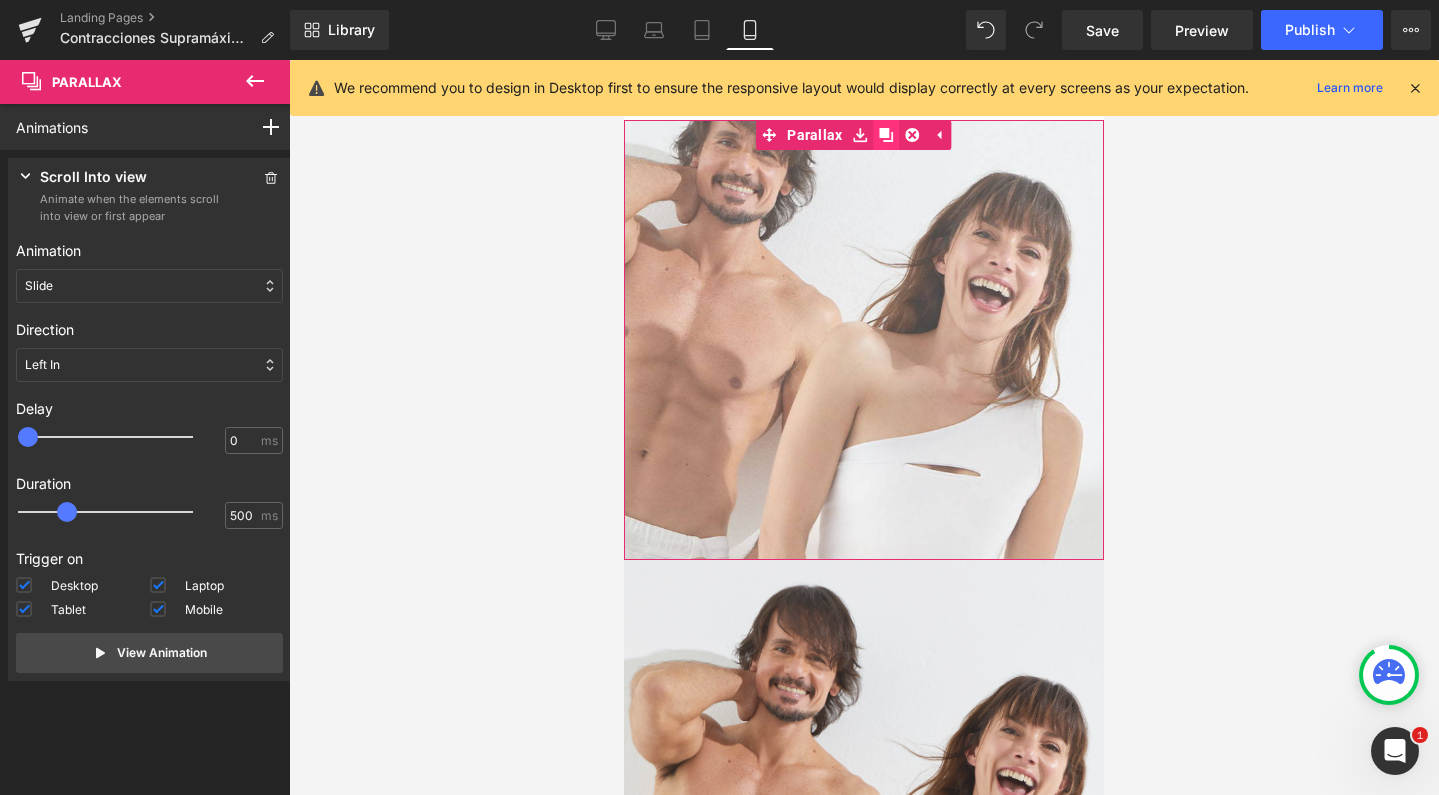 click 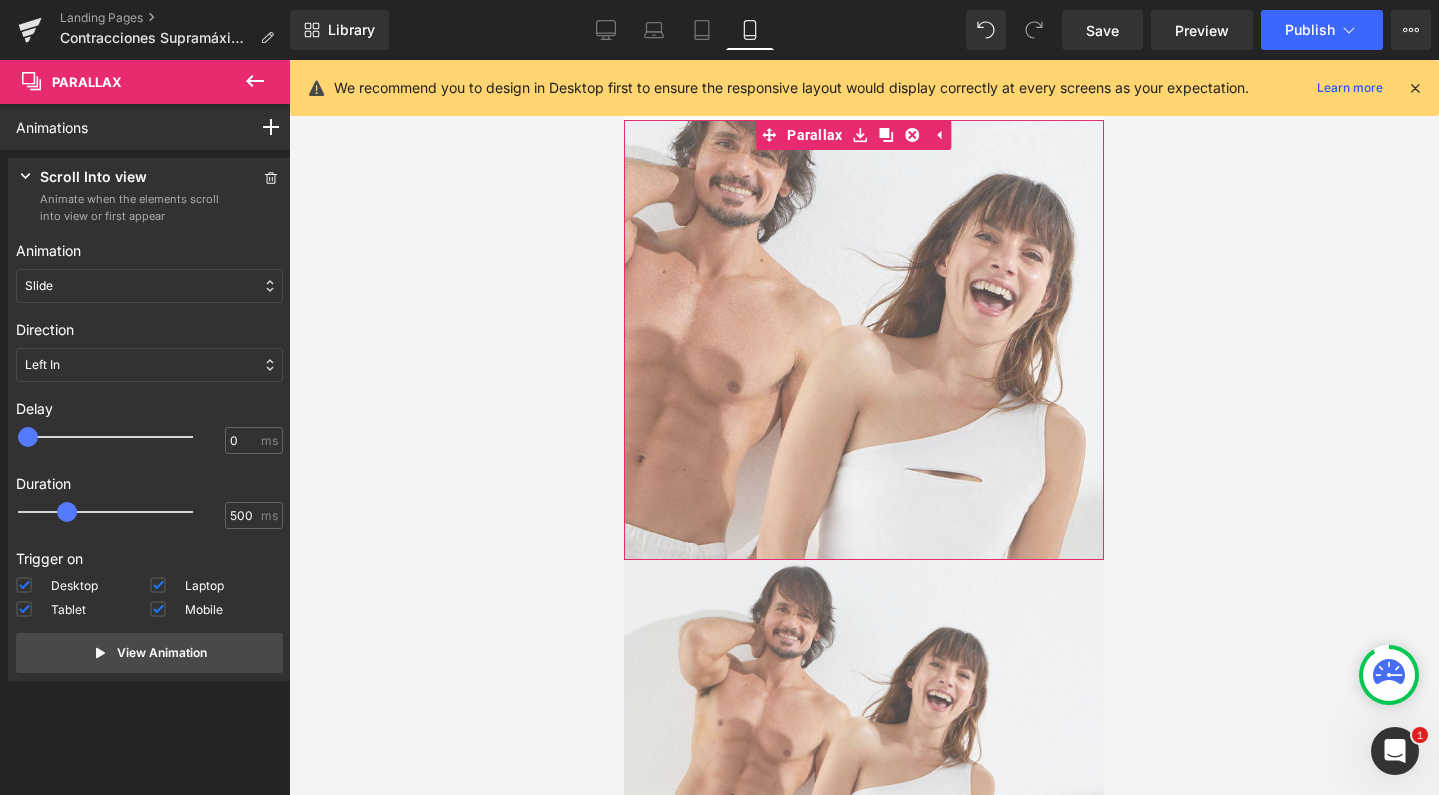 scroll, scrollTop: 4, scrollLeft: 0, axis: vertical 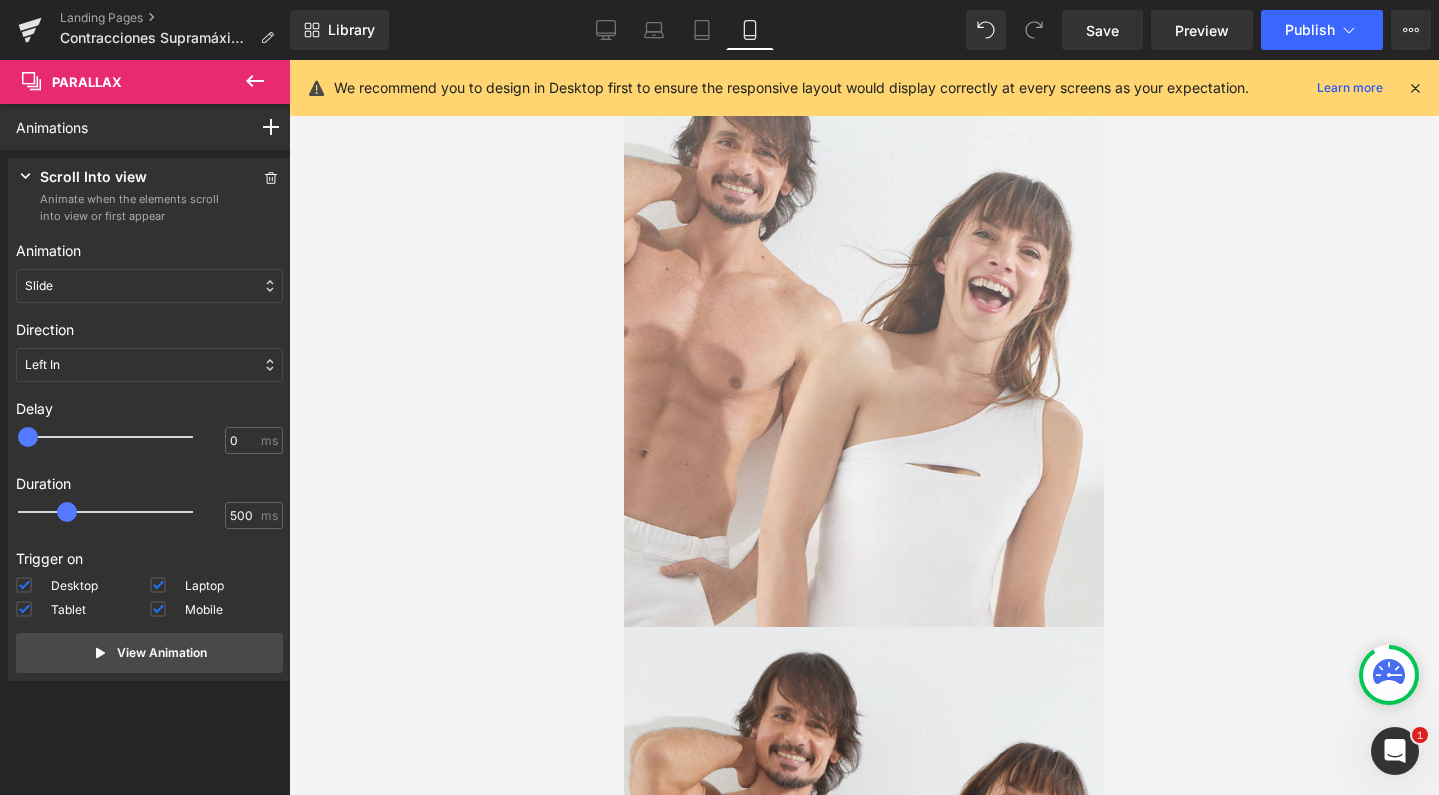click on "CONTRACCIONES  SUPRAMÁXIMAS Heading" at bounding box center (864, 402) 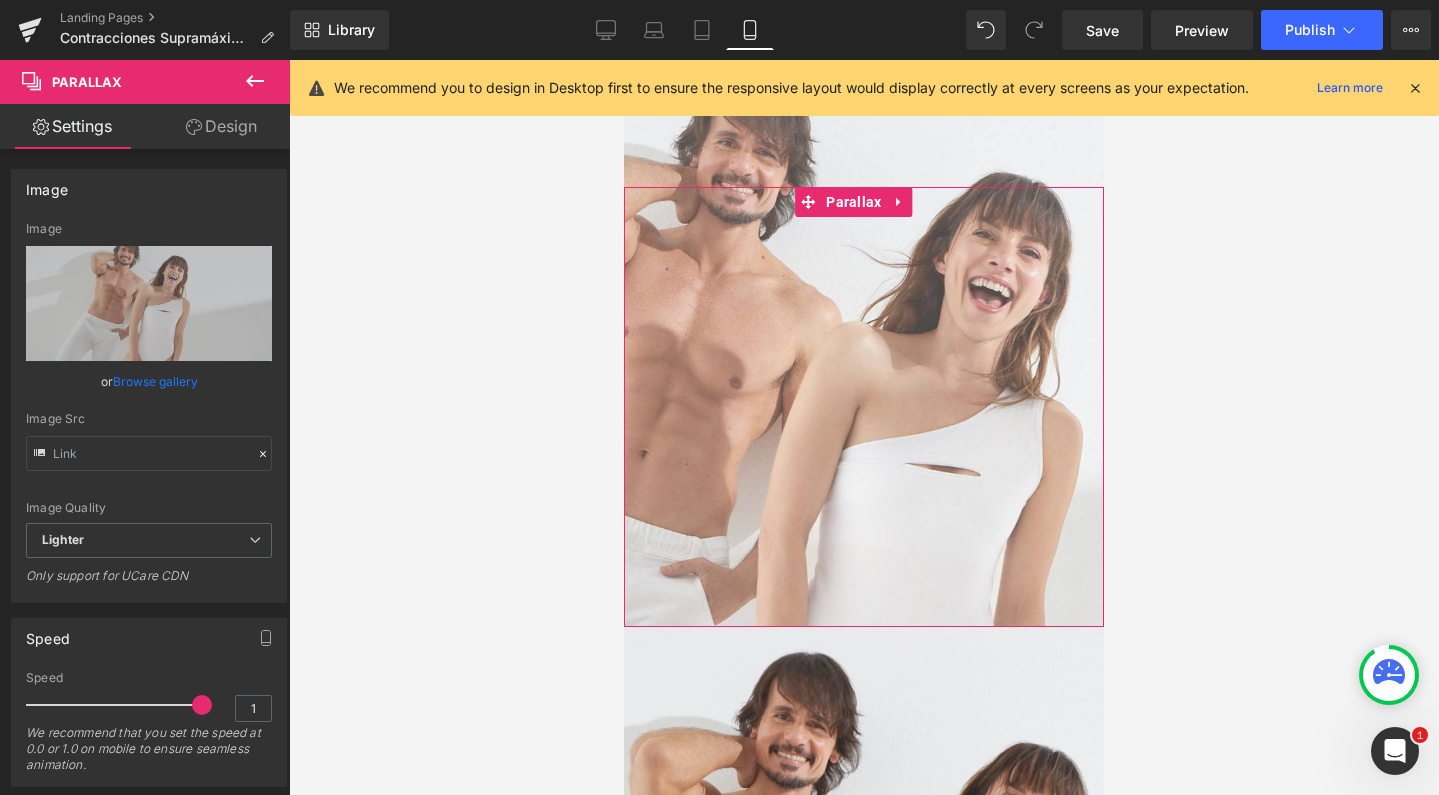 click on "Design" at bounding box center (221, 126) 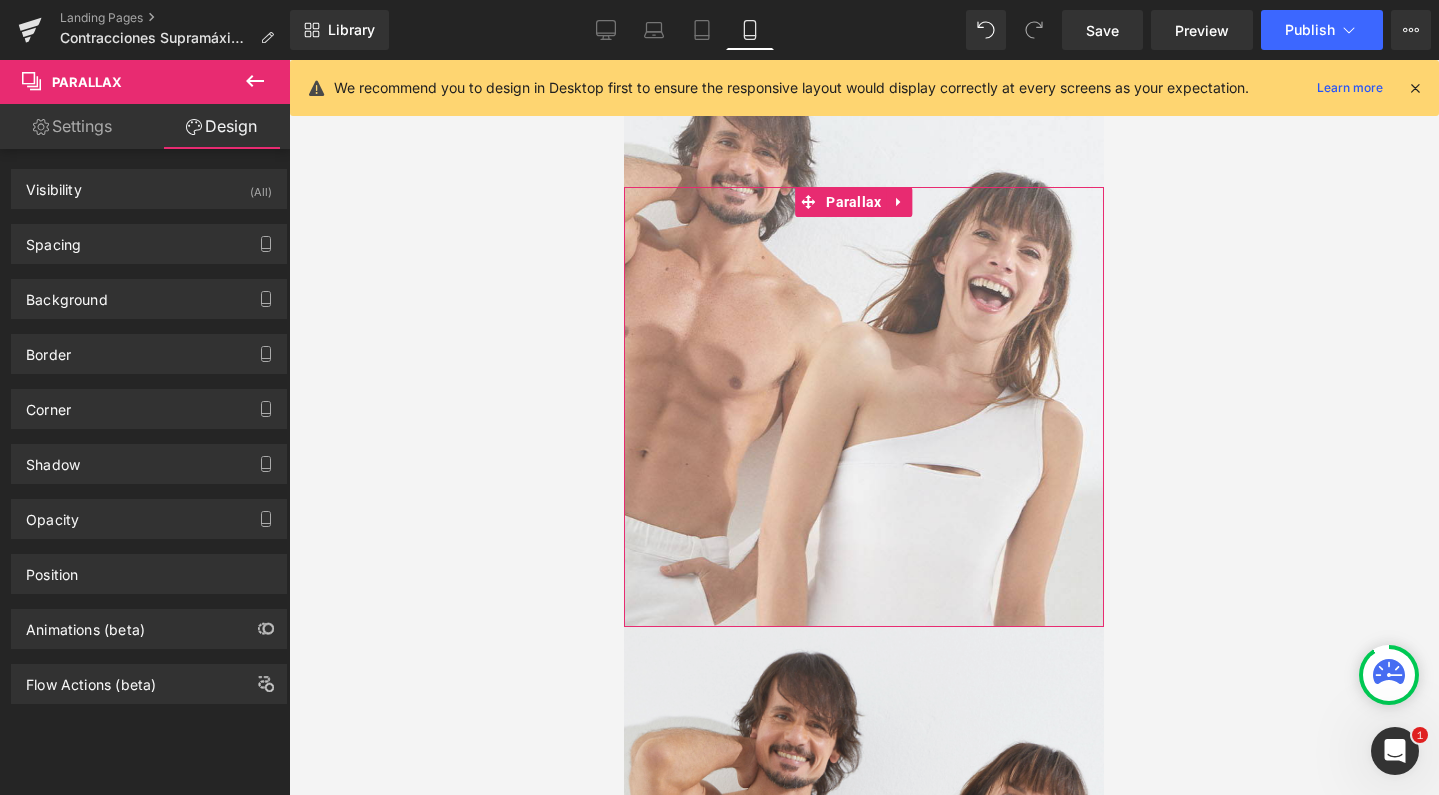 drag, startPoint x: 209, startPoint y: 190, endPoint x: 247, endPoint y: 299, distance: 115.43397 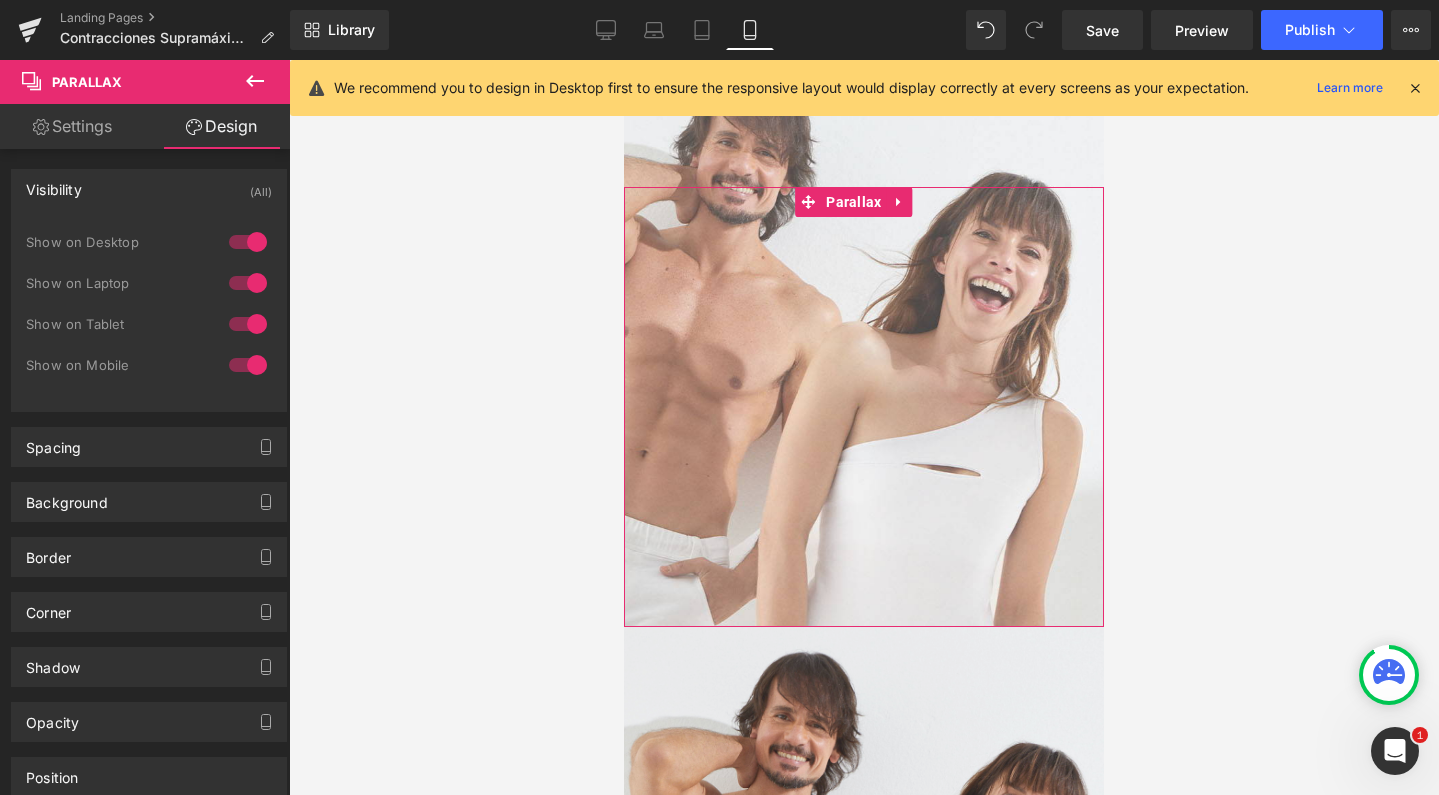 click at bounding box center [248, 365] 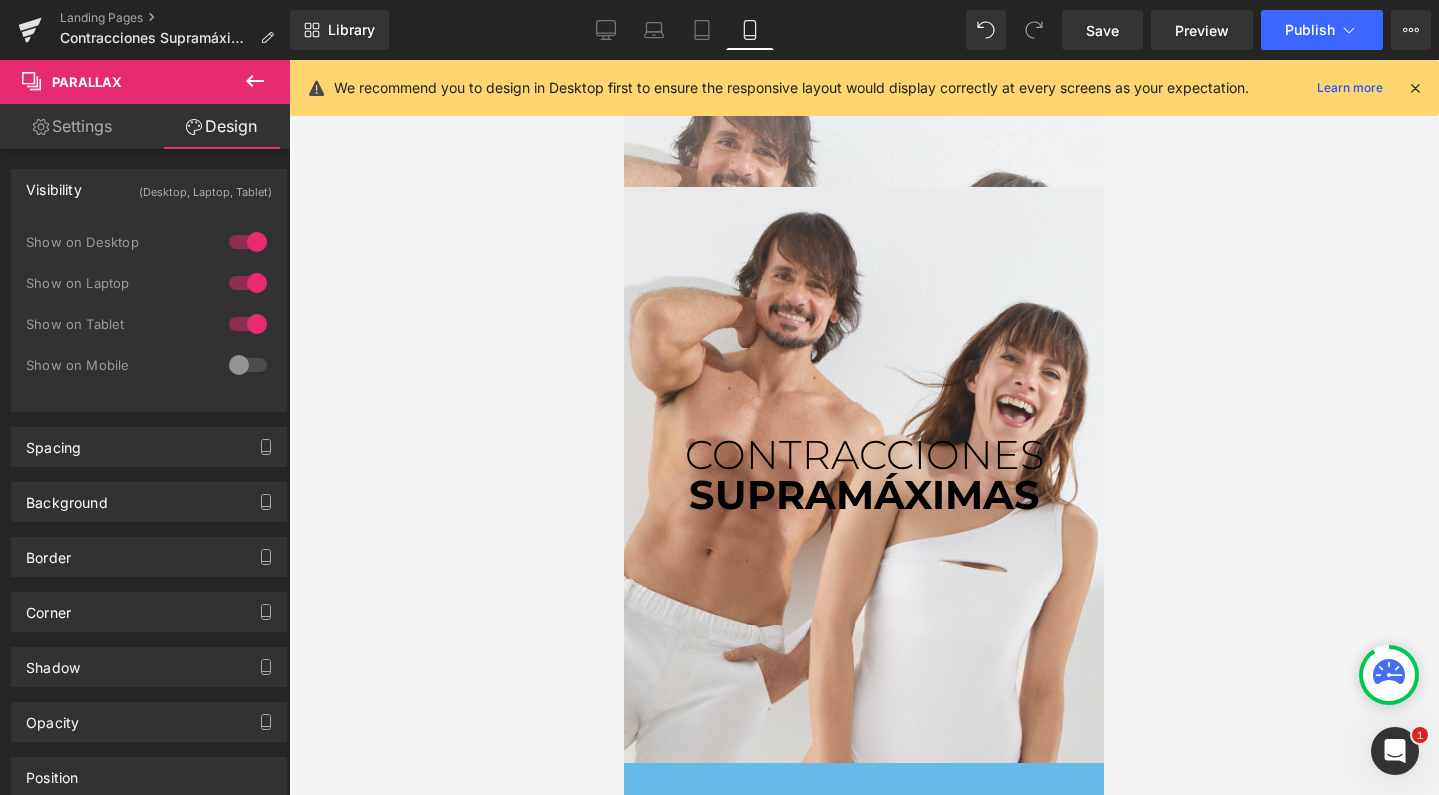 scroll, scrollTop: 15137, scrollLeft: 460, axis: both 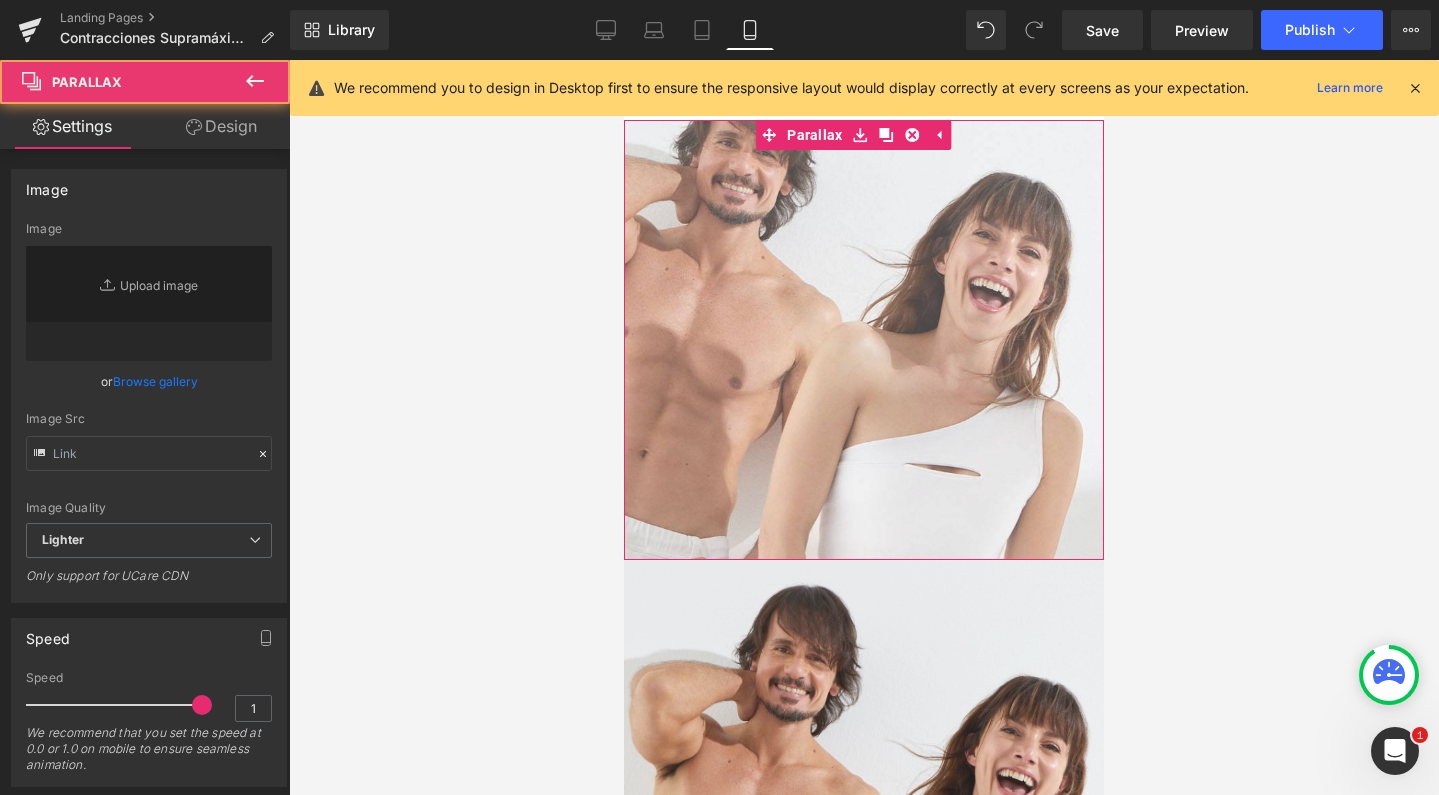click at bounding box center [864, 427] 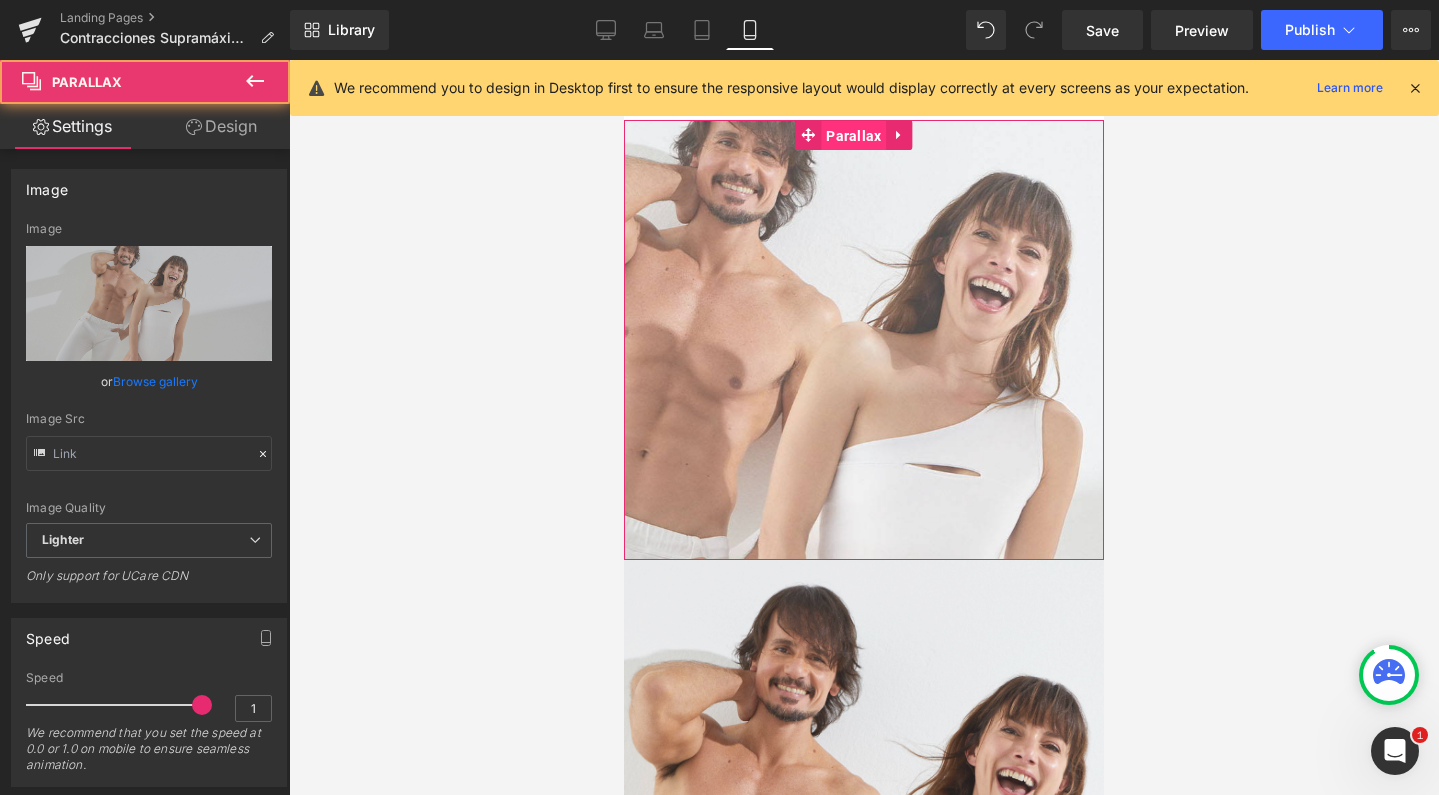 drag, startPoint x: 807, startPoint y: 137, endPoint x: 1151, endPoint y: 240, distance: 359.0891 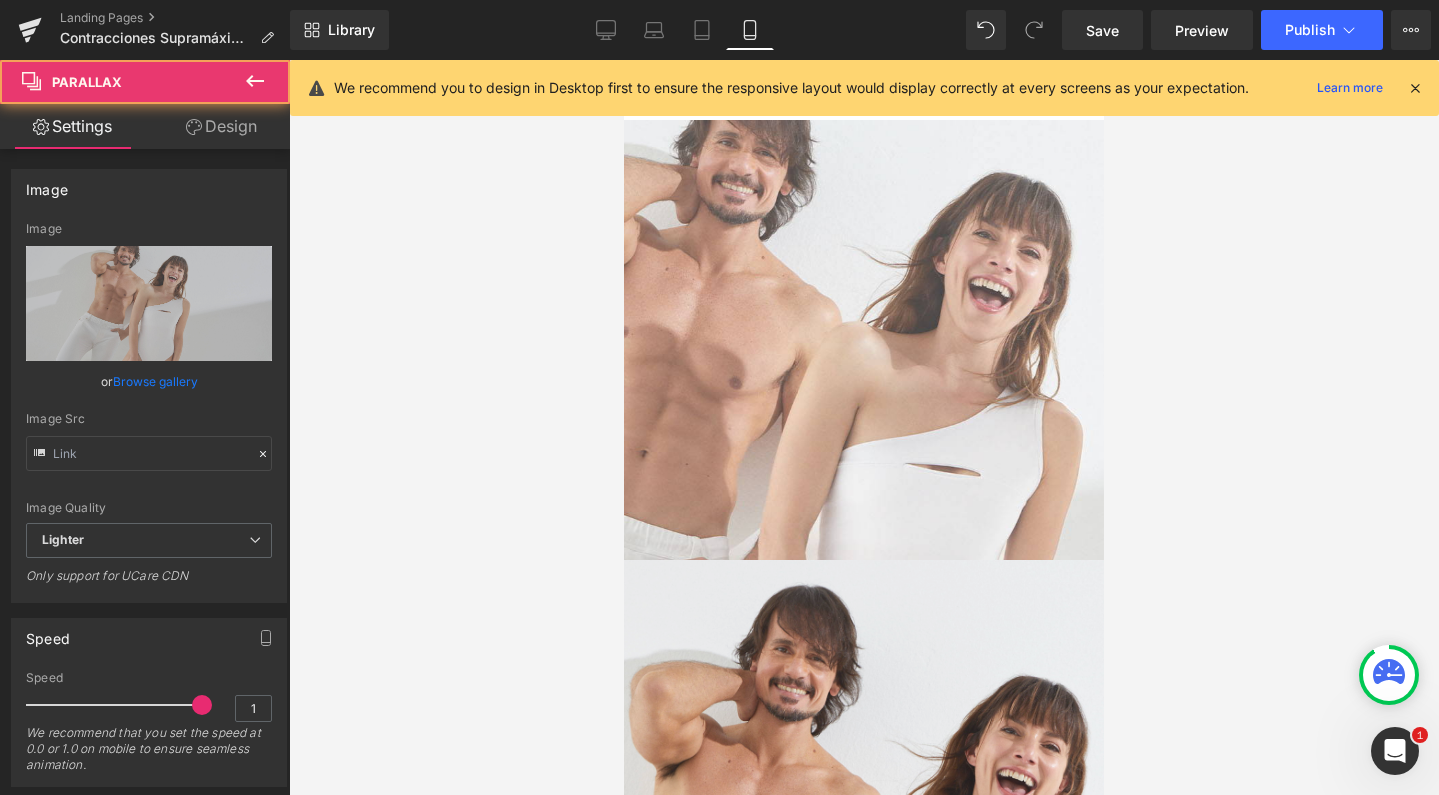 click on "Design" at bounding box center [221, 126] 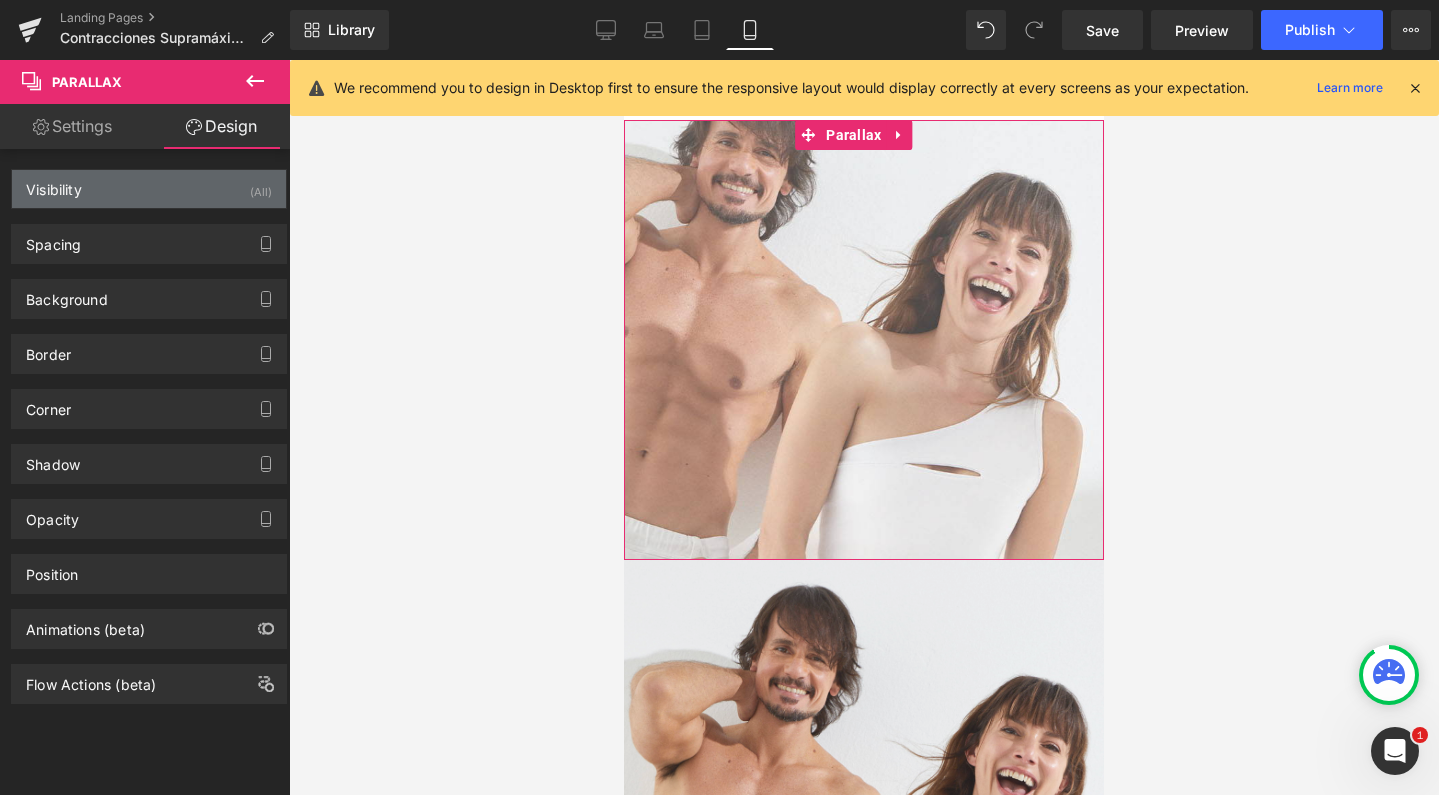 click on "Visibility
(All)" at bounding box center (149, 189) 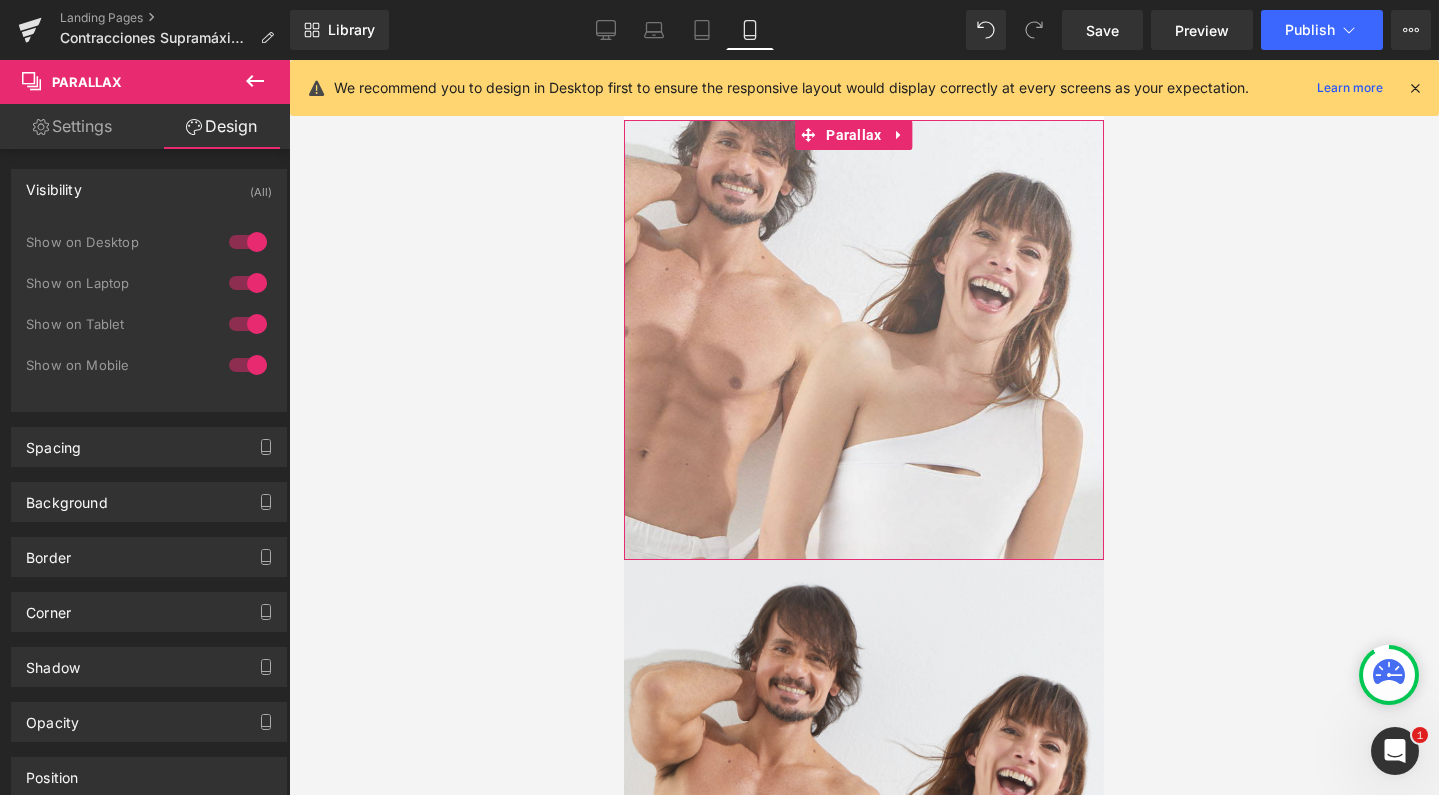 click at bounding box center [248, 324] 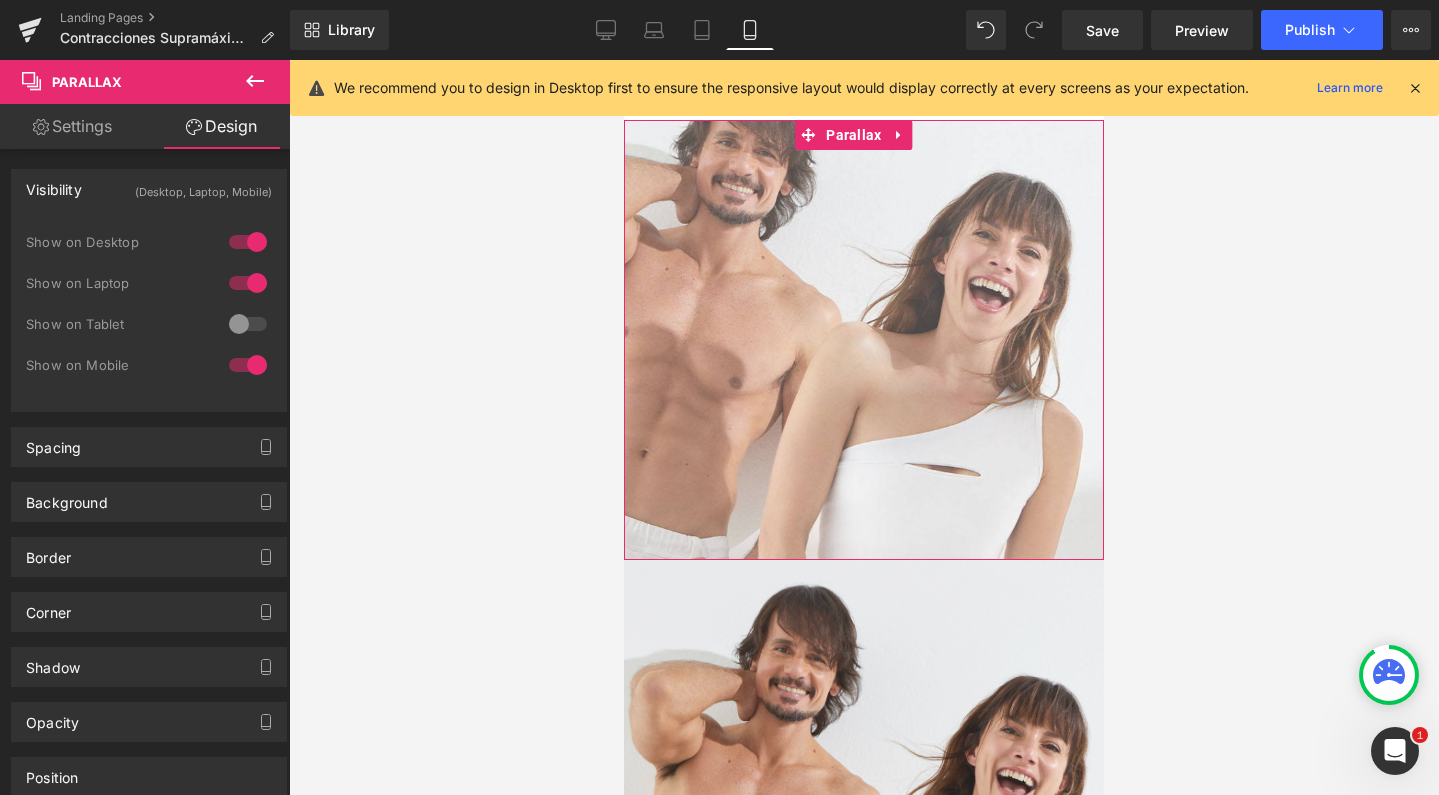 click at bounding box center [248, 283] 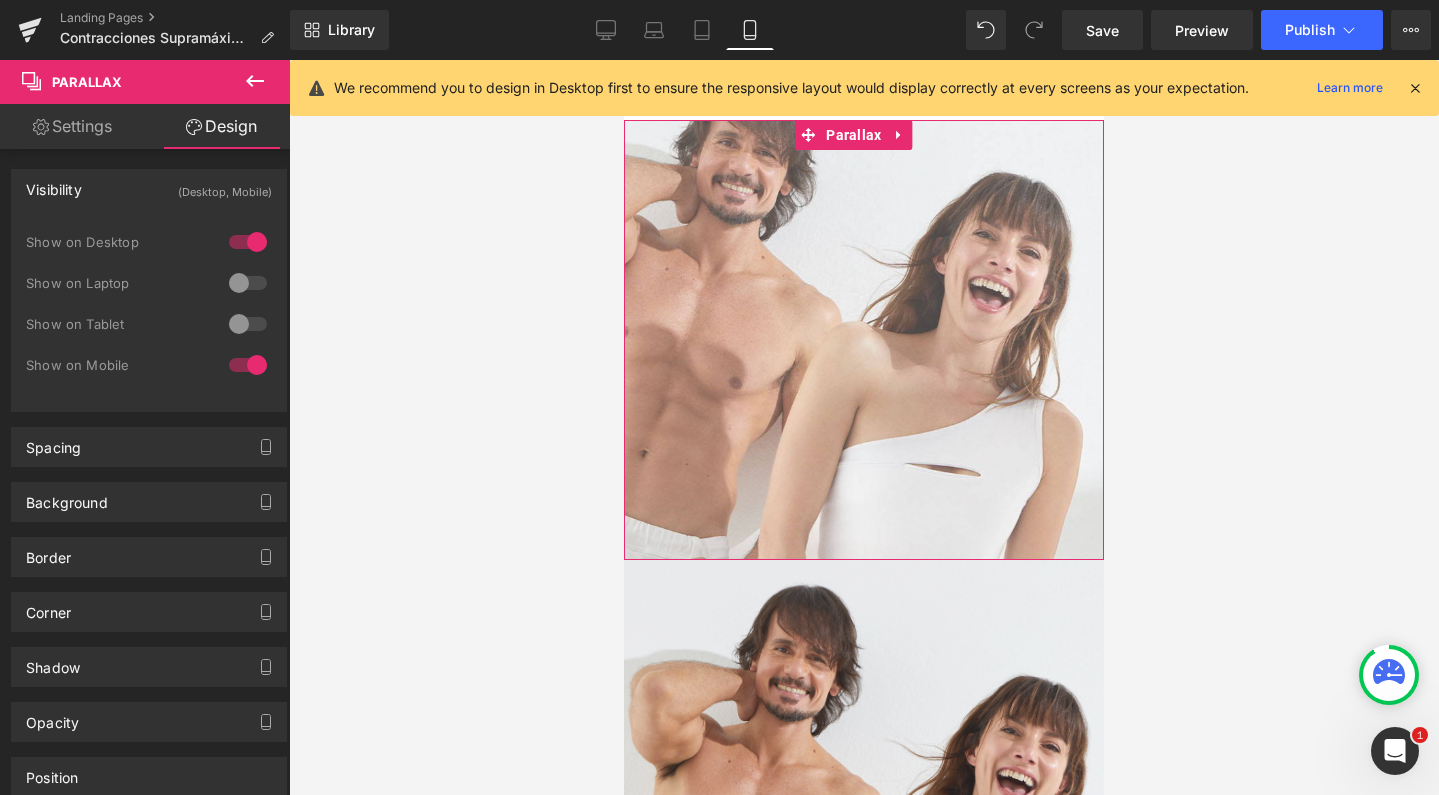 drag, startPoint x: 247, startPoint y: 244, endPoint x: 465, endPoint y: 358, distance: 246.00813 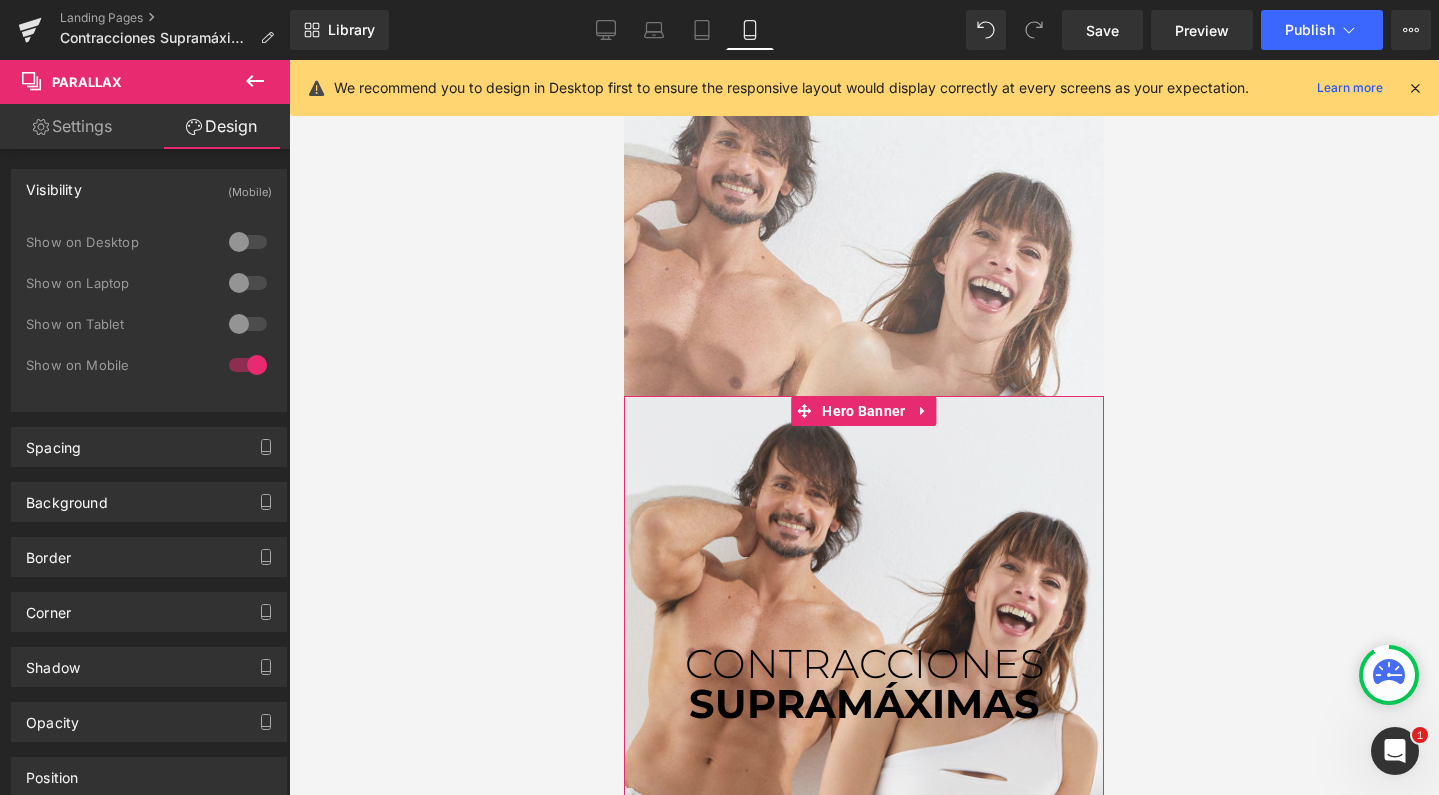 scroll, scrollTop: 109, scrollLeft: 0, axis: vertical 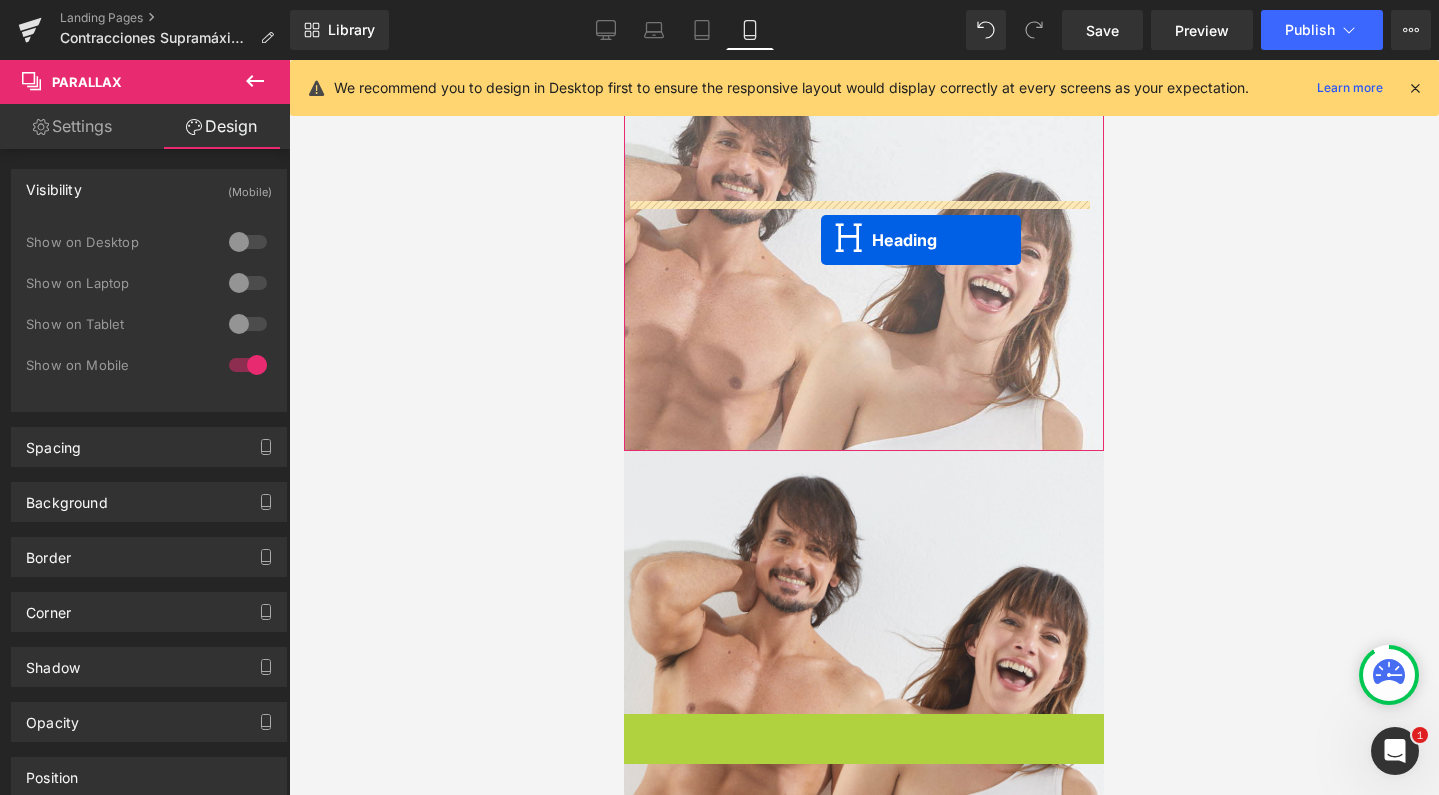 drag, startPoint x: 803, startPoint y: 738, endPoint x: 825, endPoint y: 232, distance: 506.47803 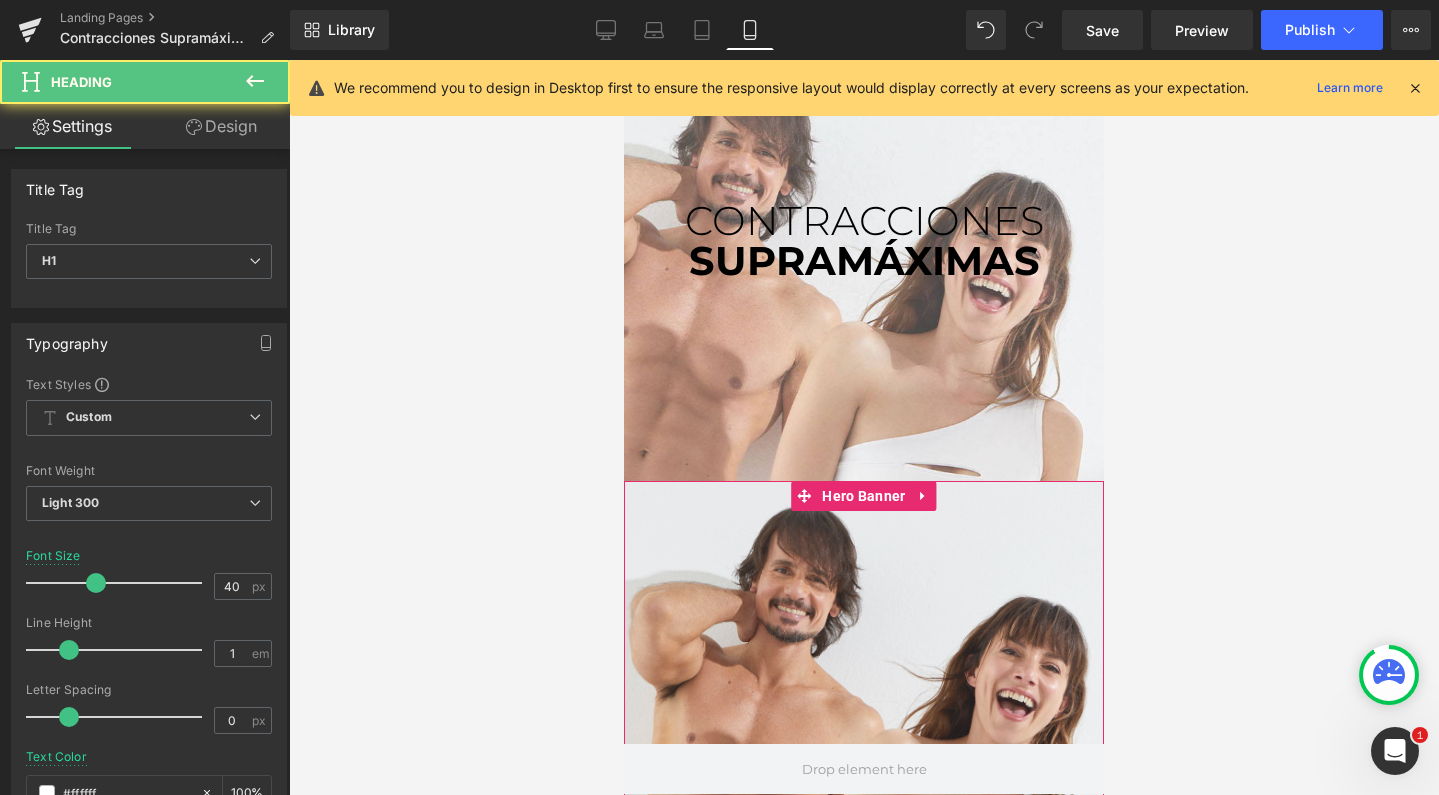 scroll, scrollTop: 10, scrollLeft: 10, axis: both 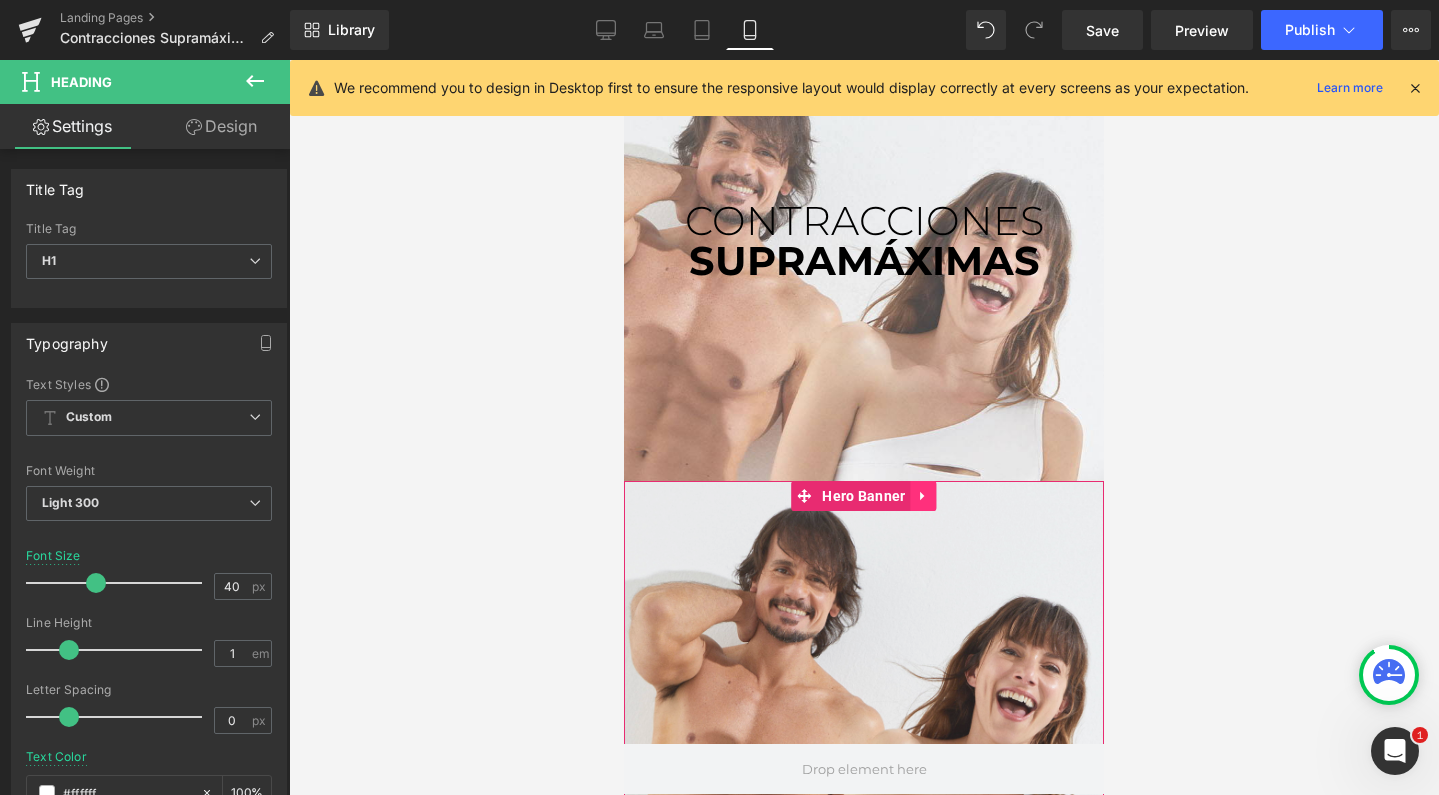 click 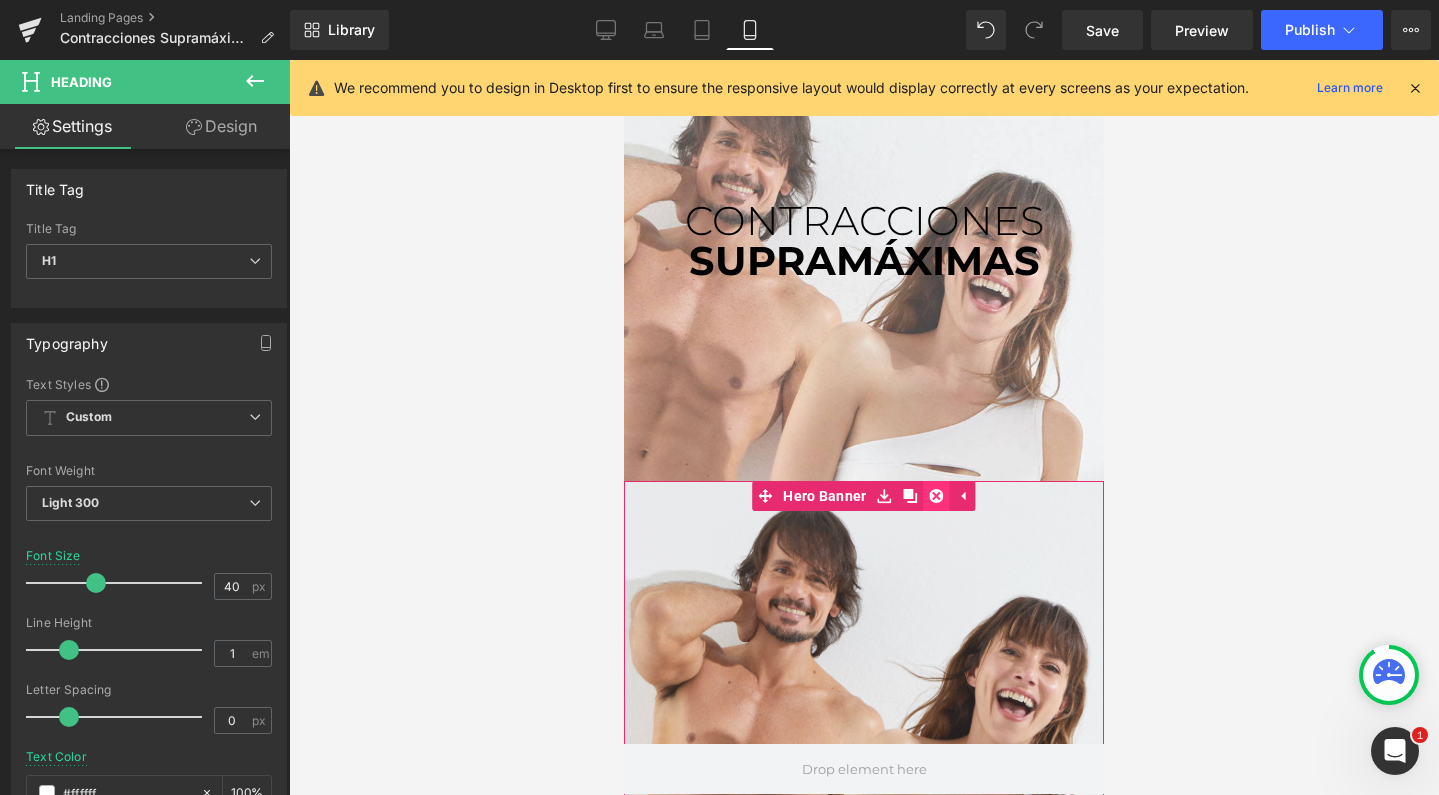 click 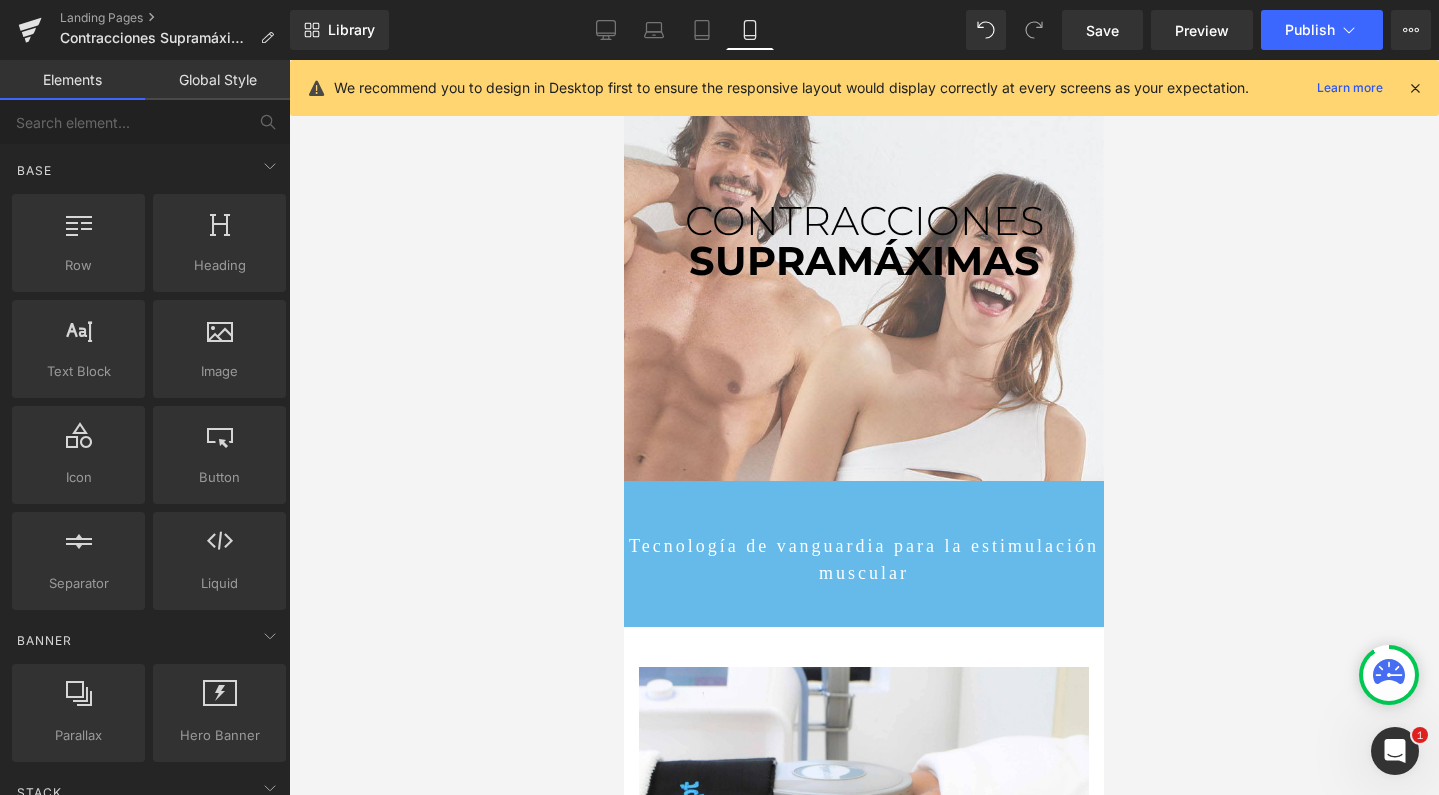 scroll, scrollTop: 14592, scrollLeft: 460, axis: both 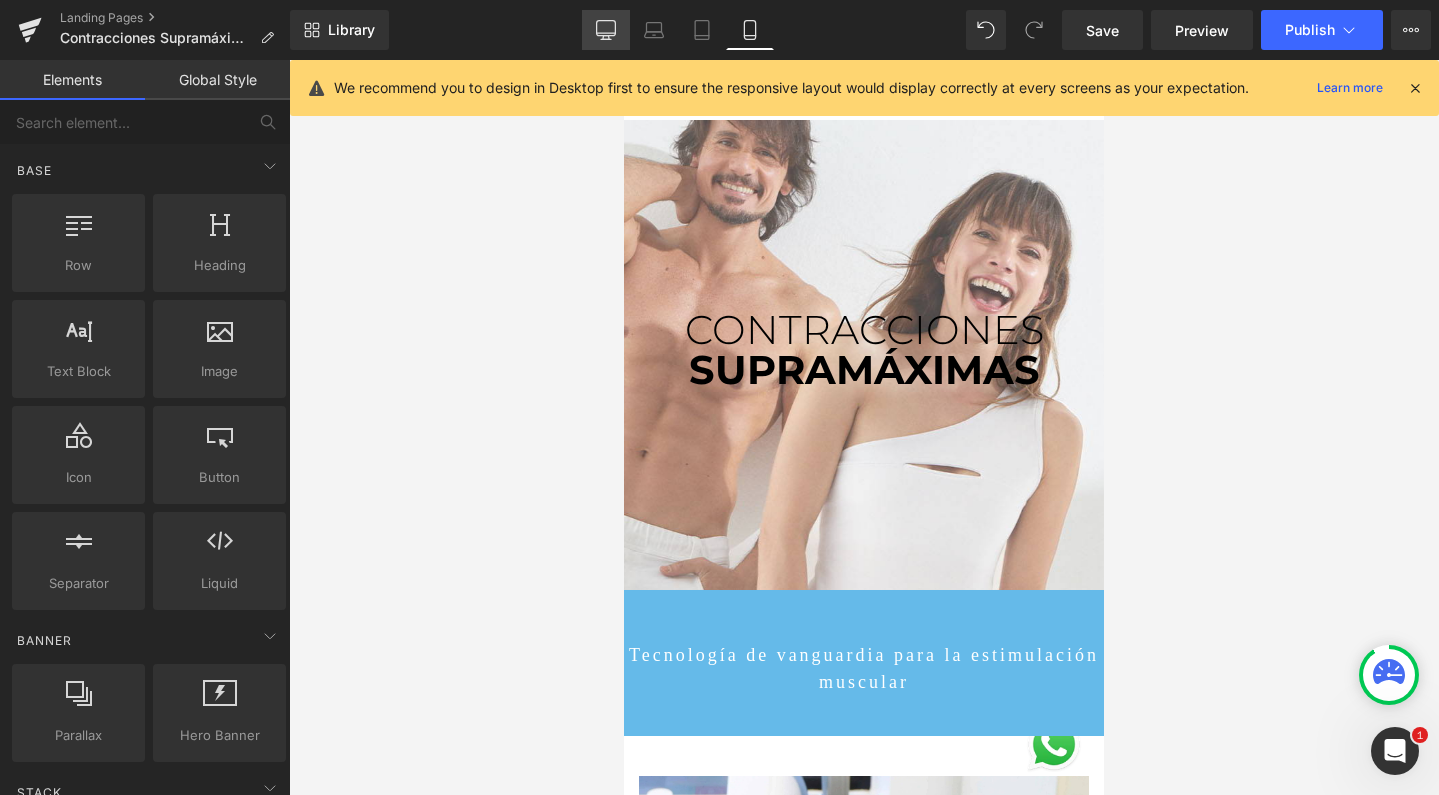 click 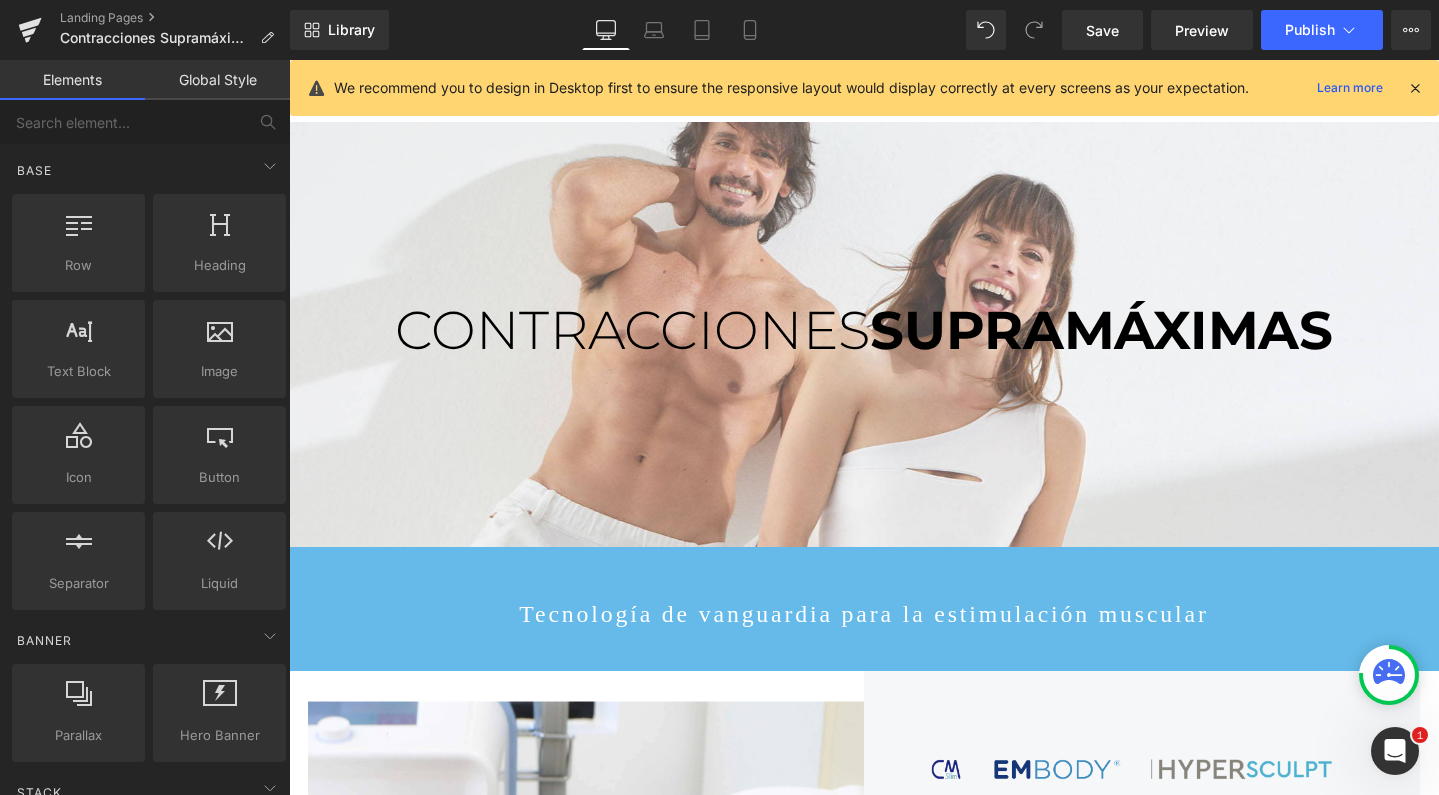 scroll, scrollTop: 66, scrollLeft: 0, axis: vertical 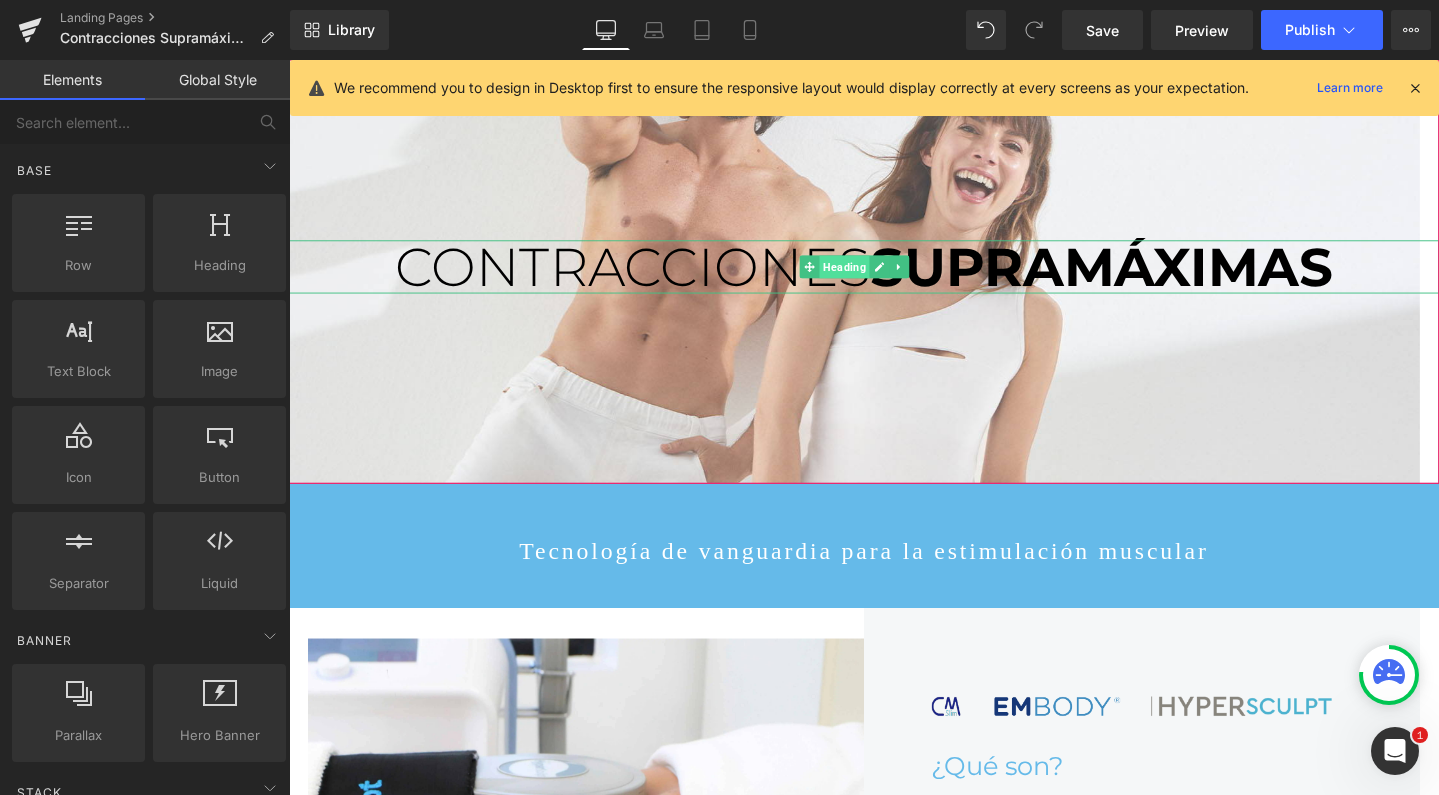 click on "Heading" at bounding box center [873, 278] 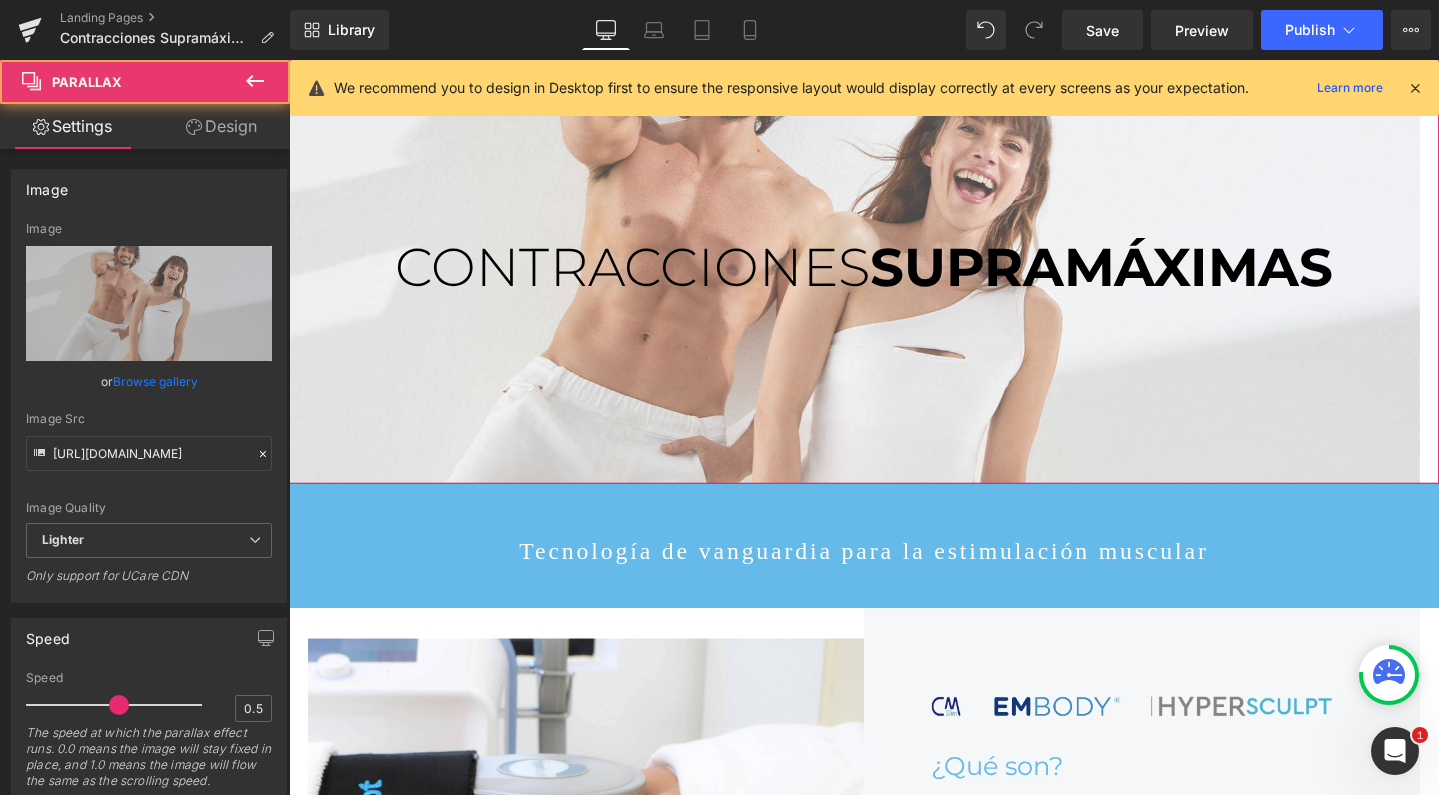 click at bounding box center (884, 325) 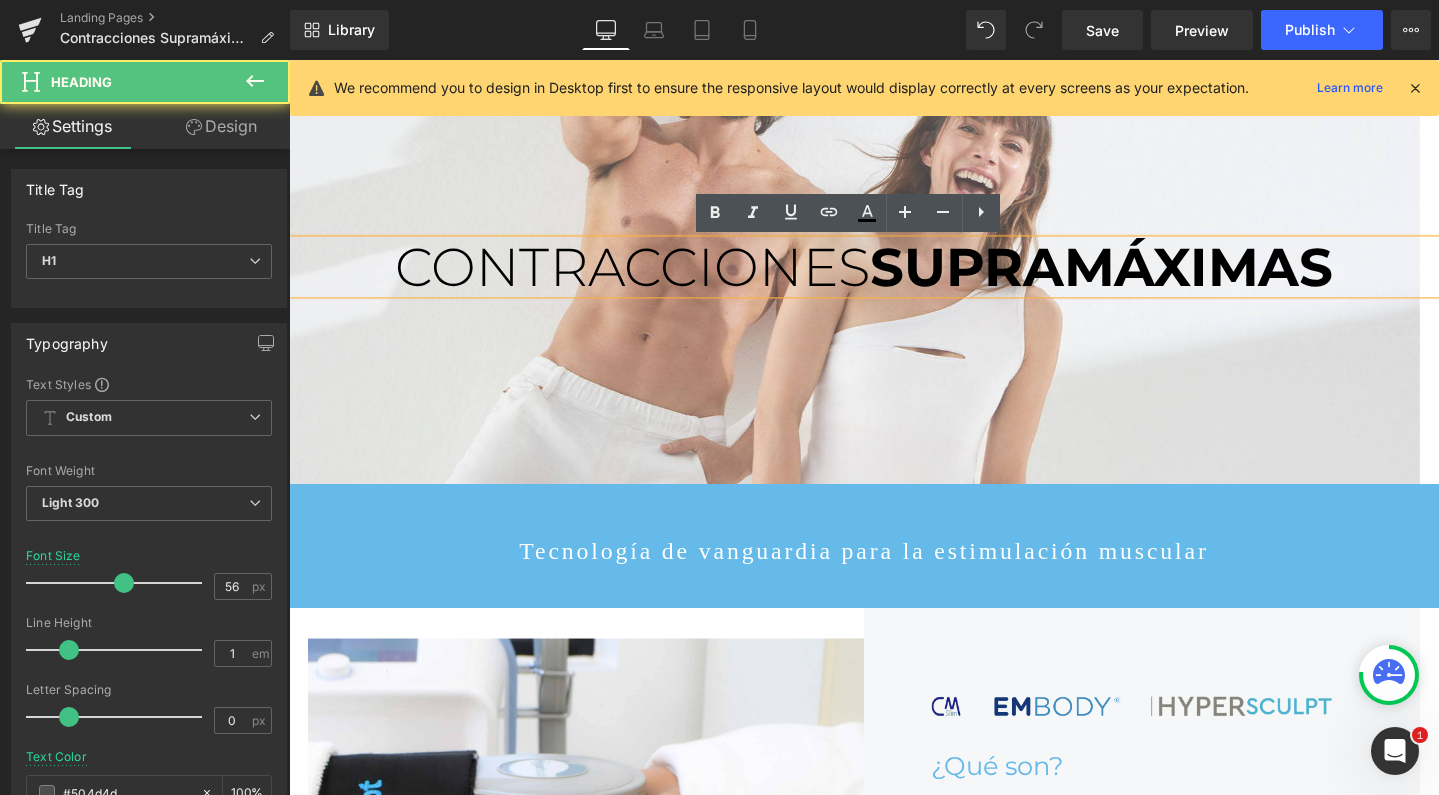 click on "CONTRACCIONES" at bounding box center [651, 278] 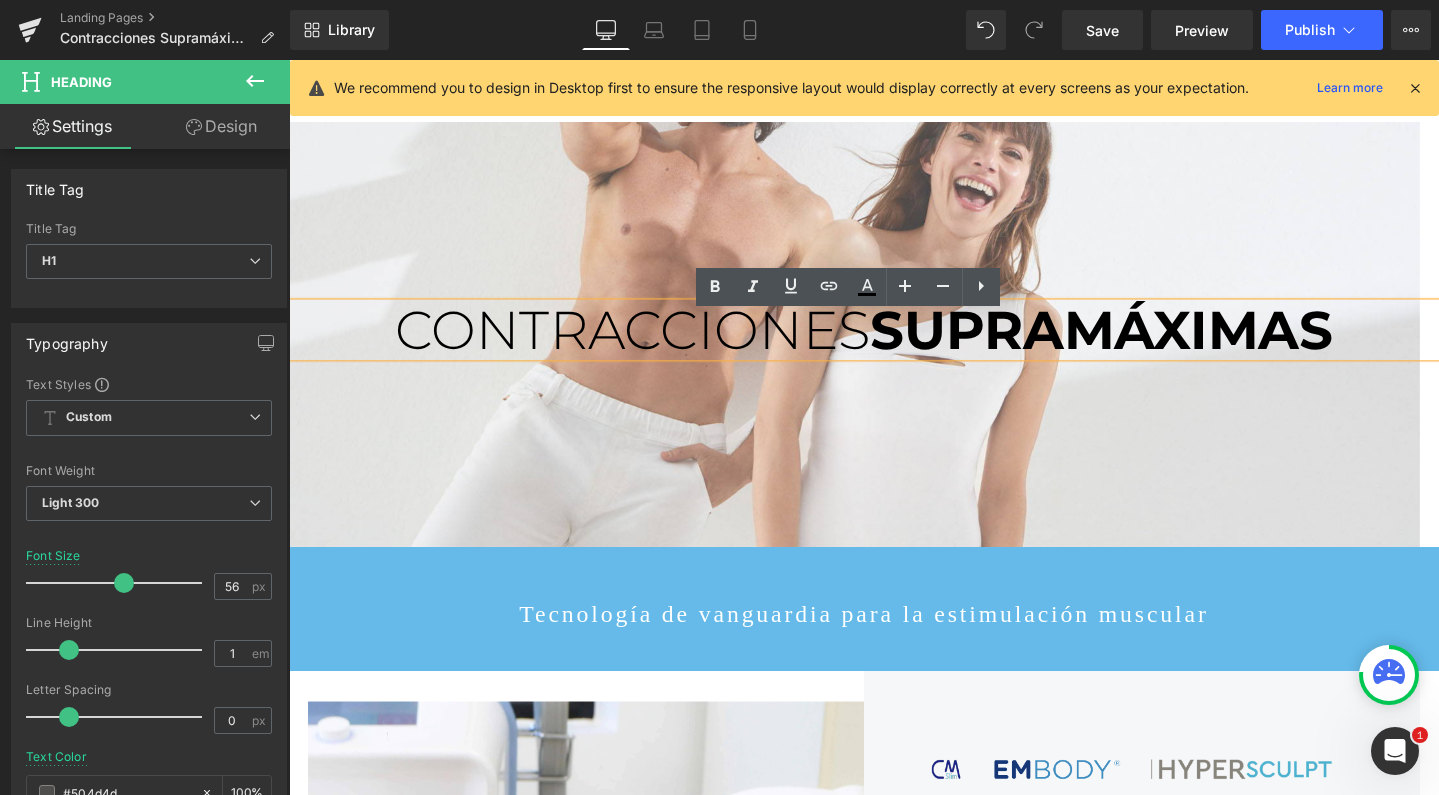 scroll, scrollTop: -2, scrollLeft: 0, axis: vertical 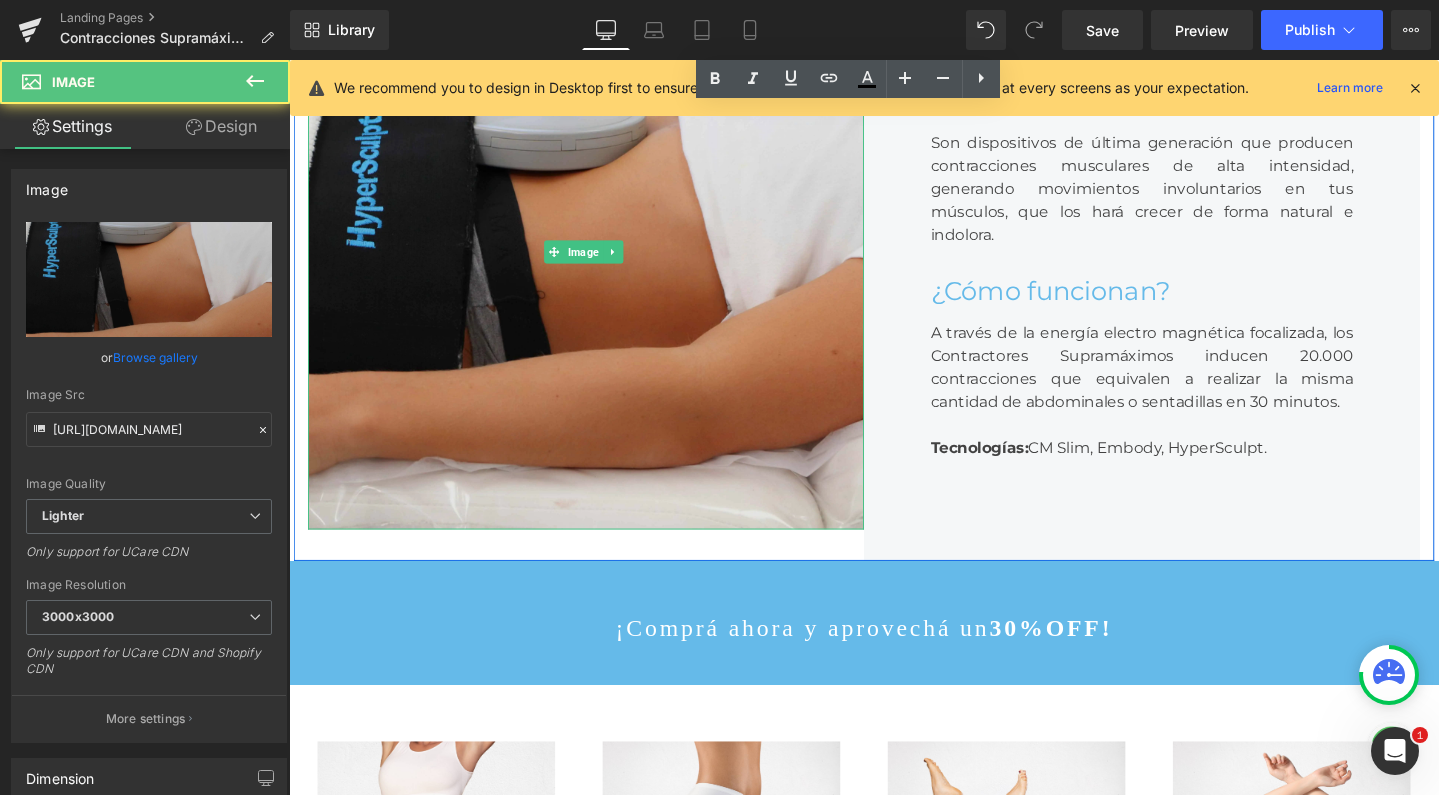 click at bounding box center (601, 261) 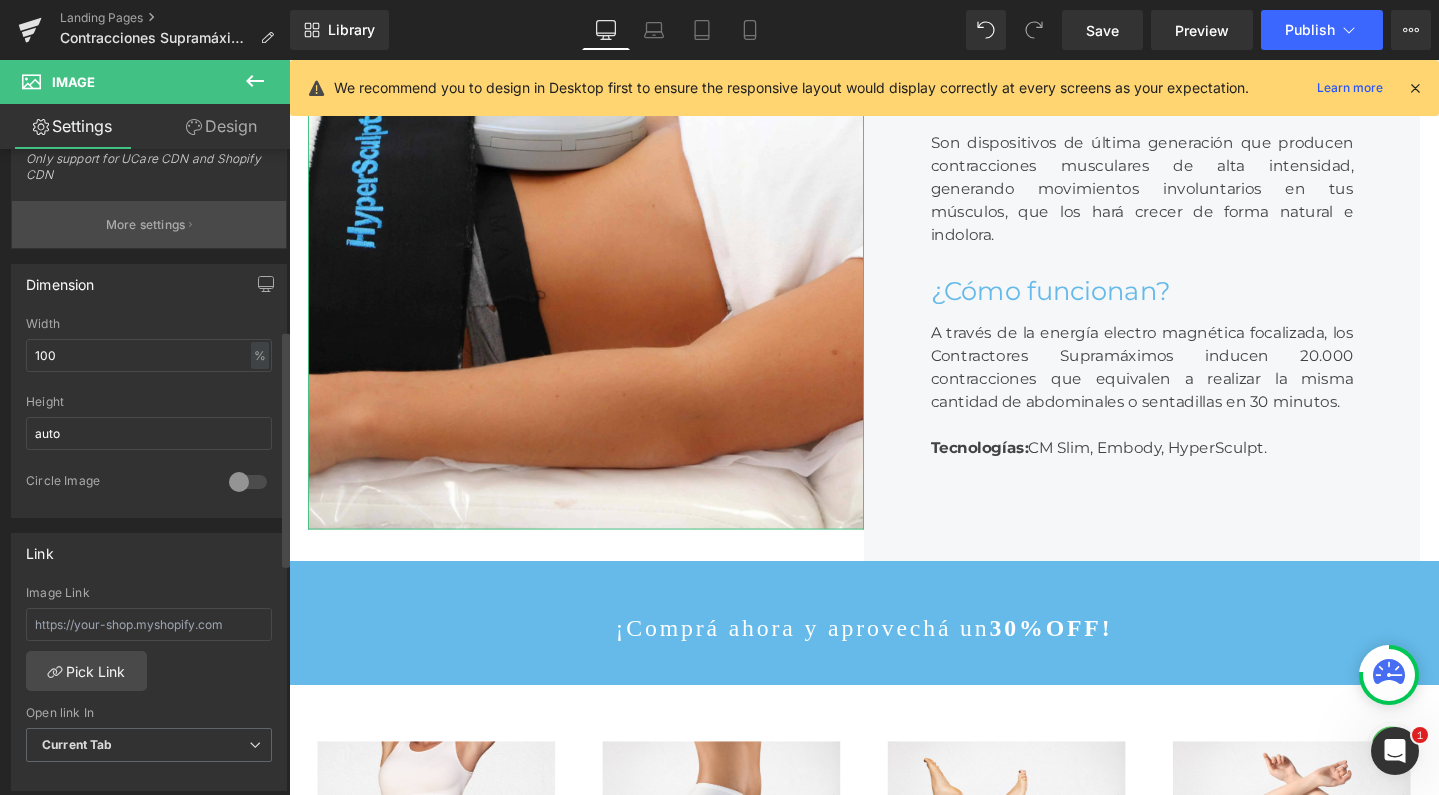 scroll, scrollTop: 503, scrollLeft: 0, axis: vertical 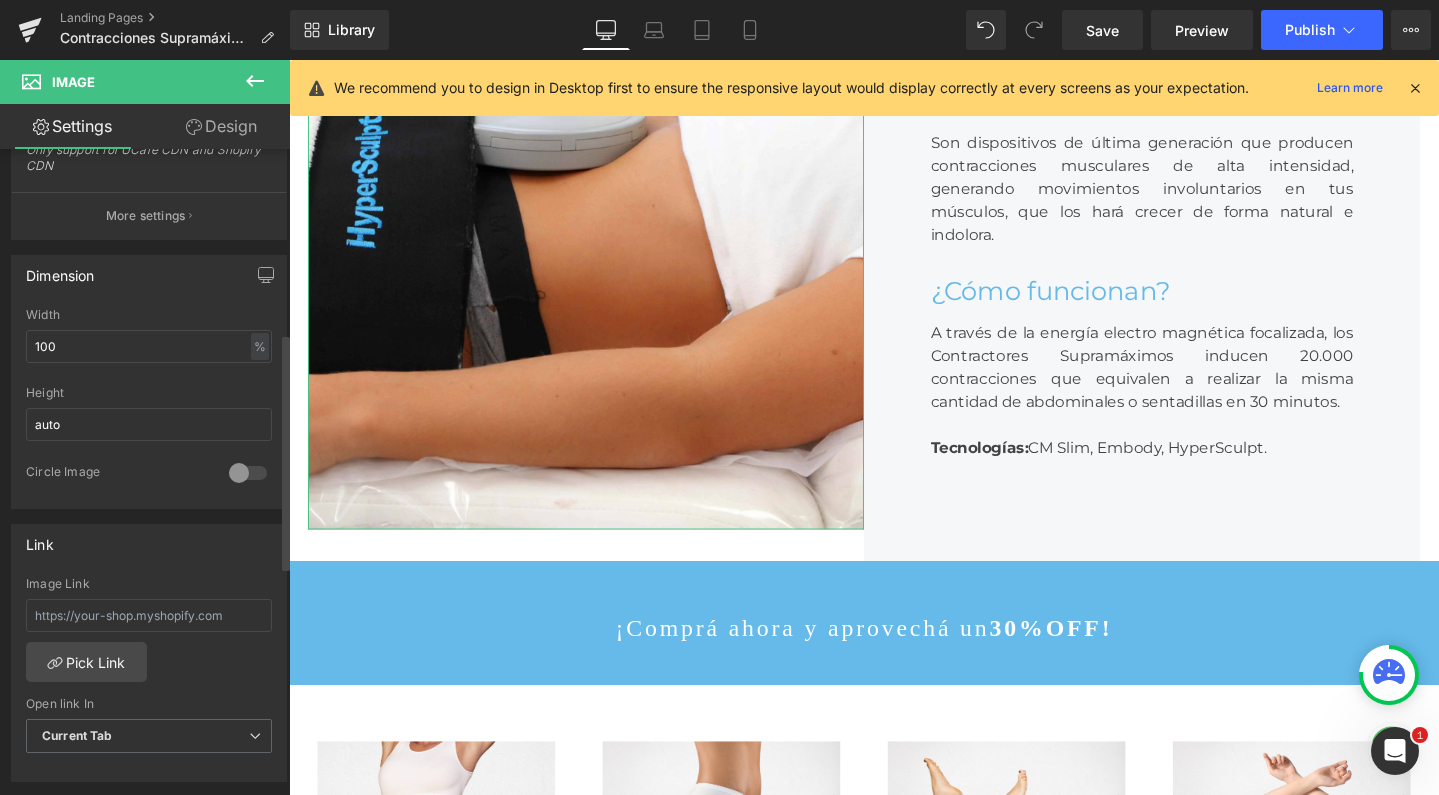 click at bounding box center [248, 473] 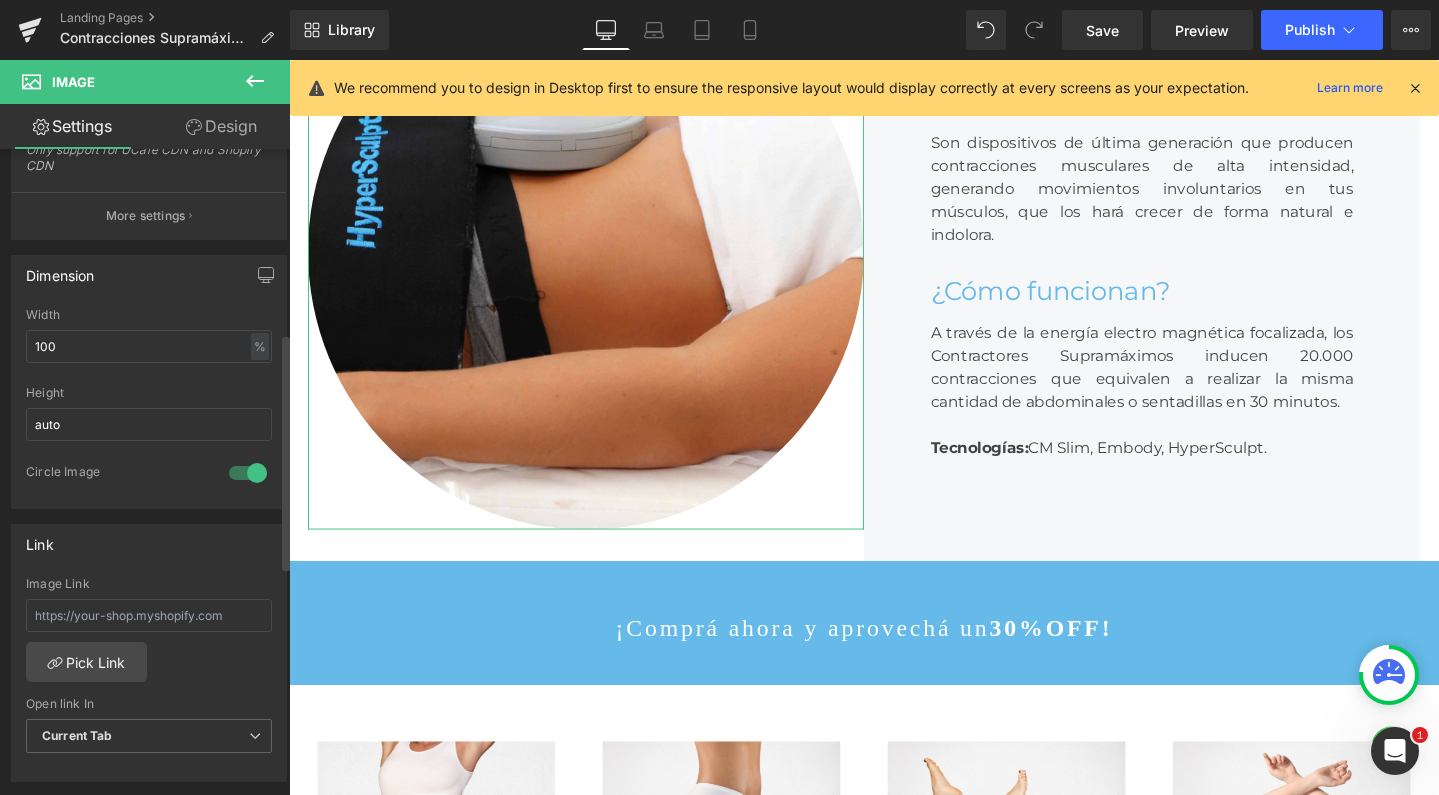 click at bounding box center (248, 473) 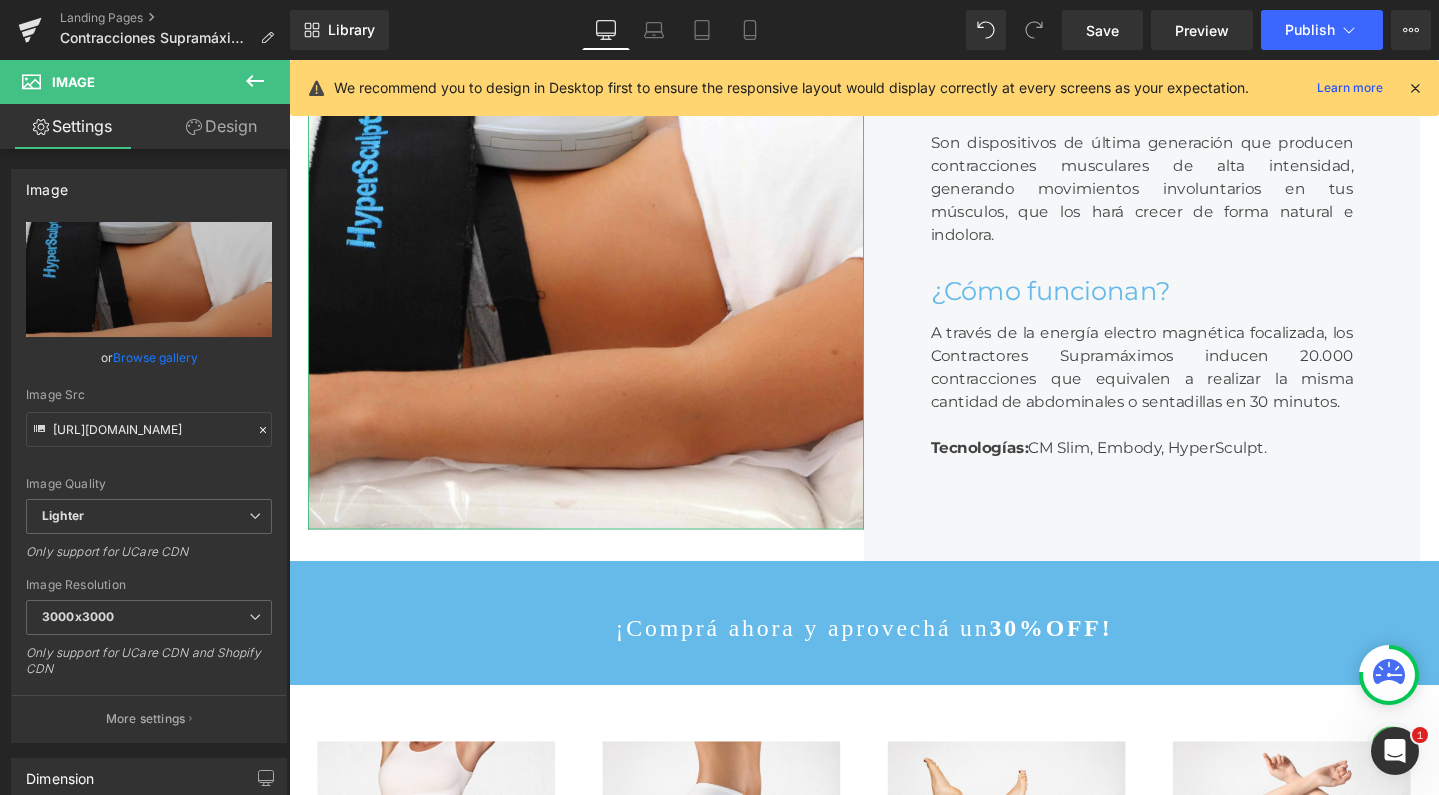 click on "Design" at bounding box center (221, 126) 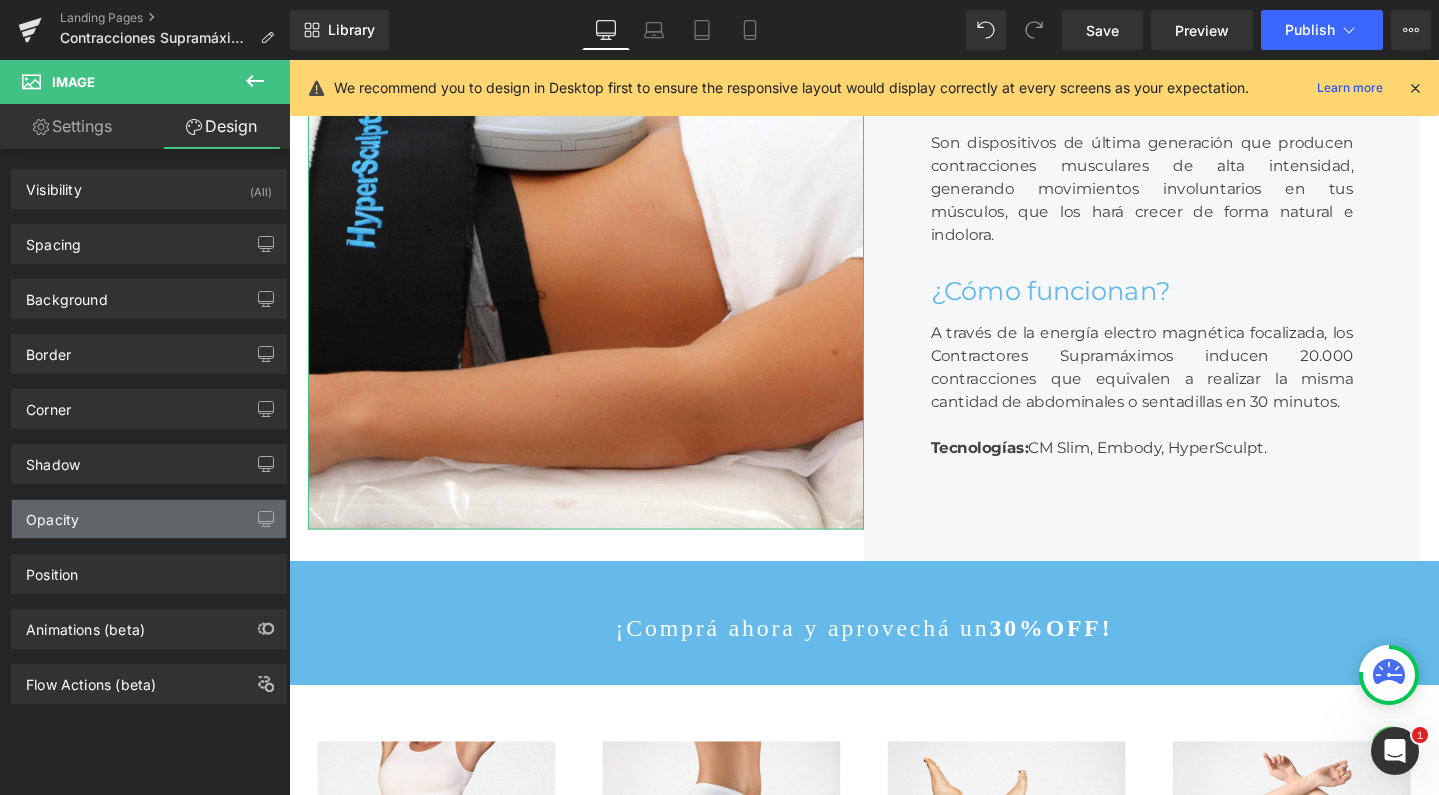 click on "Opacity" at bounding box center (149, 519) 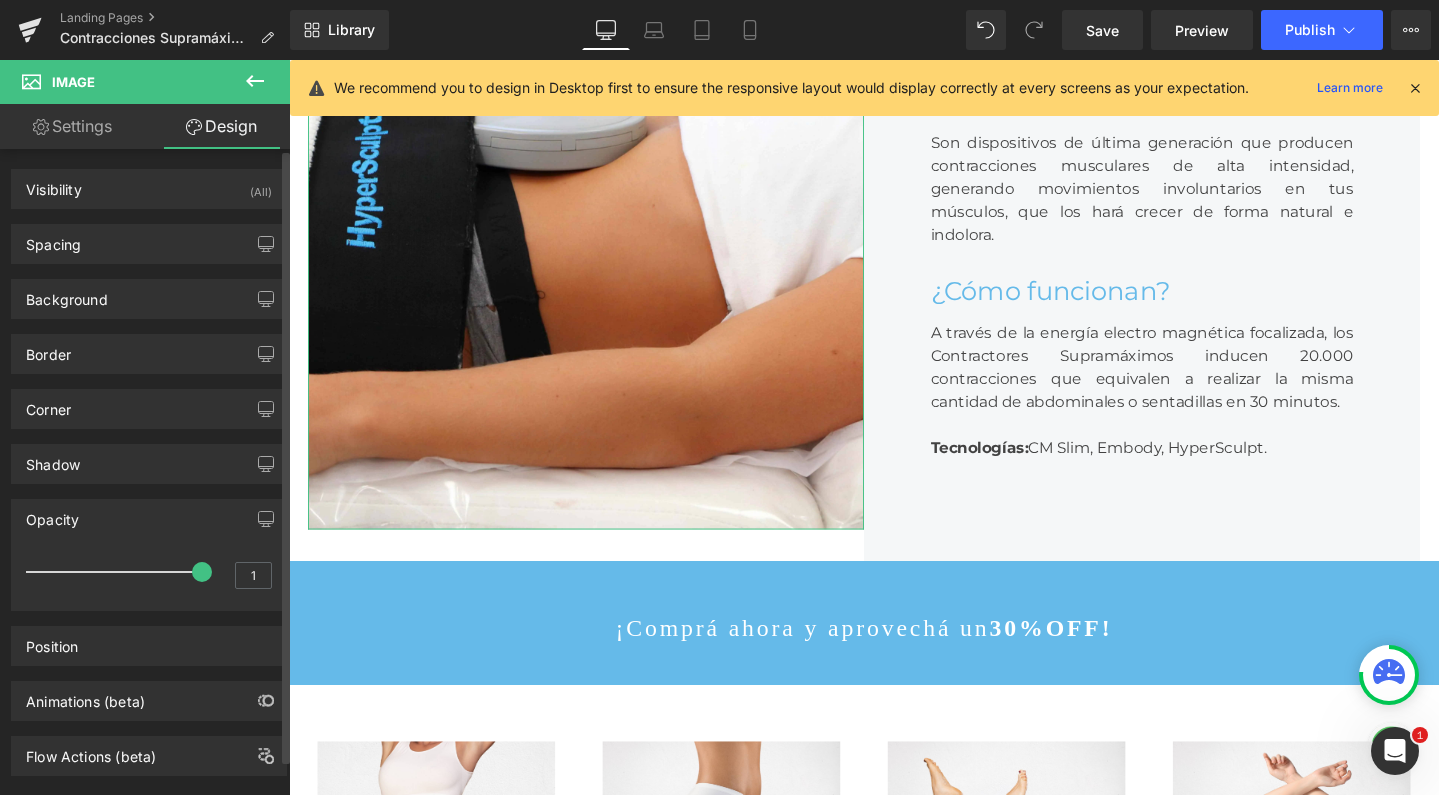 click at bounding box center [119, 572] 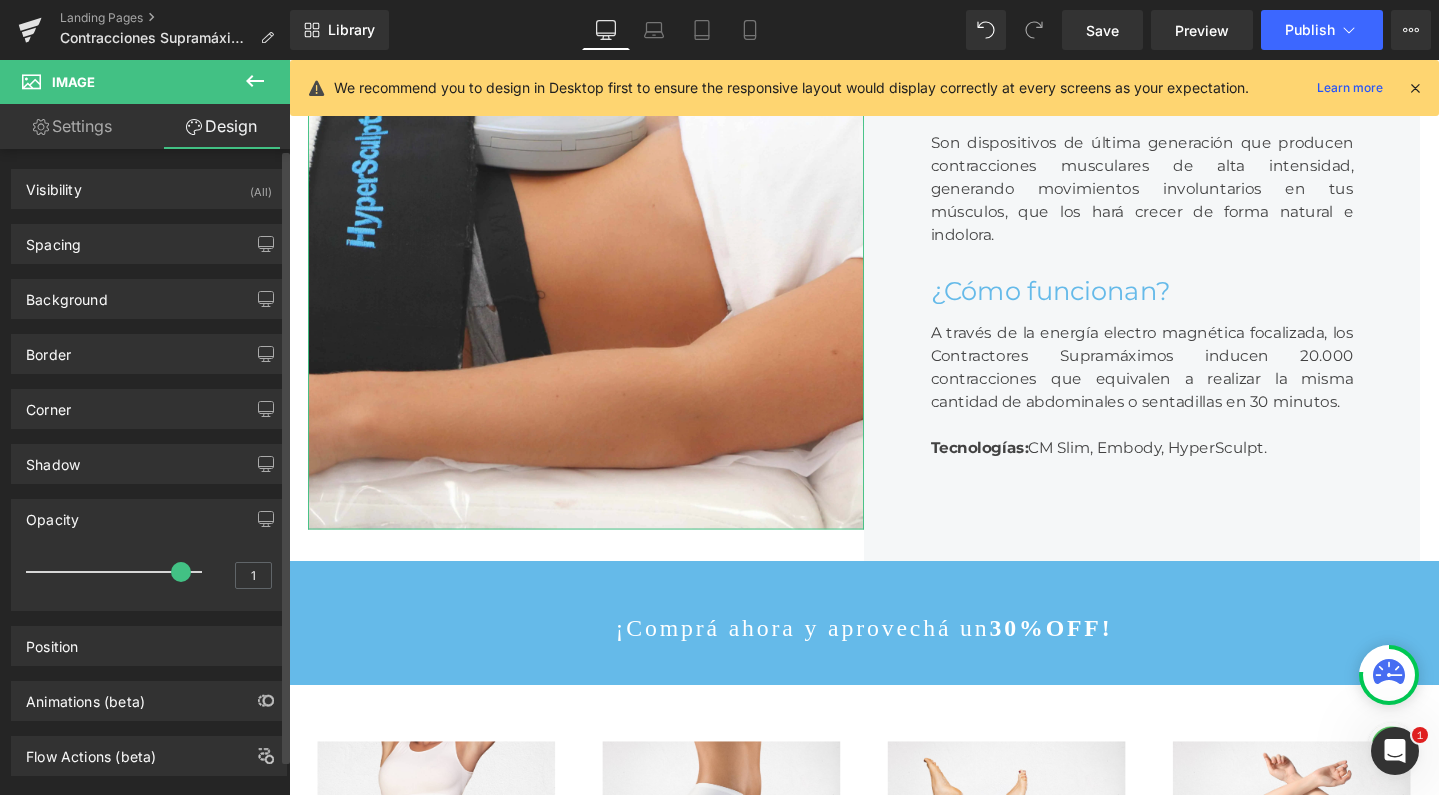 drag, startPoint x: 153, startPoint y: 572, endPoint x: 170, endPoint y: 572, distance: 17 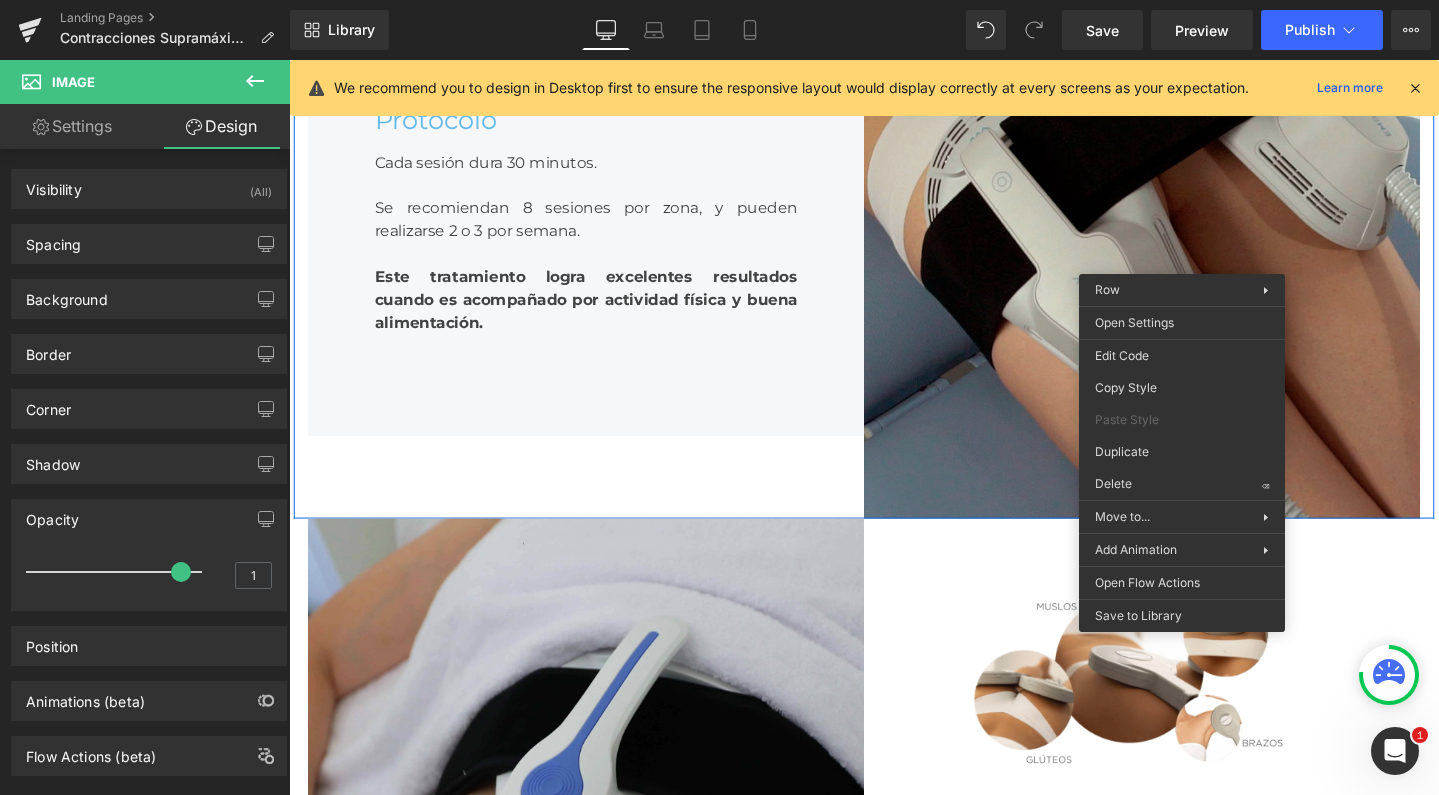 scroll, scrollTop: 3011, scrollLeft: 0, axis: vertical 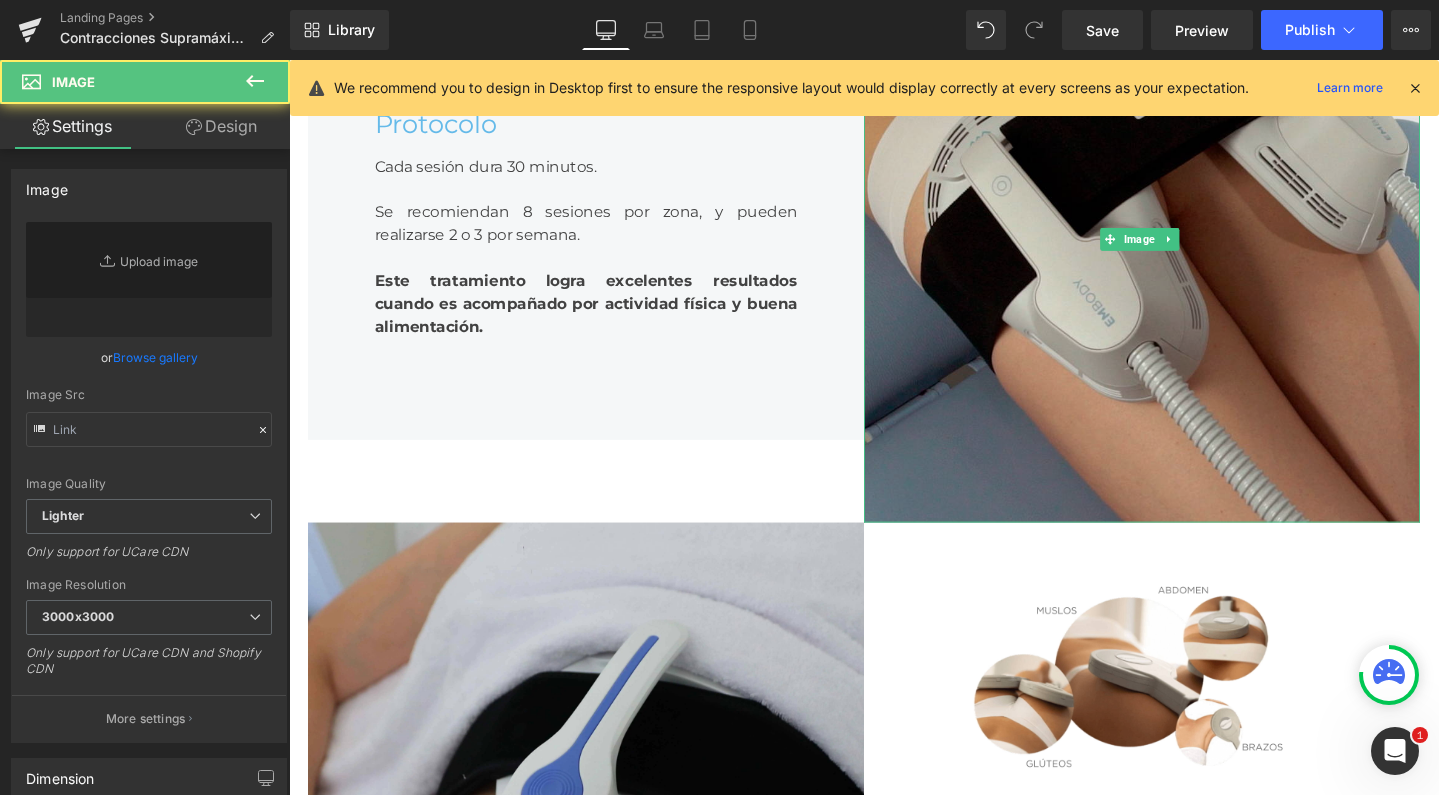 click at bounding box center [1186, 248] 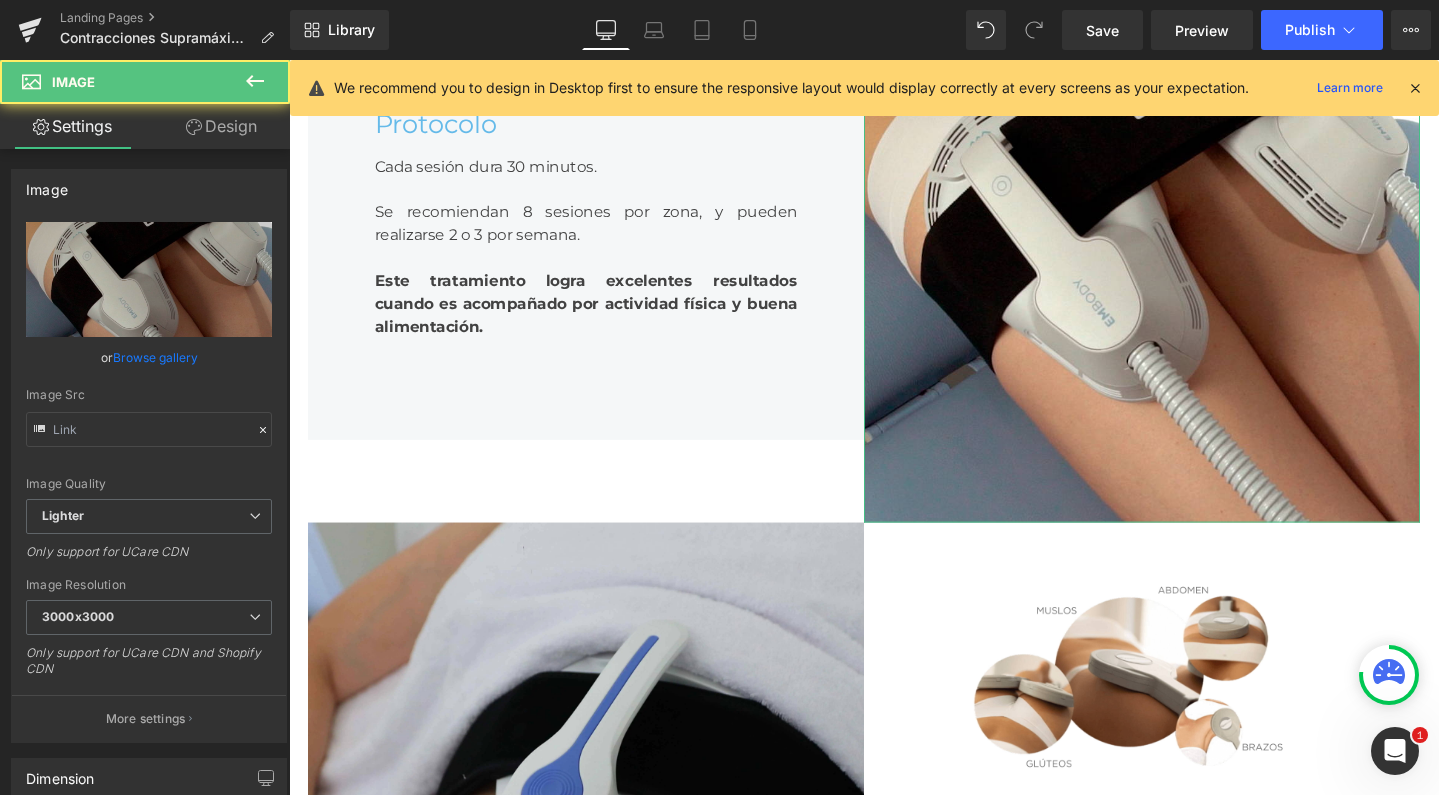 click on "Design" at bounding box center (221, 126) 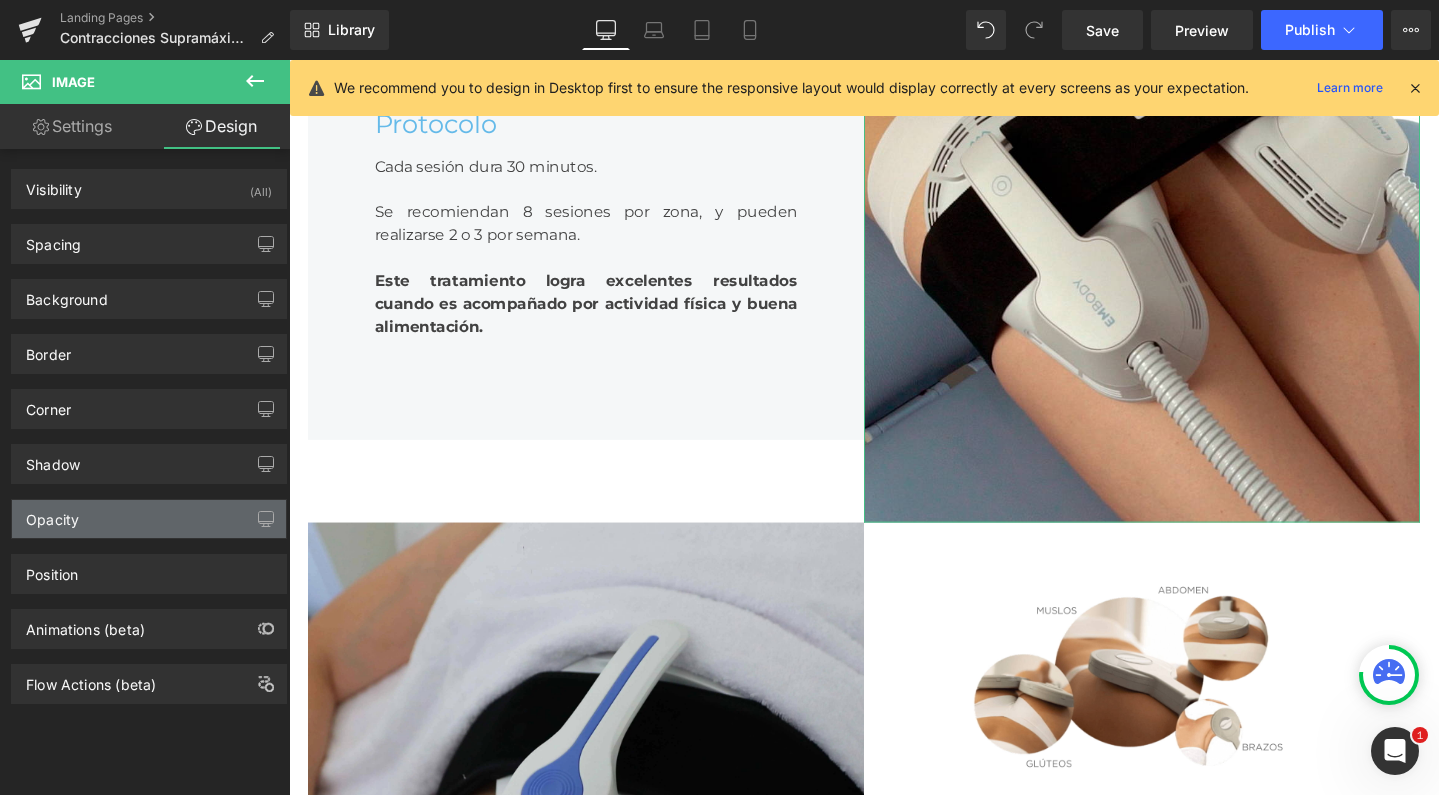click on "Opacity" at bounding box center [149, 519] 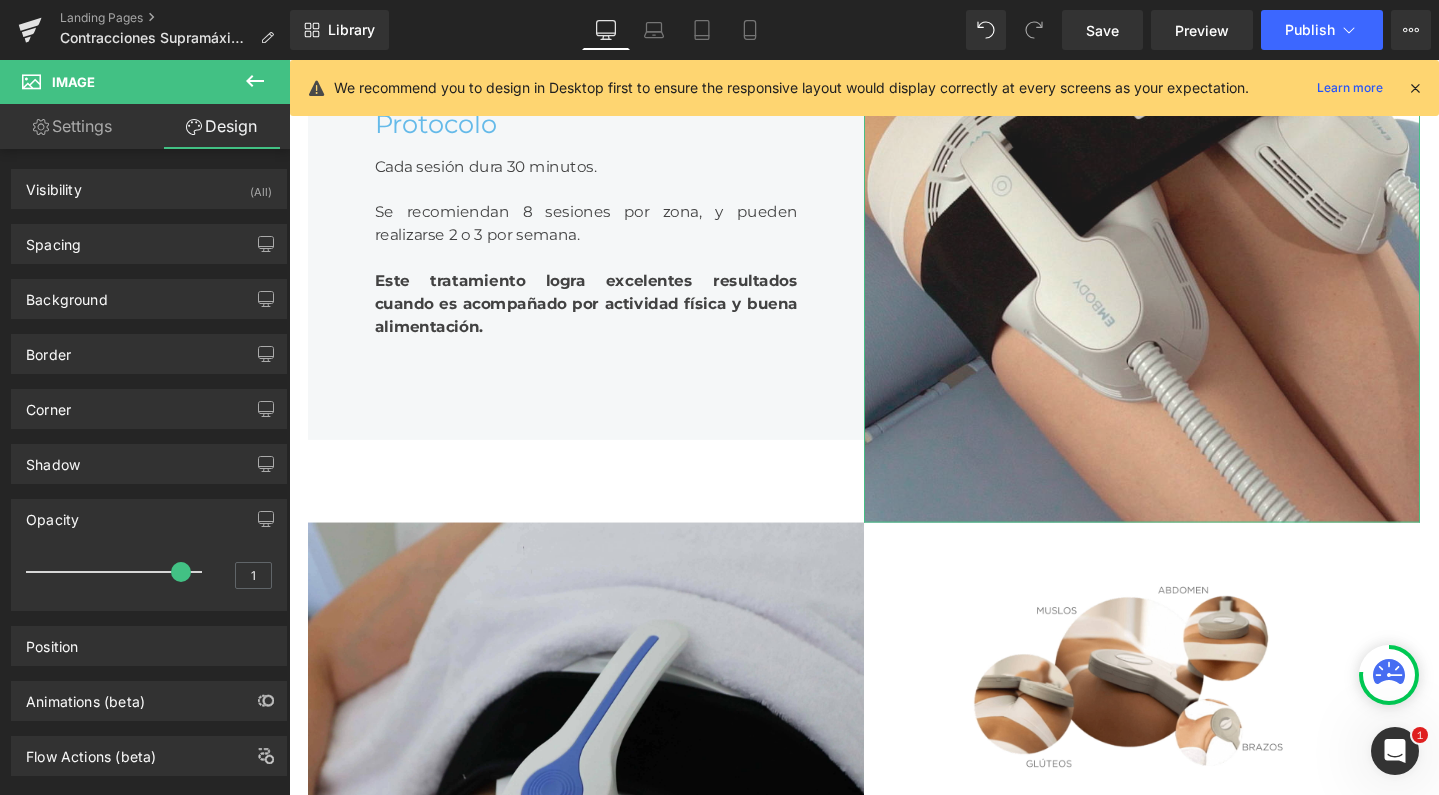 click at bounding box center [119, 572] 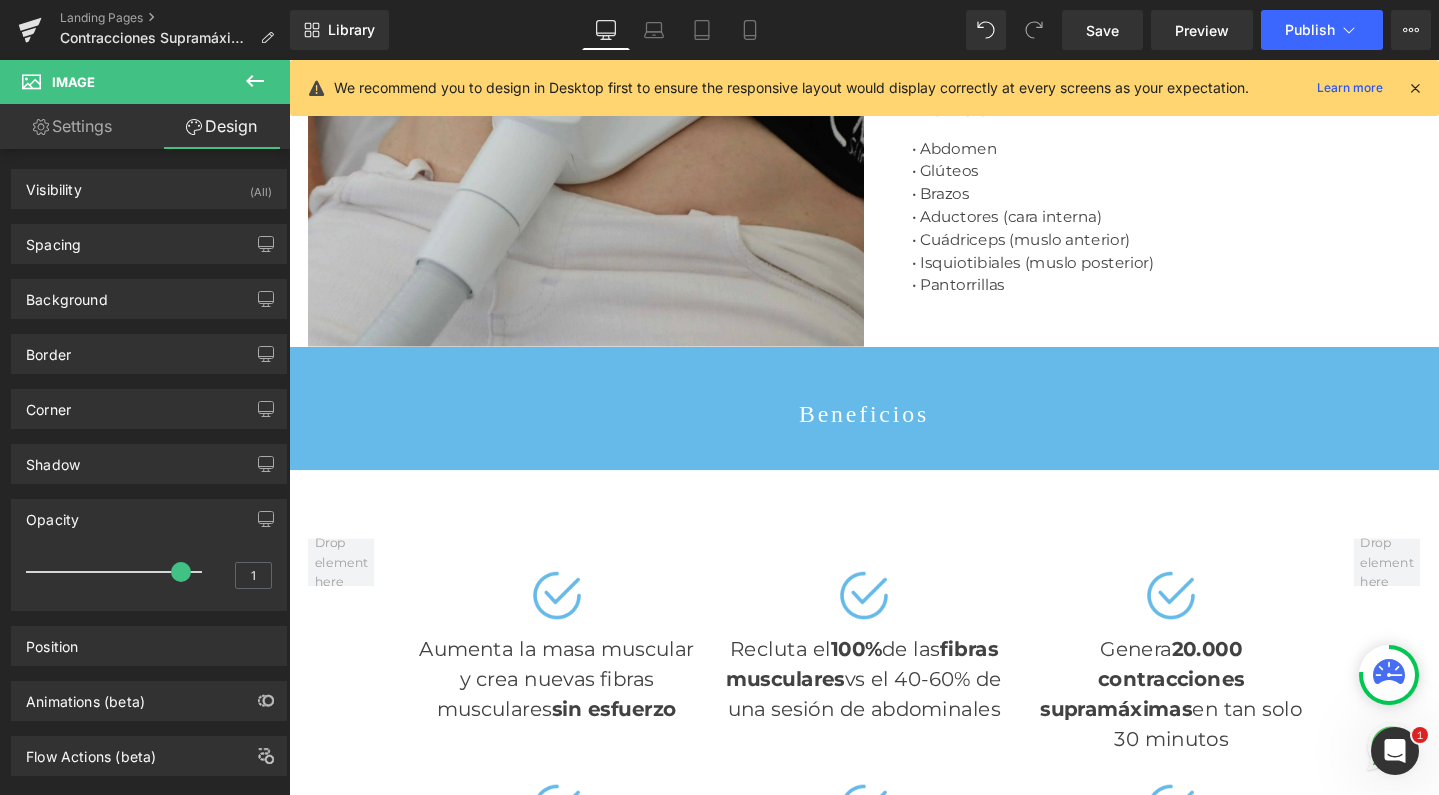 scroll, scrollTop: 3792, scrollLeft: 0, axis: vertical 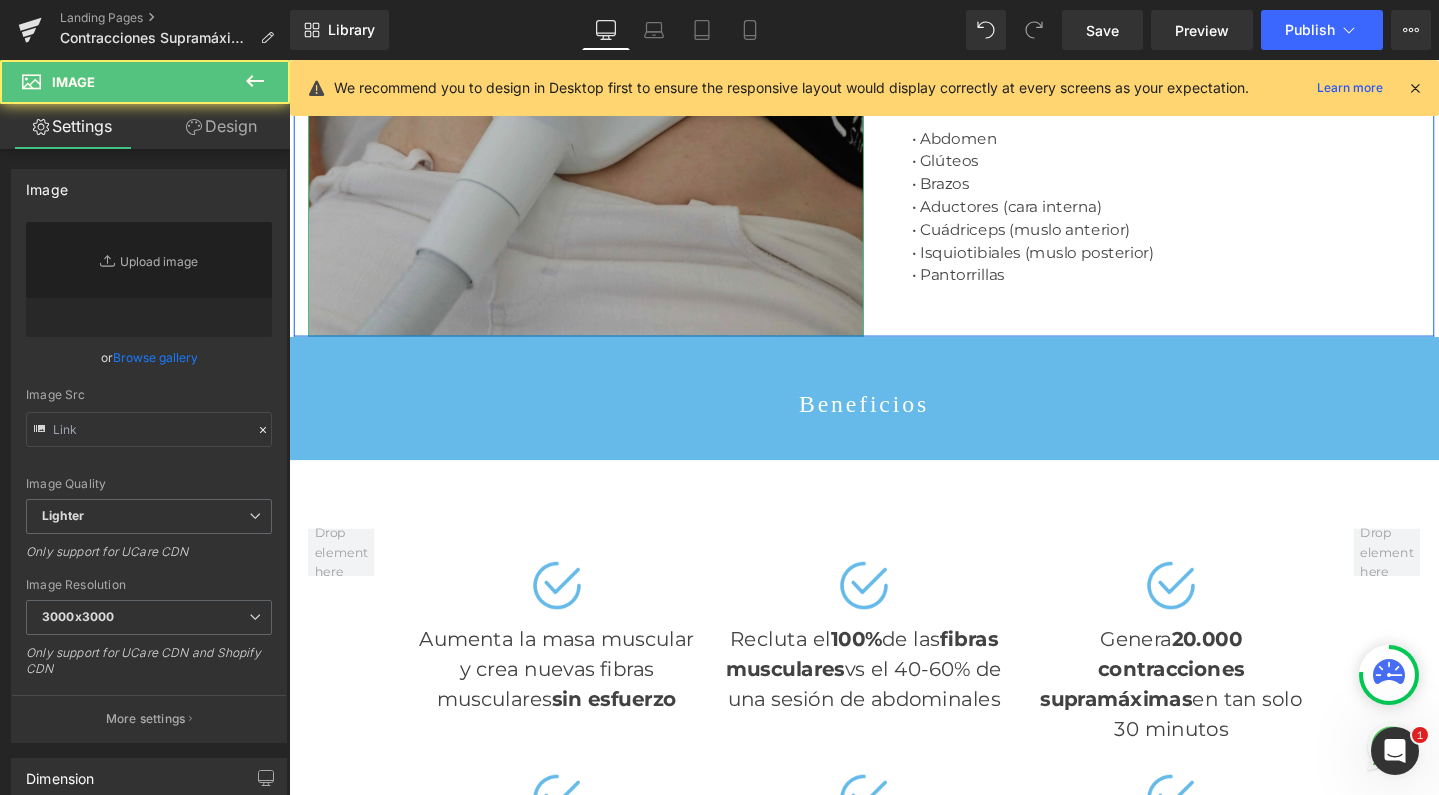 click at bounding box center [601, 58] 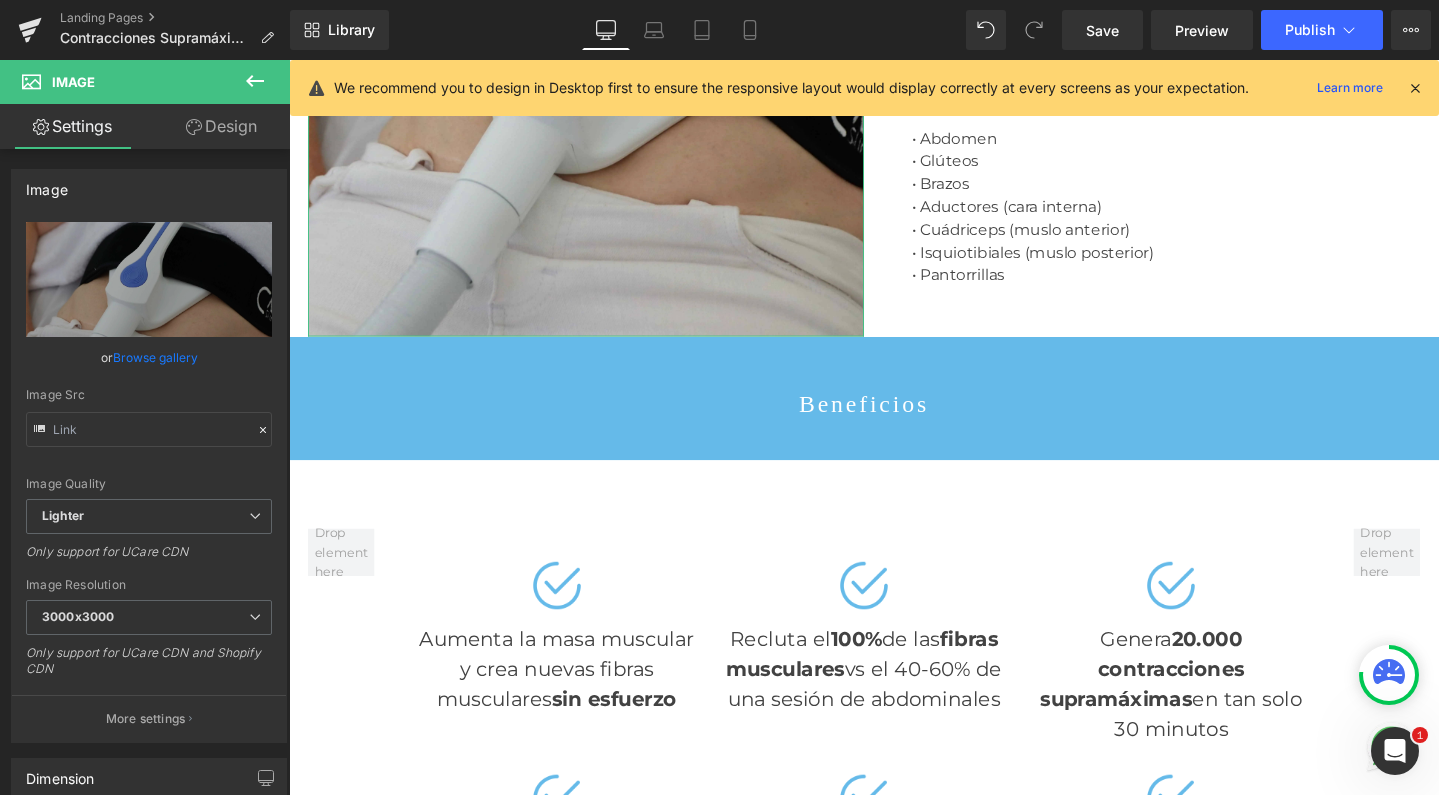 click on "Design" at bounding box center (221, 126) 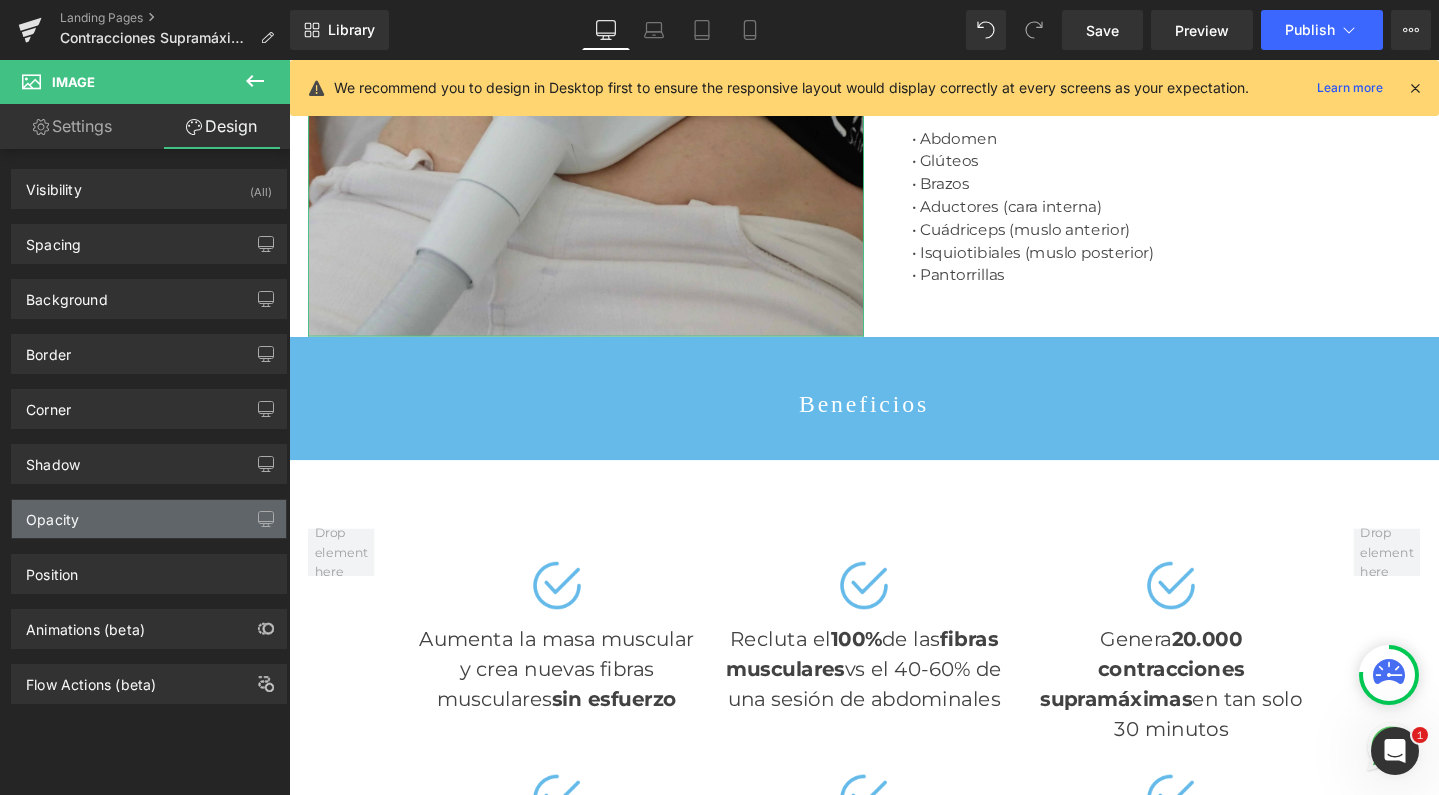 click on "Opacity" at bounding box center [149, 519] 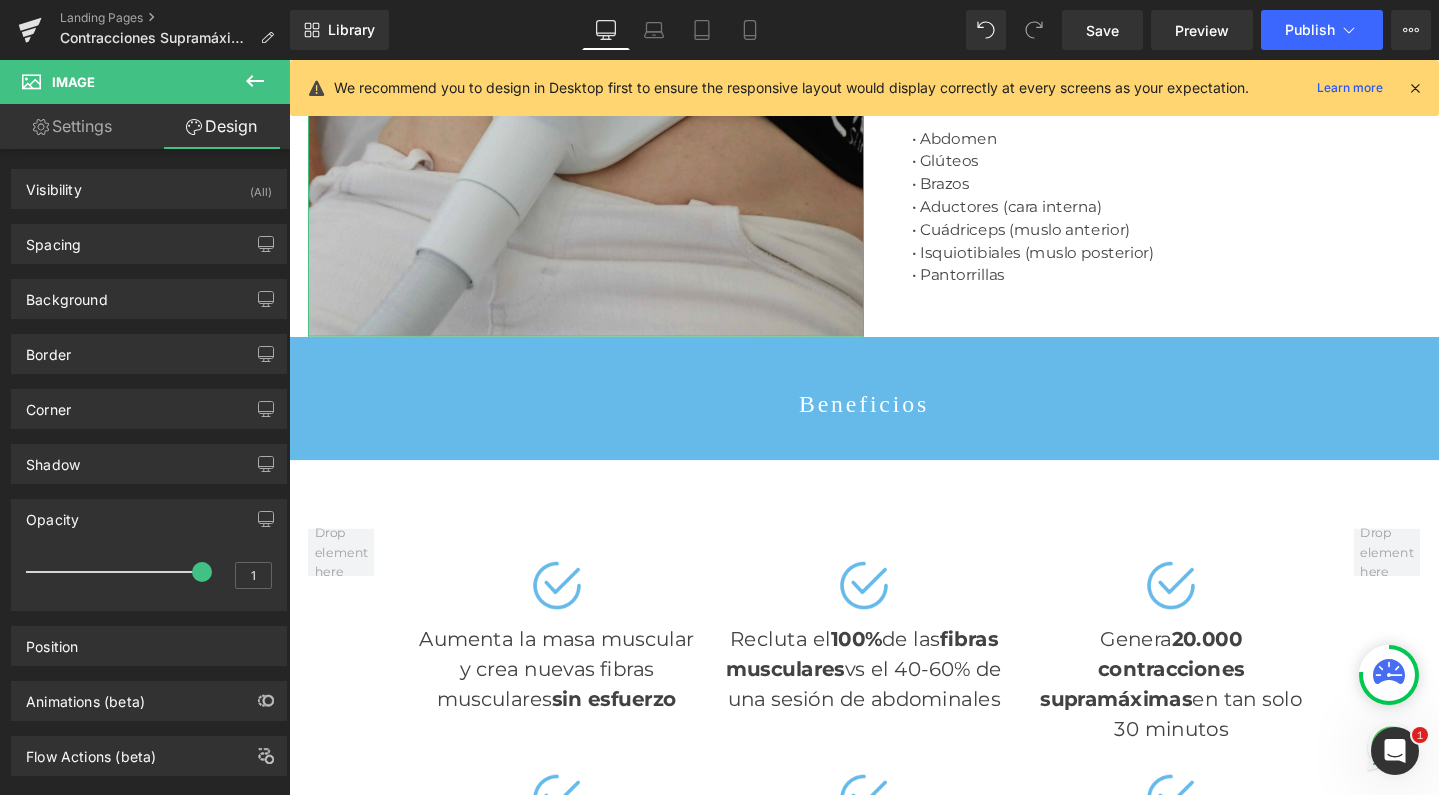 click at bounding box center (119, 572) 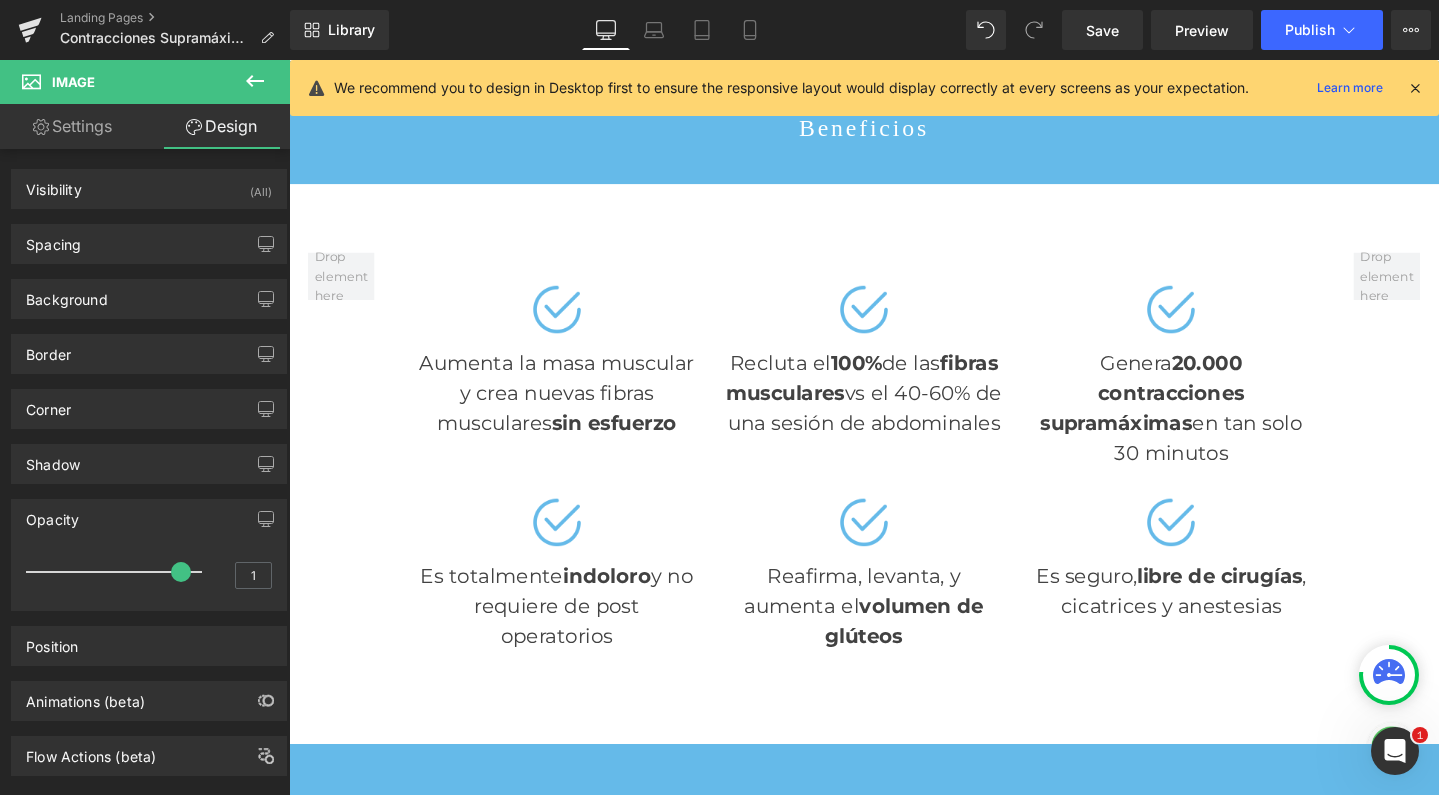 scroll, scrollTop: 4024, scrollLeft: 0, axis: vertical 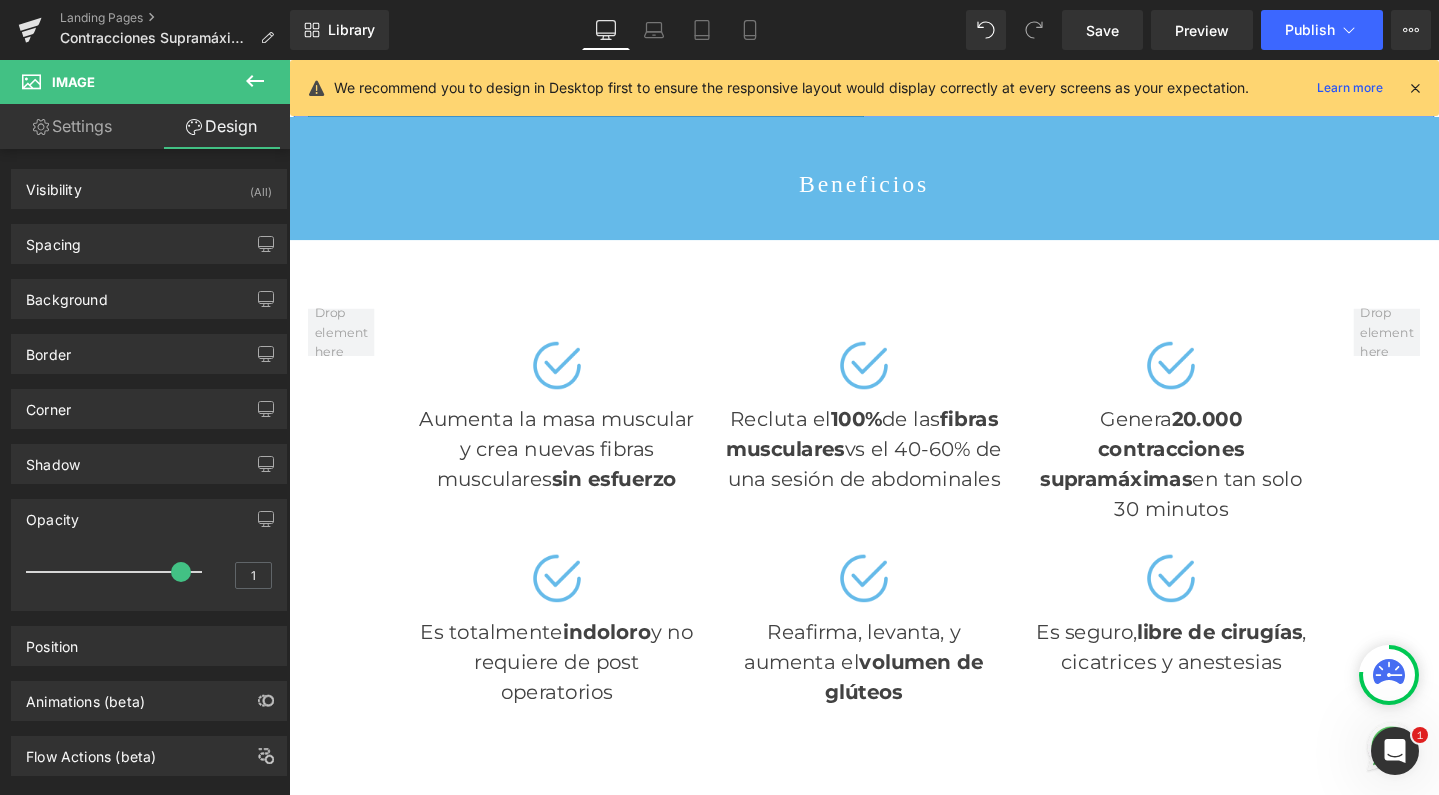 click on "Image" at bounding box center (598, -173) 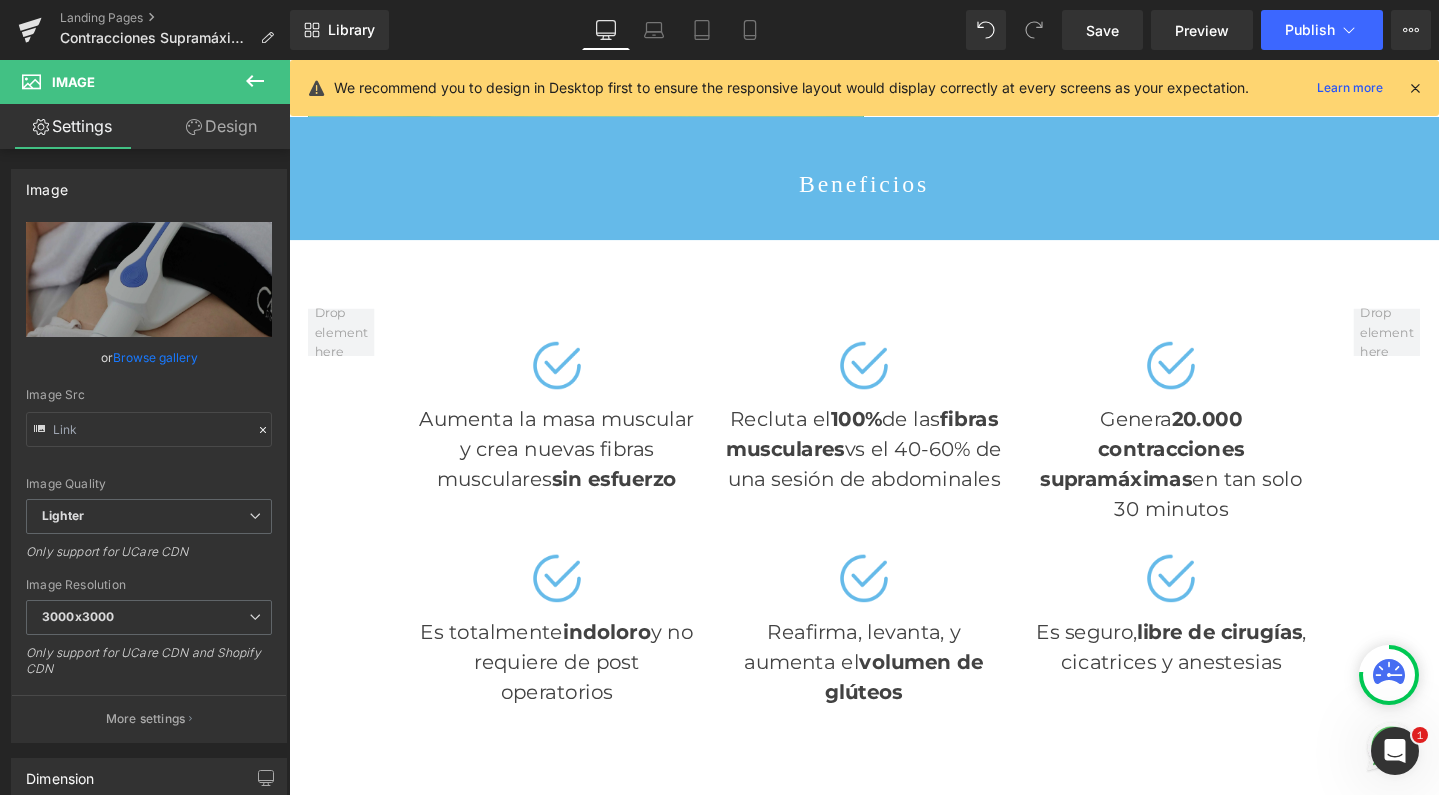 click on "Design" at bounding box center [221, 126] 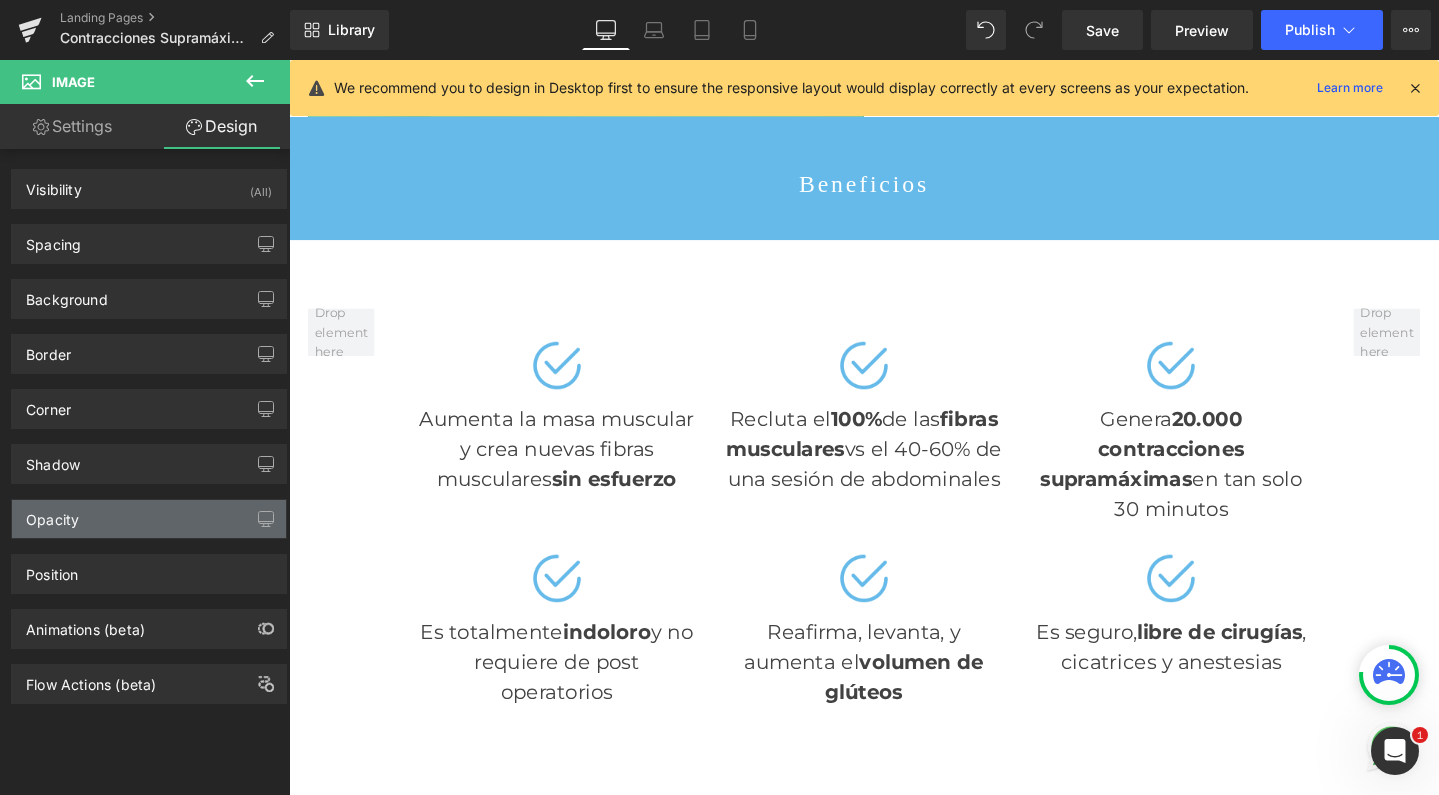 click on "Opacity" at bounding box center (149, 519) 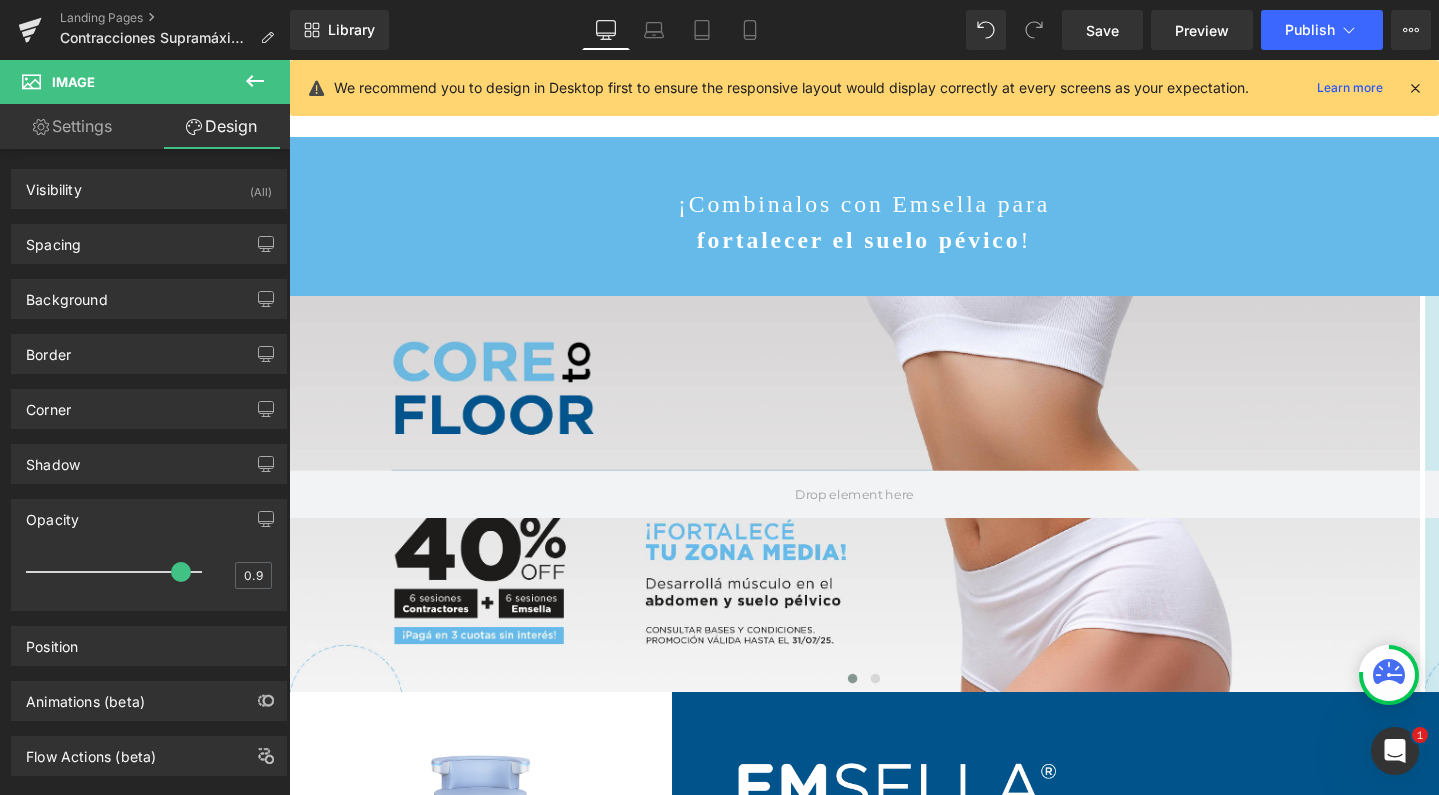 scroll, scrollTop: 4722, scrollLeft: 0, axis: vertical 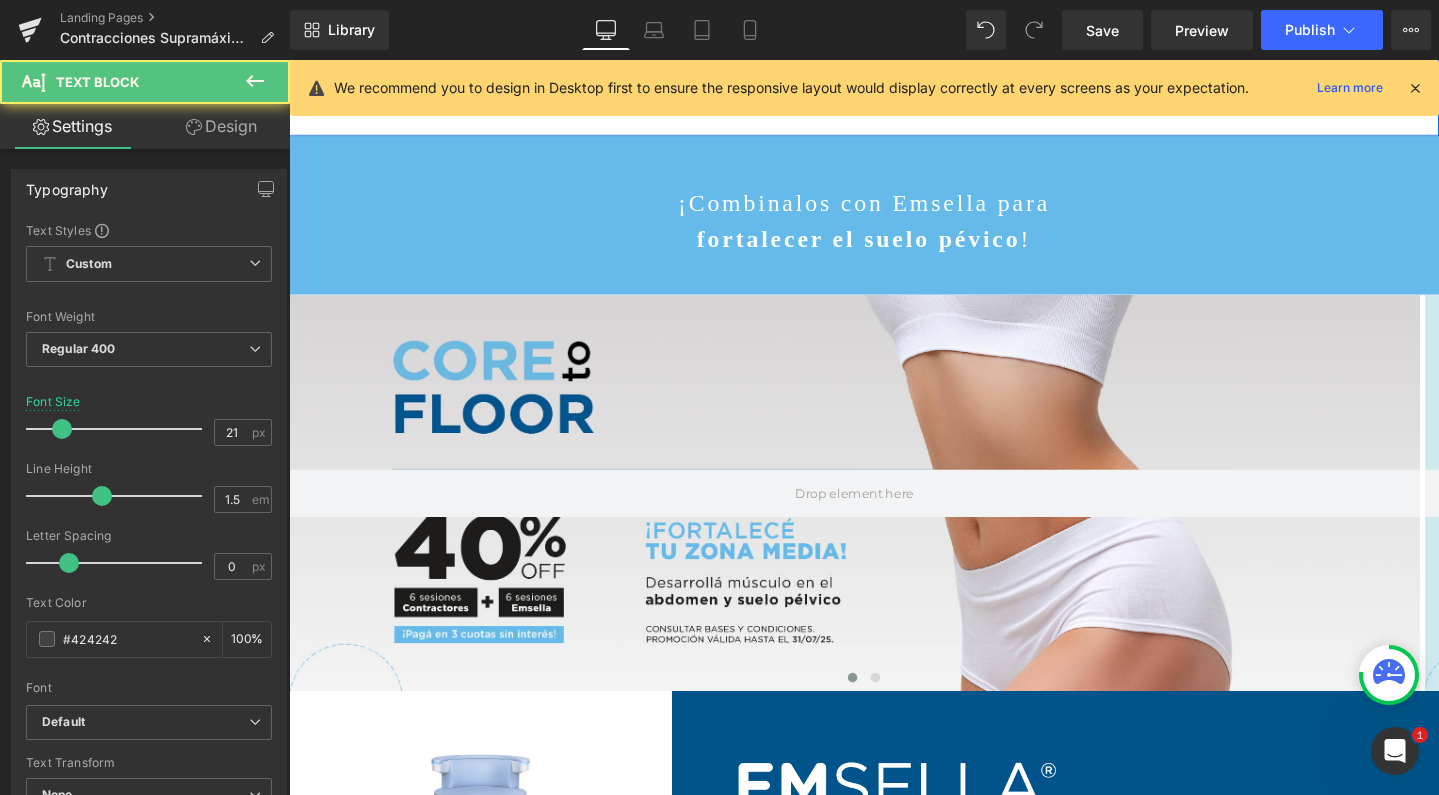 click on "20.000 contracciones supramáximas" at bounding box center (1186, -229) 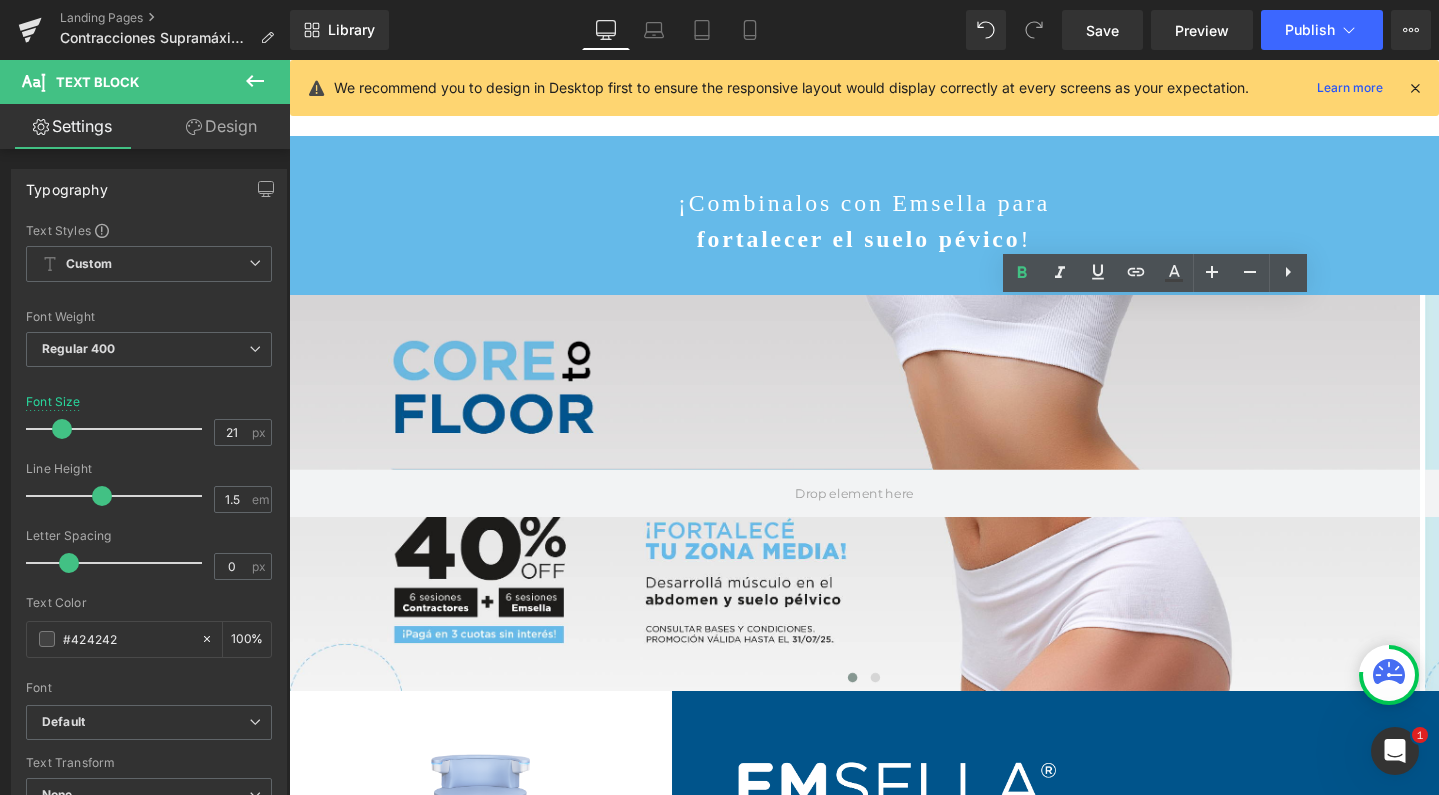 click on "Genera  20.000 contracciones supramáximas  en tan solo 30 minutos" at bounding box center [1217, -221] 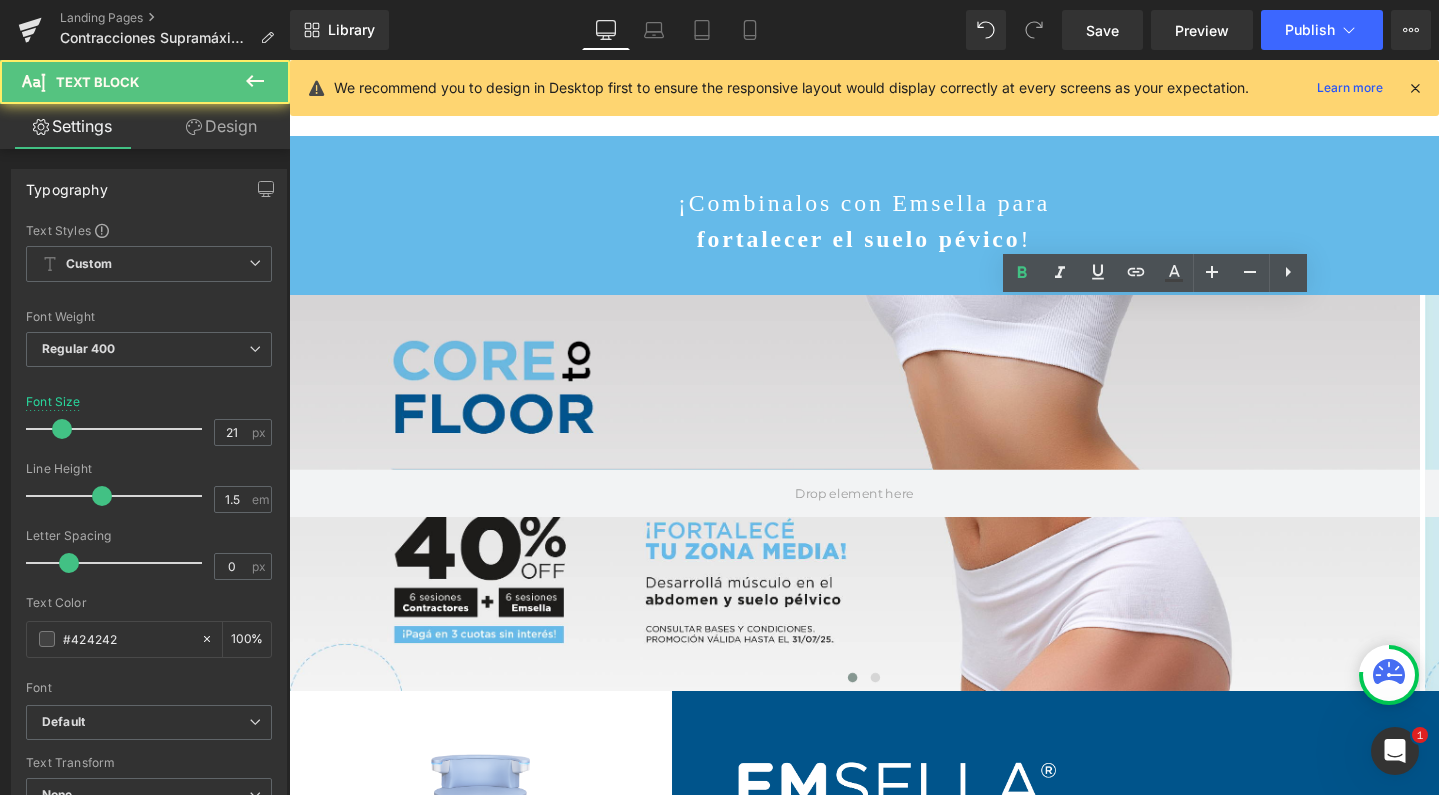 type 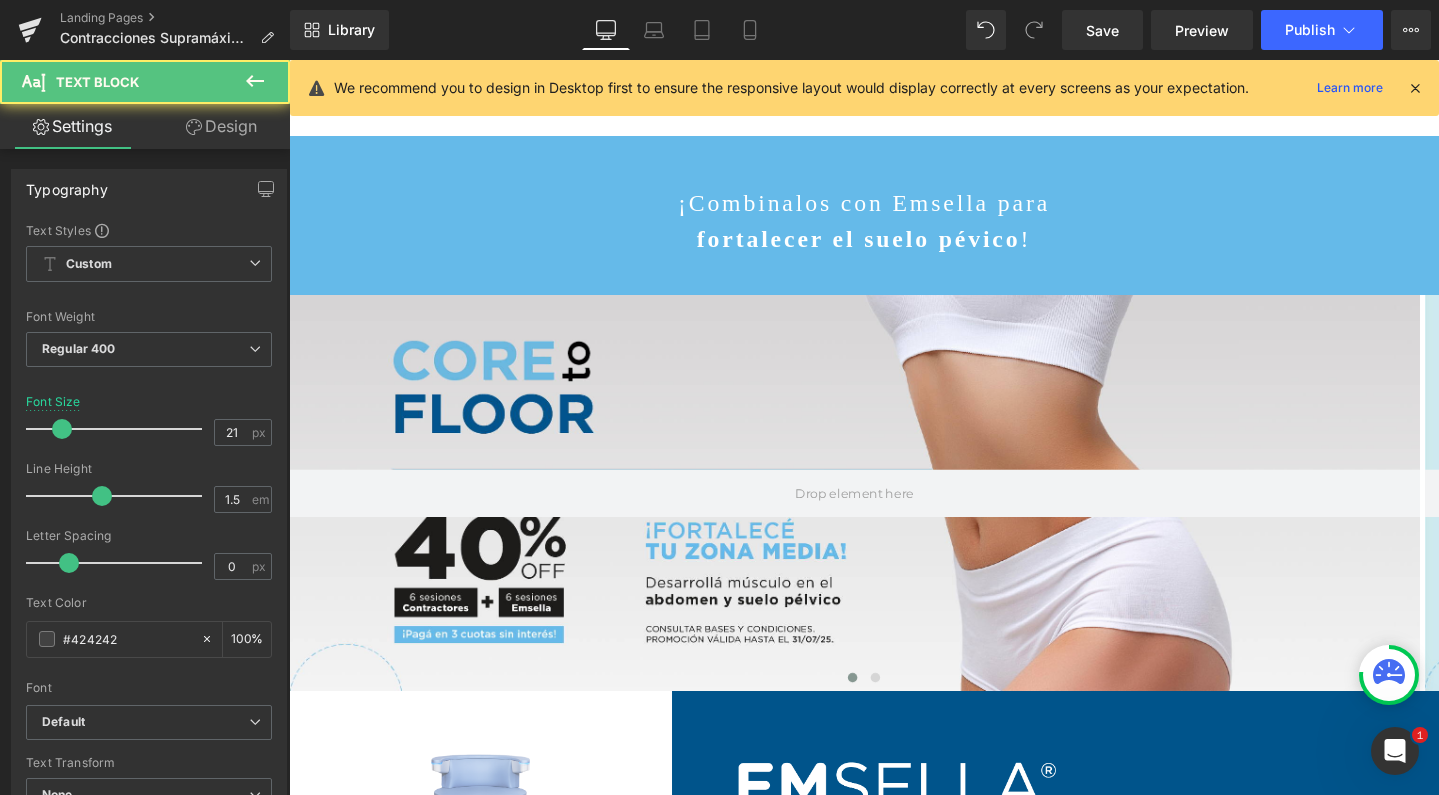 click on "Genera  20.000 contracciones supramáximas  en tan solo 30 minutos" at bounding box center (1217, -221) 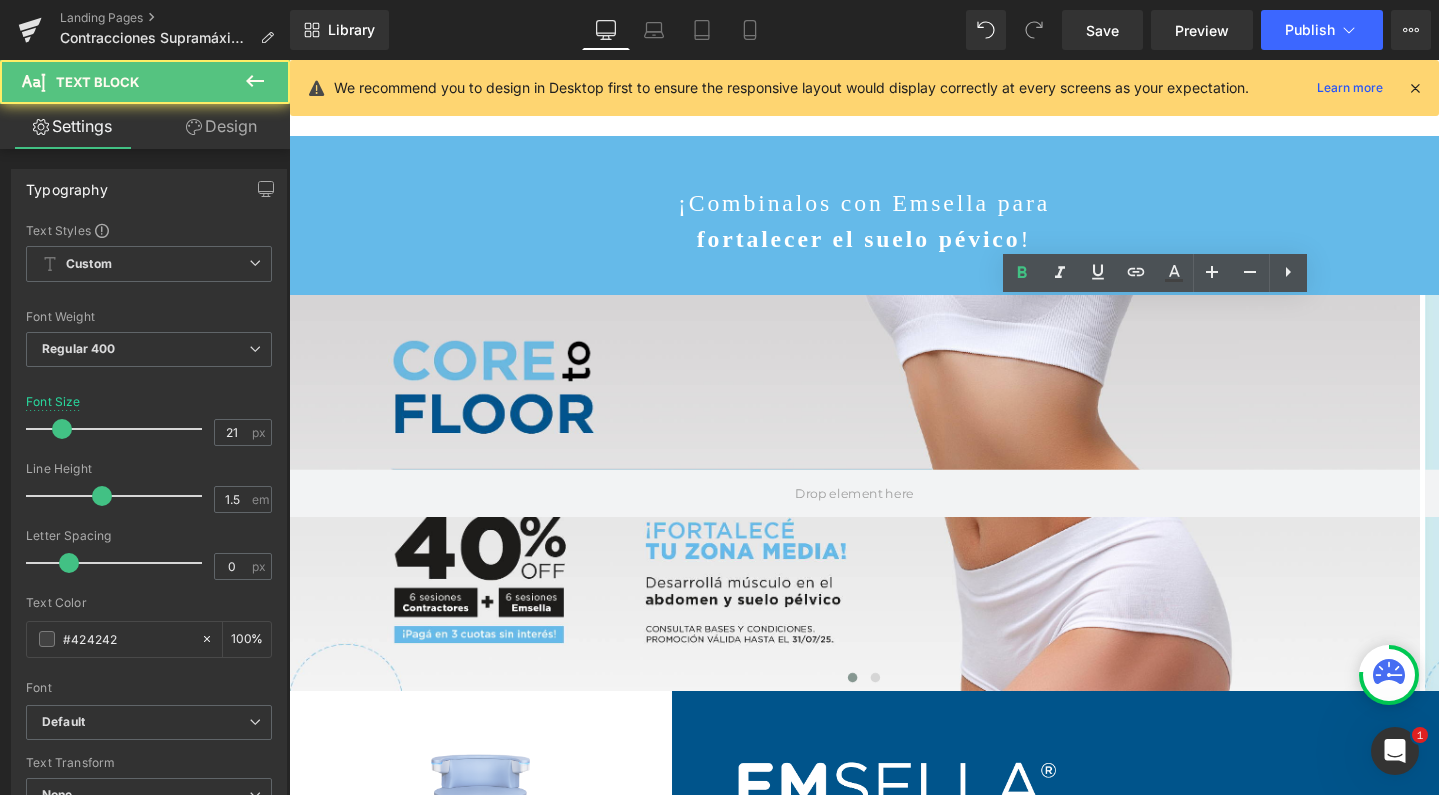 click on "Recluta el  100%  de las  fibras musculares  vs el 40-60% de una sesión de abdominales" at bounding box center [893, -237] 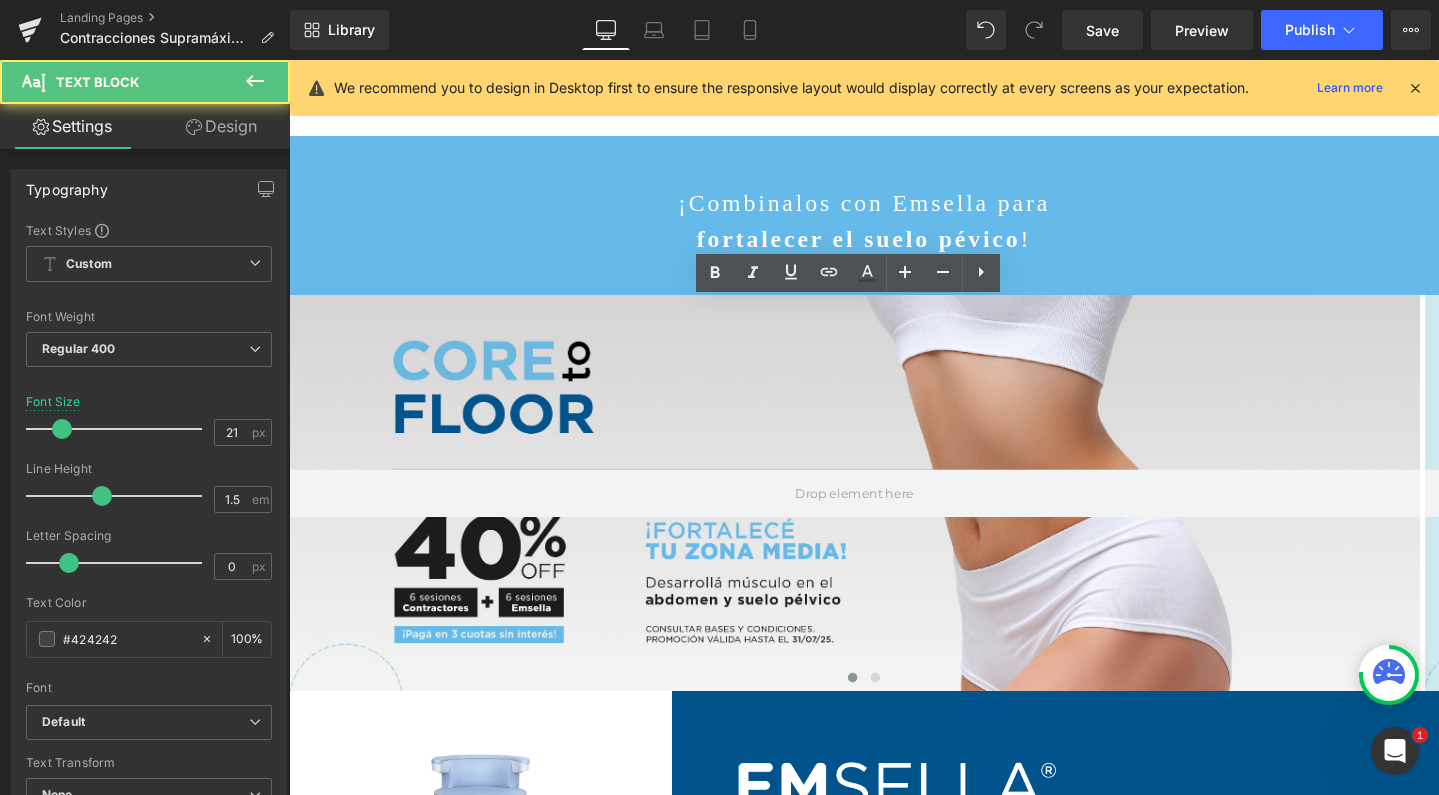 click on "Recluta el  100%  de las  fibras musculares  vs el 40-60% de una sesión de abdominales" at bounding box center (893, -237) 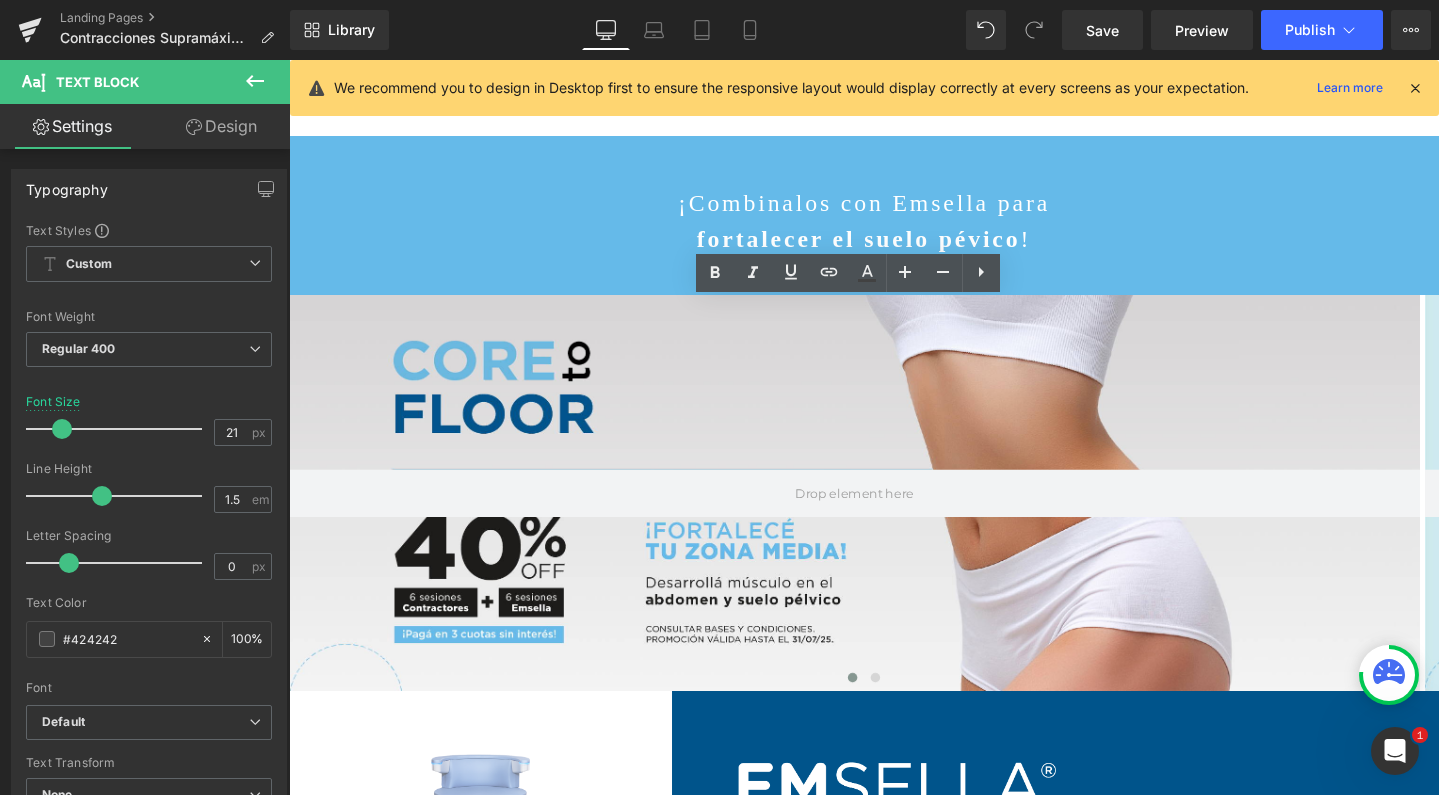 type 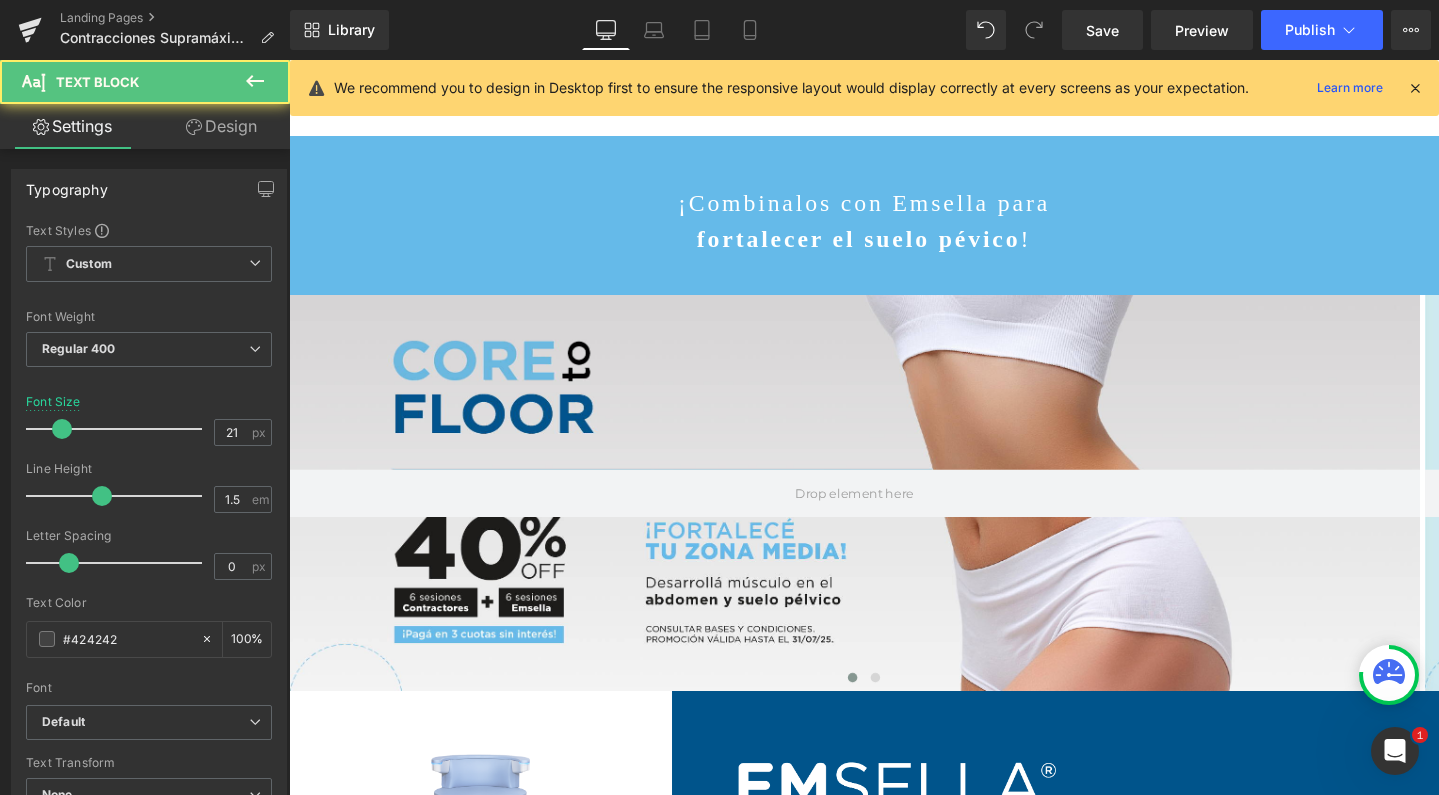 click on "Es seguro,  libre de cirugías , cicatrices y anestesias" at bounding box center [1217, -29] 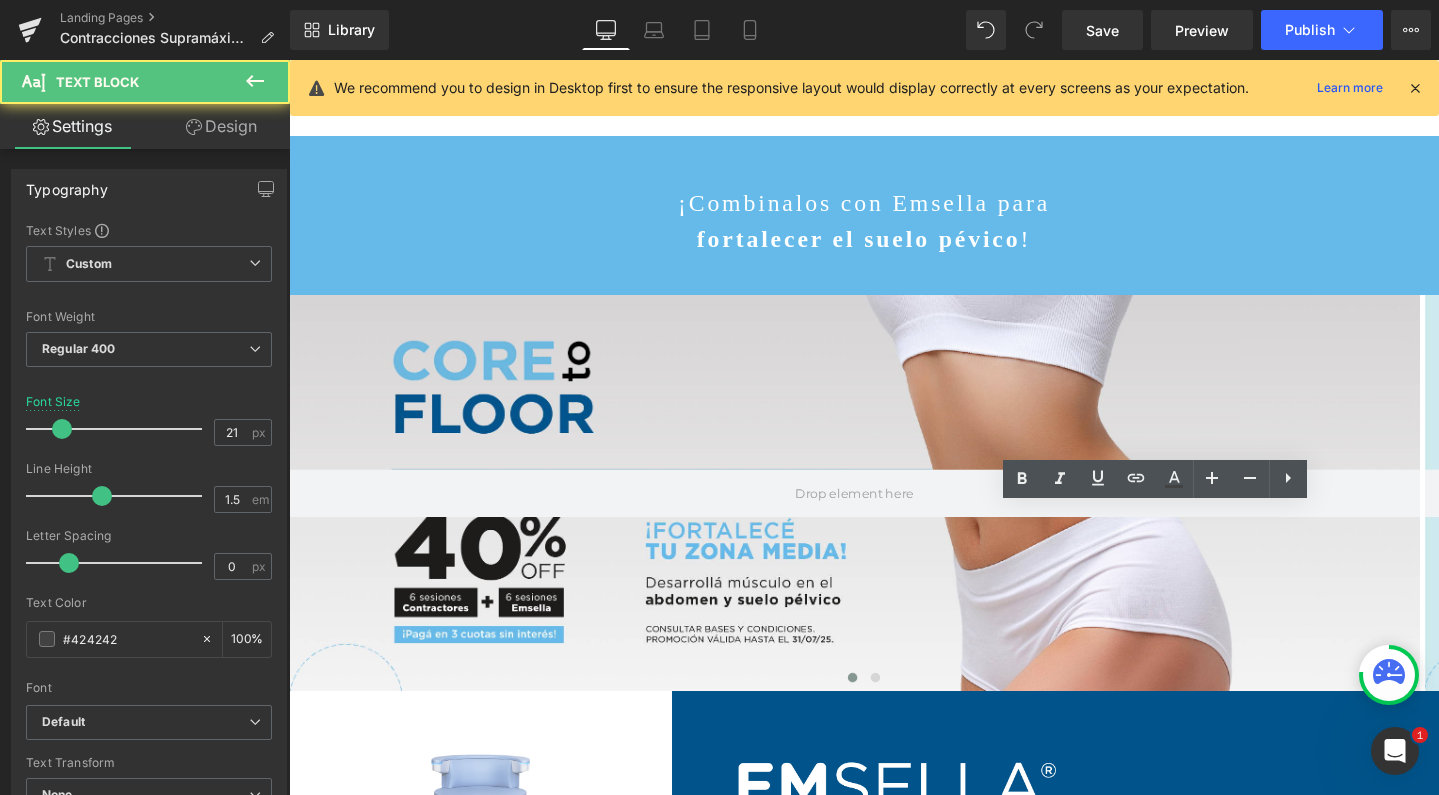 click on "Es seguro,  libre de cirugías , cicatrices y anestesias" at bounding box center [1217, -29] 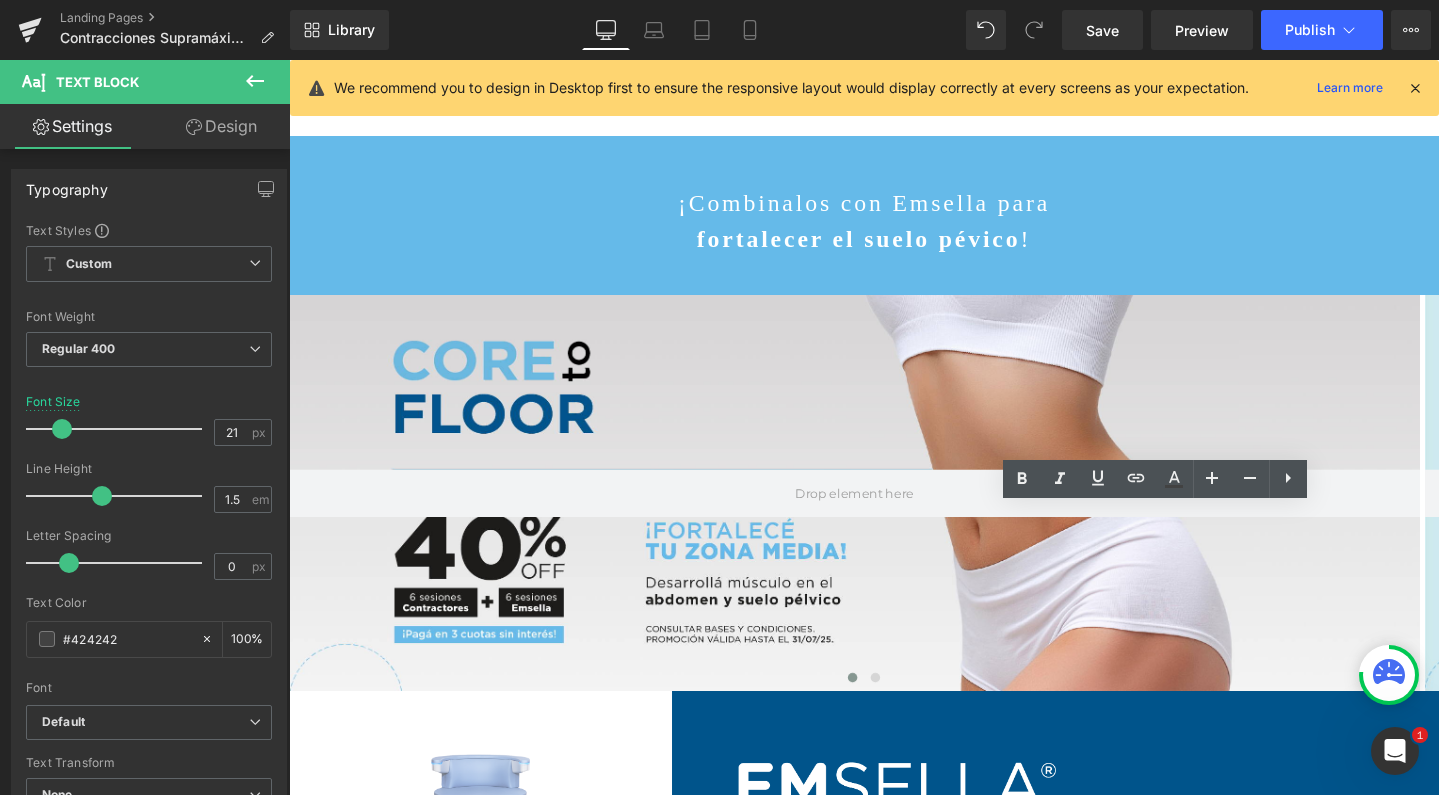 click at bounding box center (623, -14) 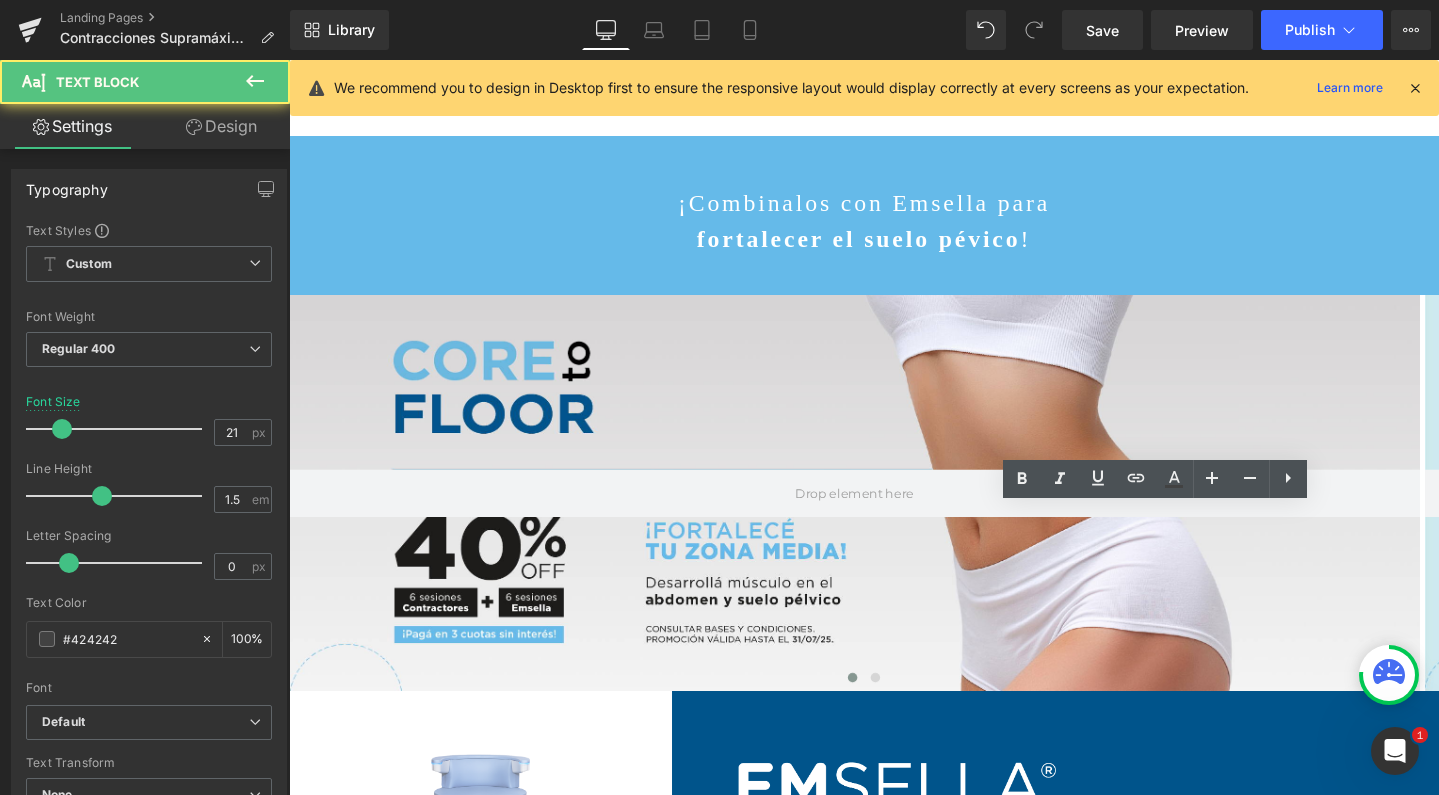 click on "Es totalmente  indoloro  y no requiere de post operatorios" at bounding box center (570, -13) 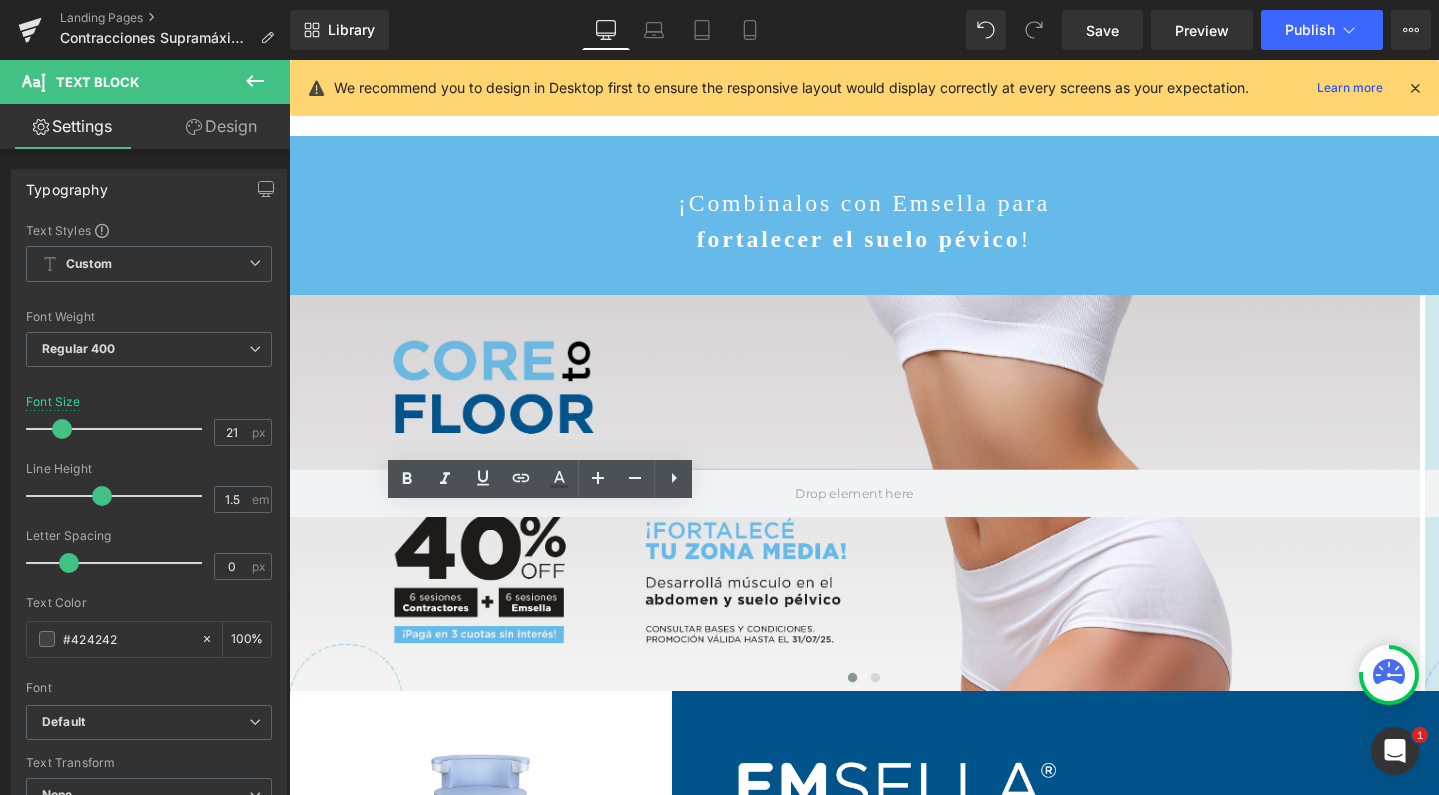 click on "Es totalmente  indoloro  y no requiere de post operatorios" at bounding box center [570, -13] 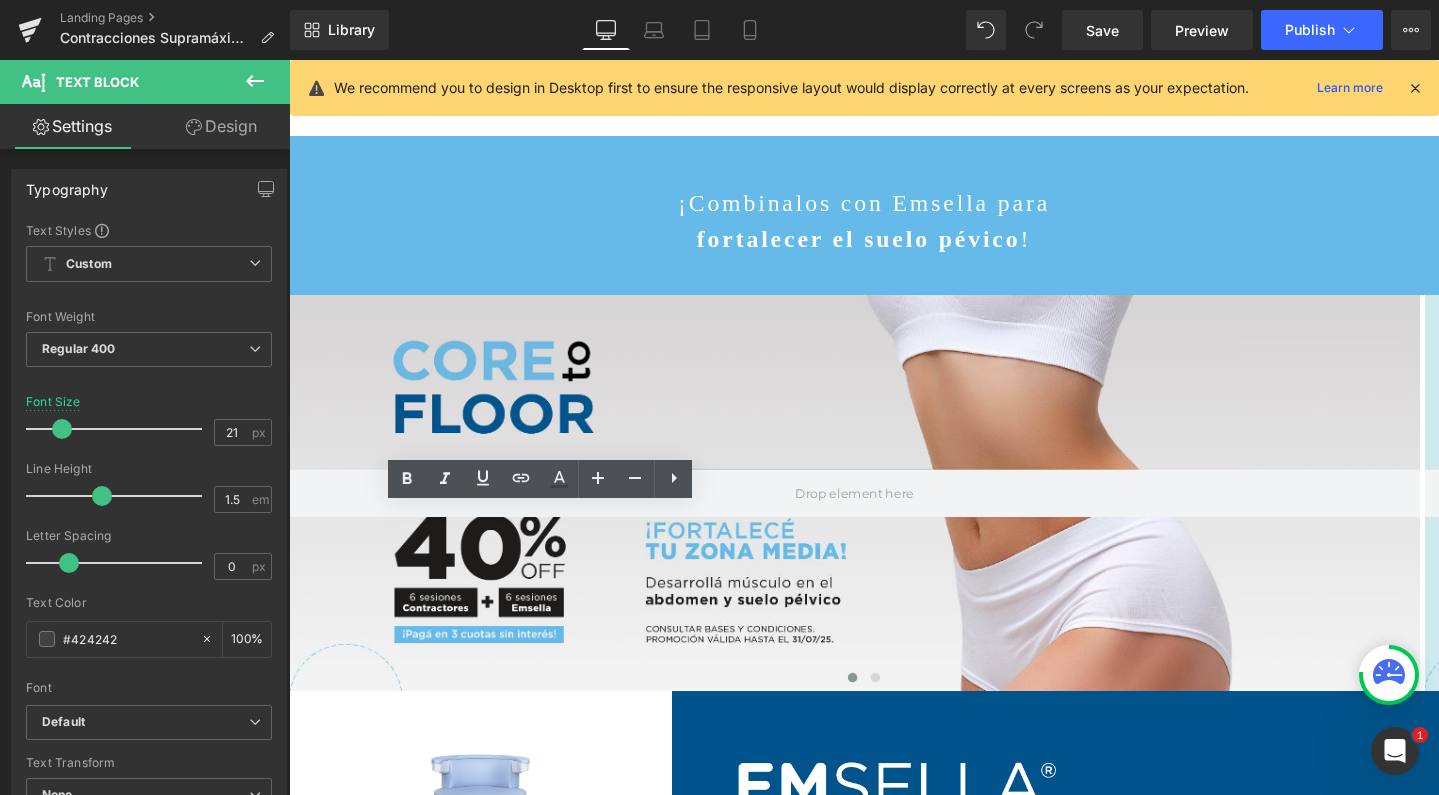 drag, startPoint x: 644, startPoint y: 628, endPoint x: 672, endPoint y: 566, distance: 68.0294 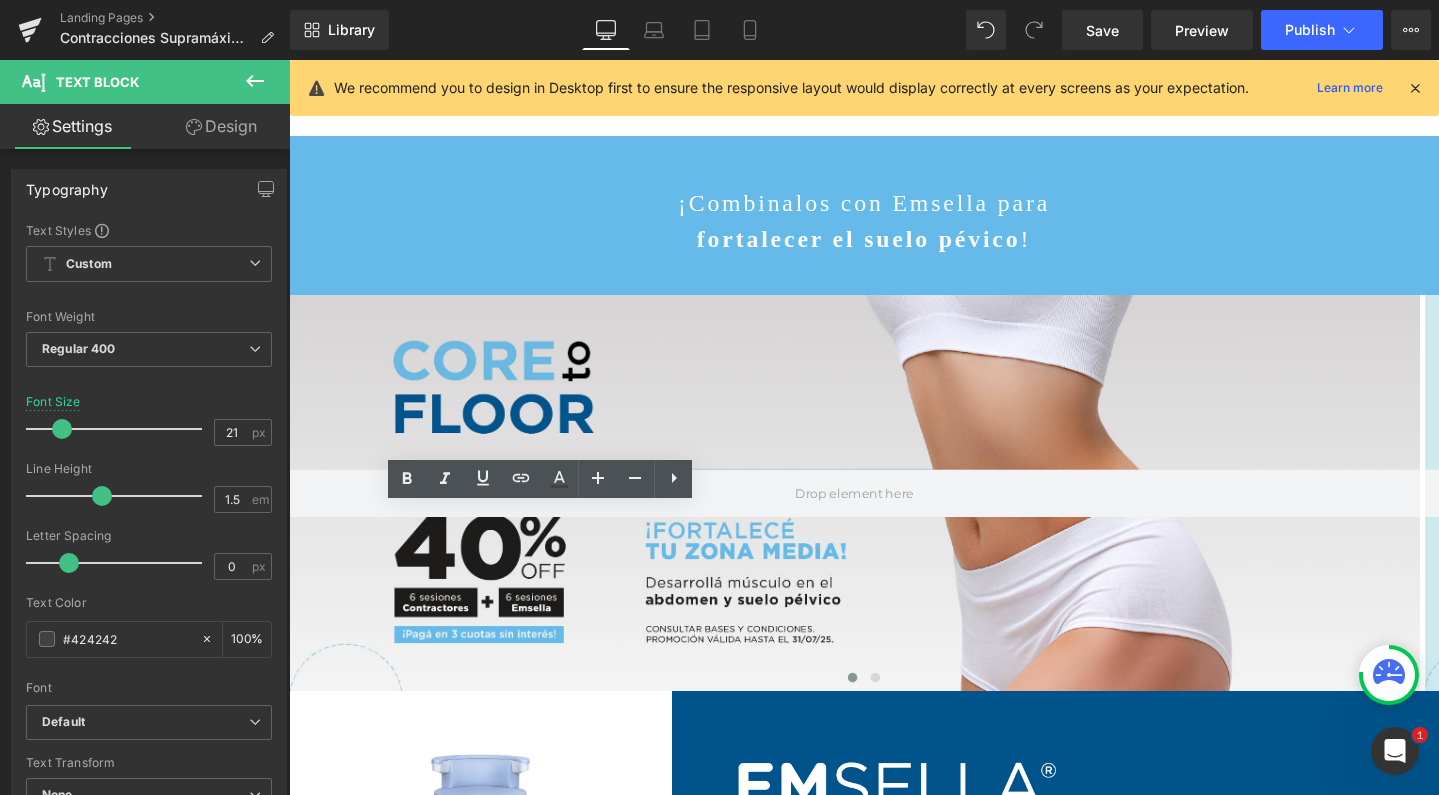 click on "Es totalmente  indoloro  y no requiere de post operatorios" at bounding box center (570, -13) 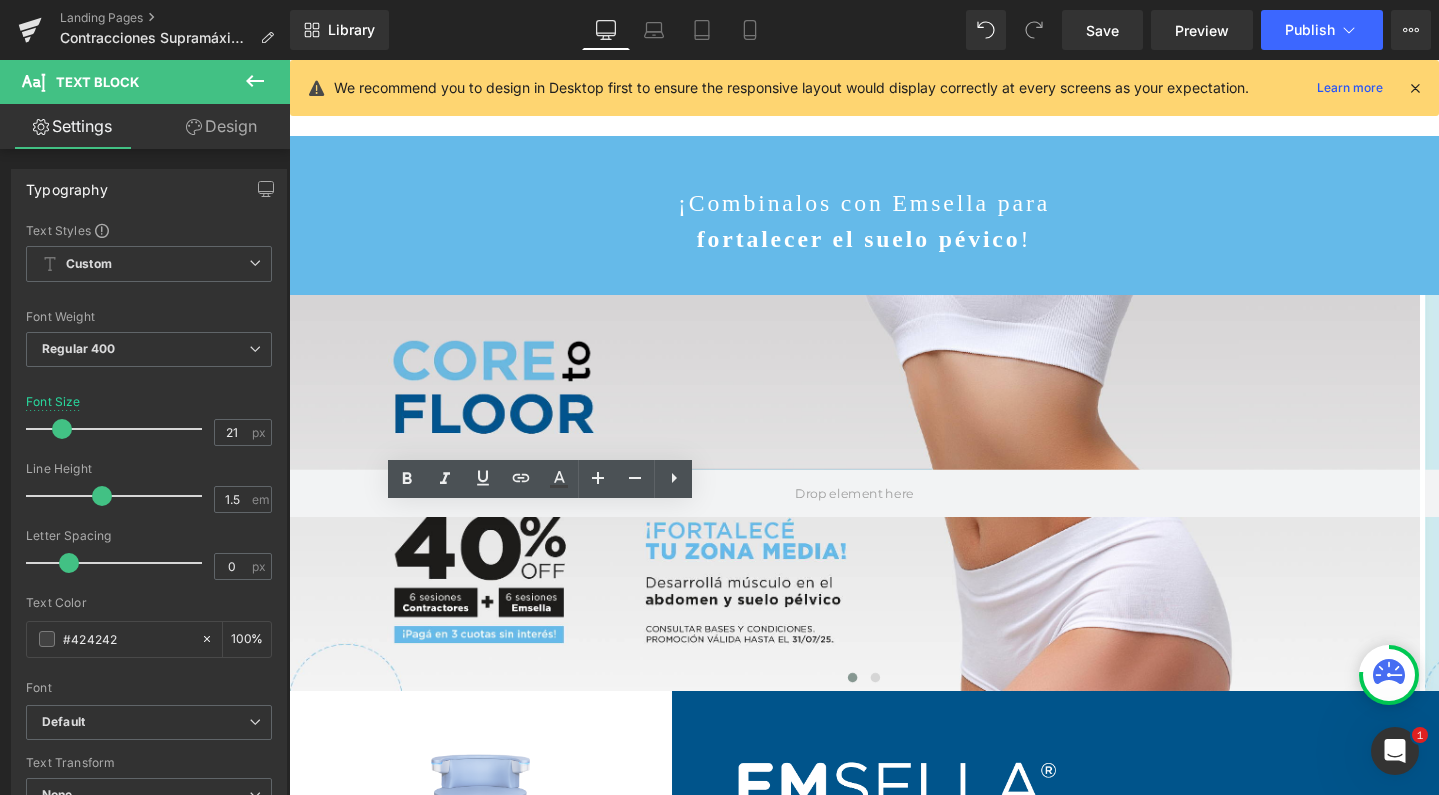type 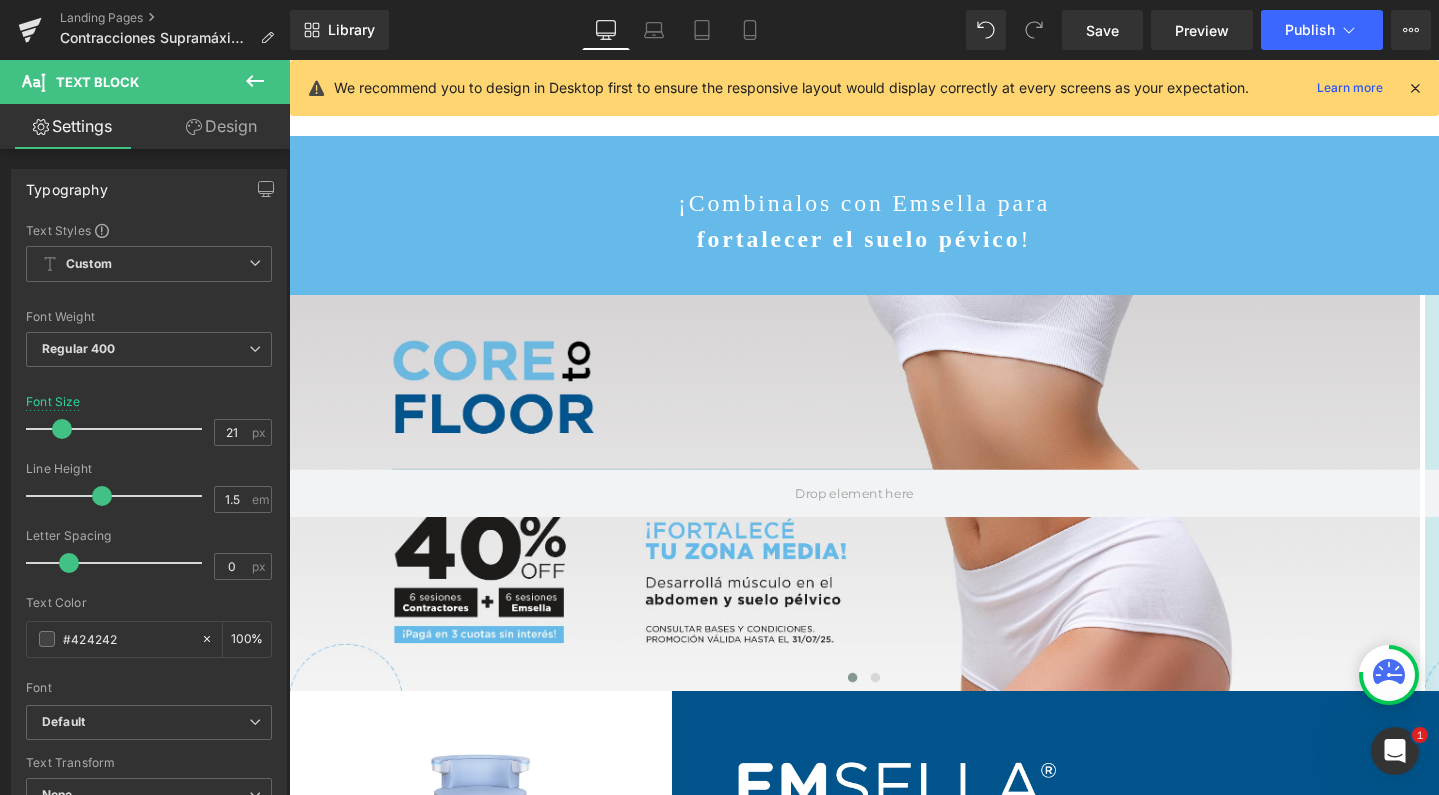 click on "indoloro" at bounding box center (645, -37) 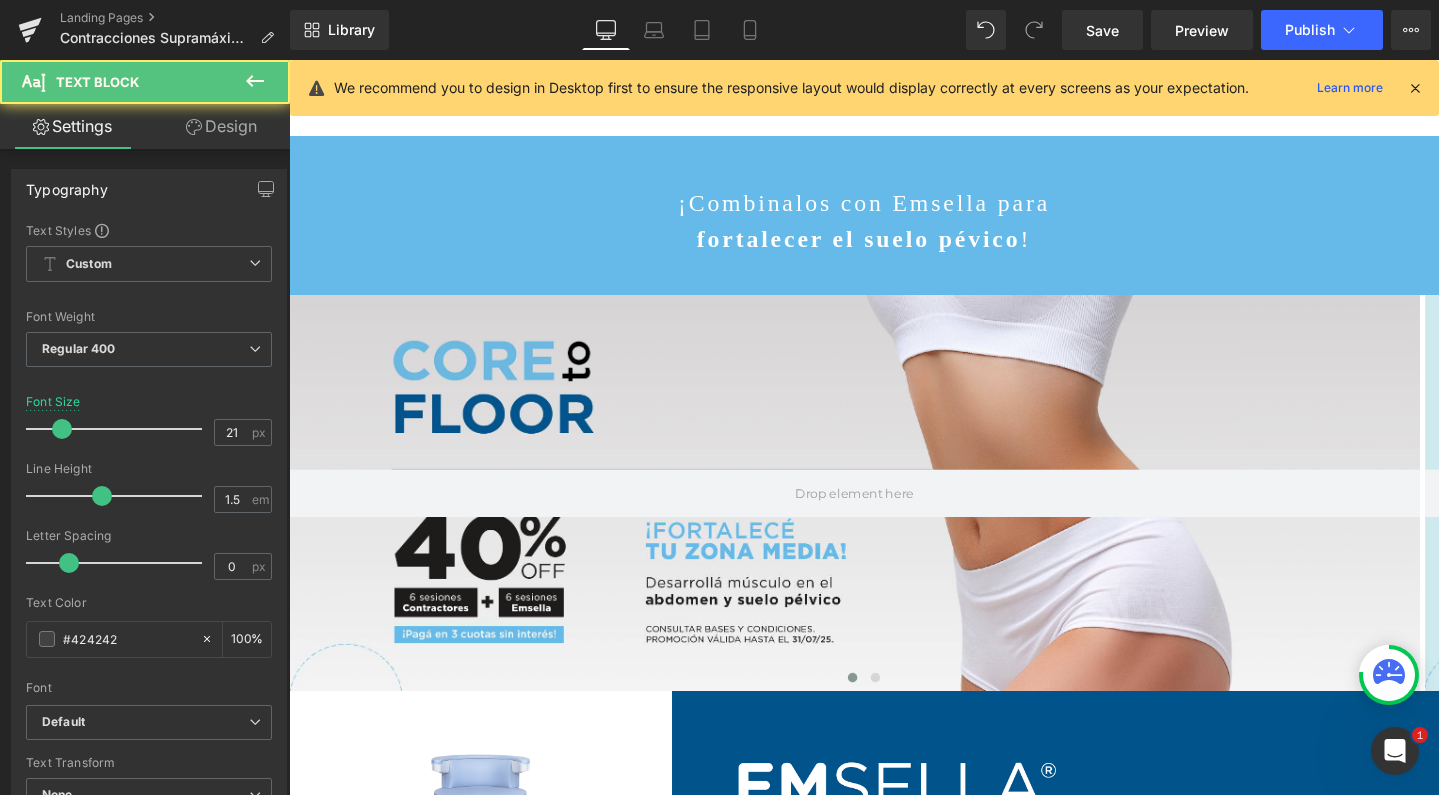 click on "olumen de glúteos" at bounding box center [936, 10] 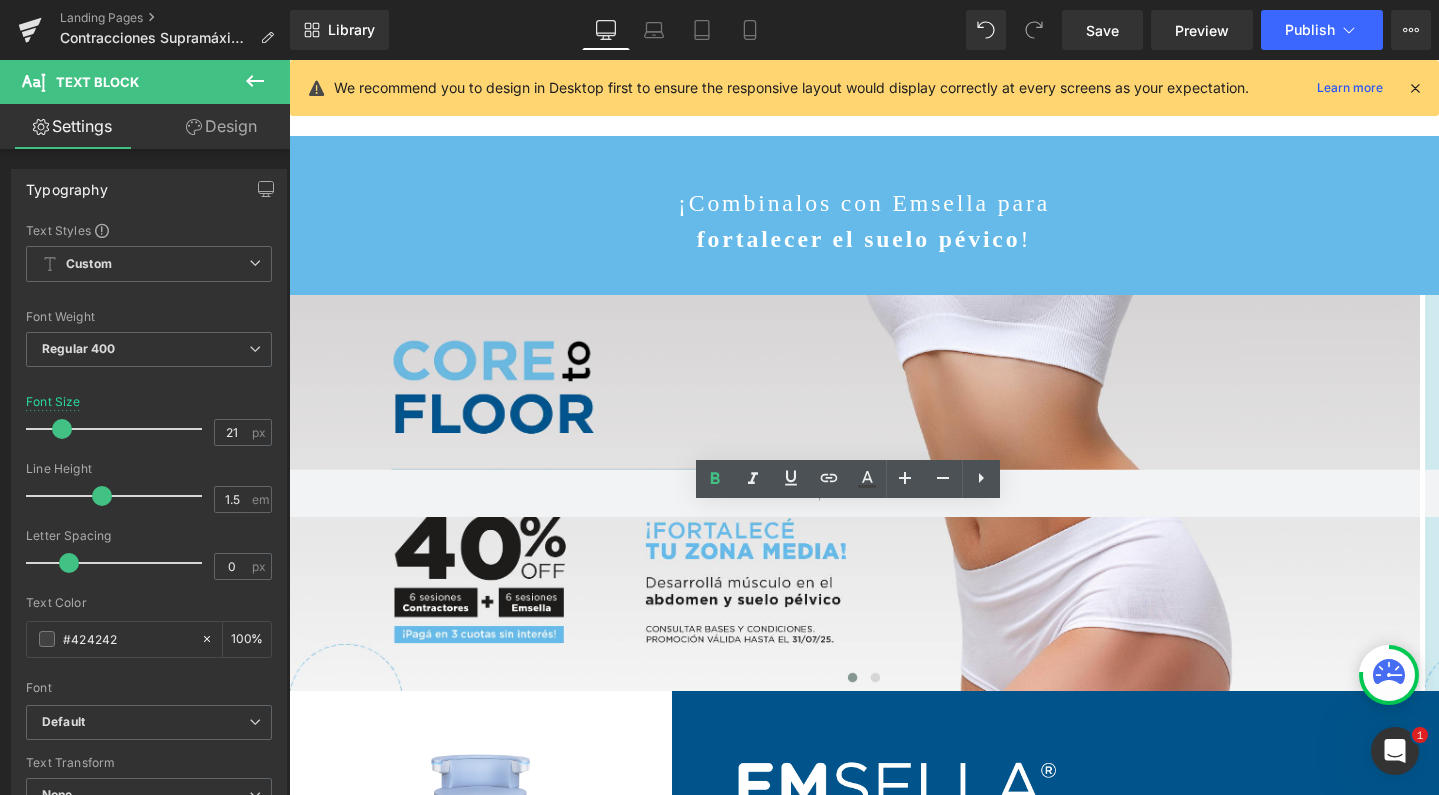 drag, startPoint x: 883, startPoint y: 563, endPoint x: 969, endPoint y: 562, distance: 86.00581 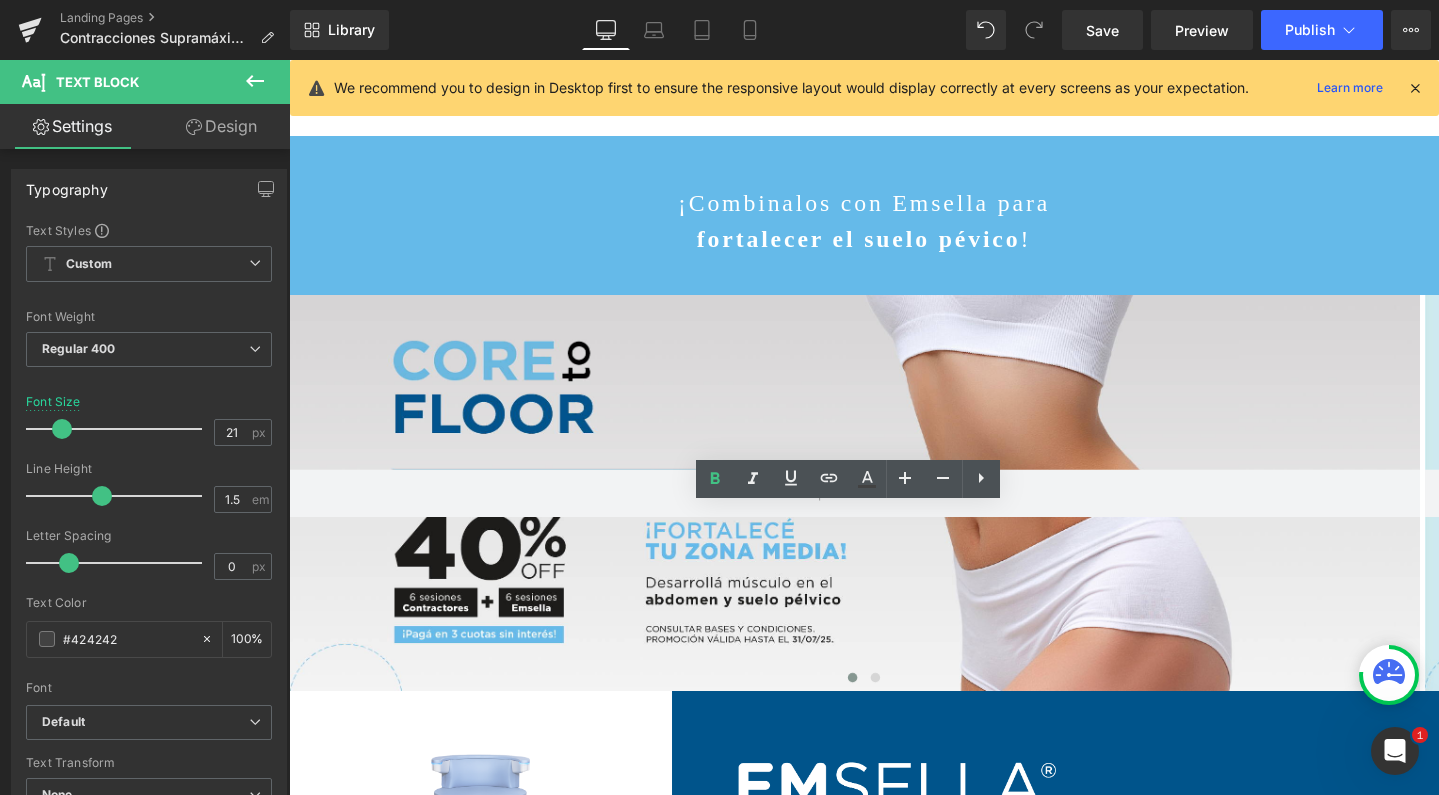 click on "Reafirma, levanta, y aumenta el  v olumen de glúteos" at bounding box center (893, -13) 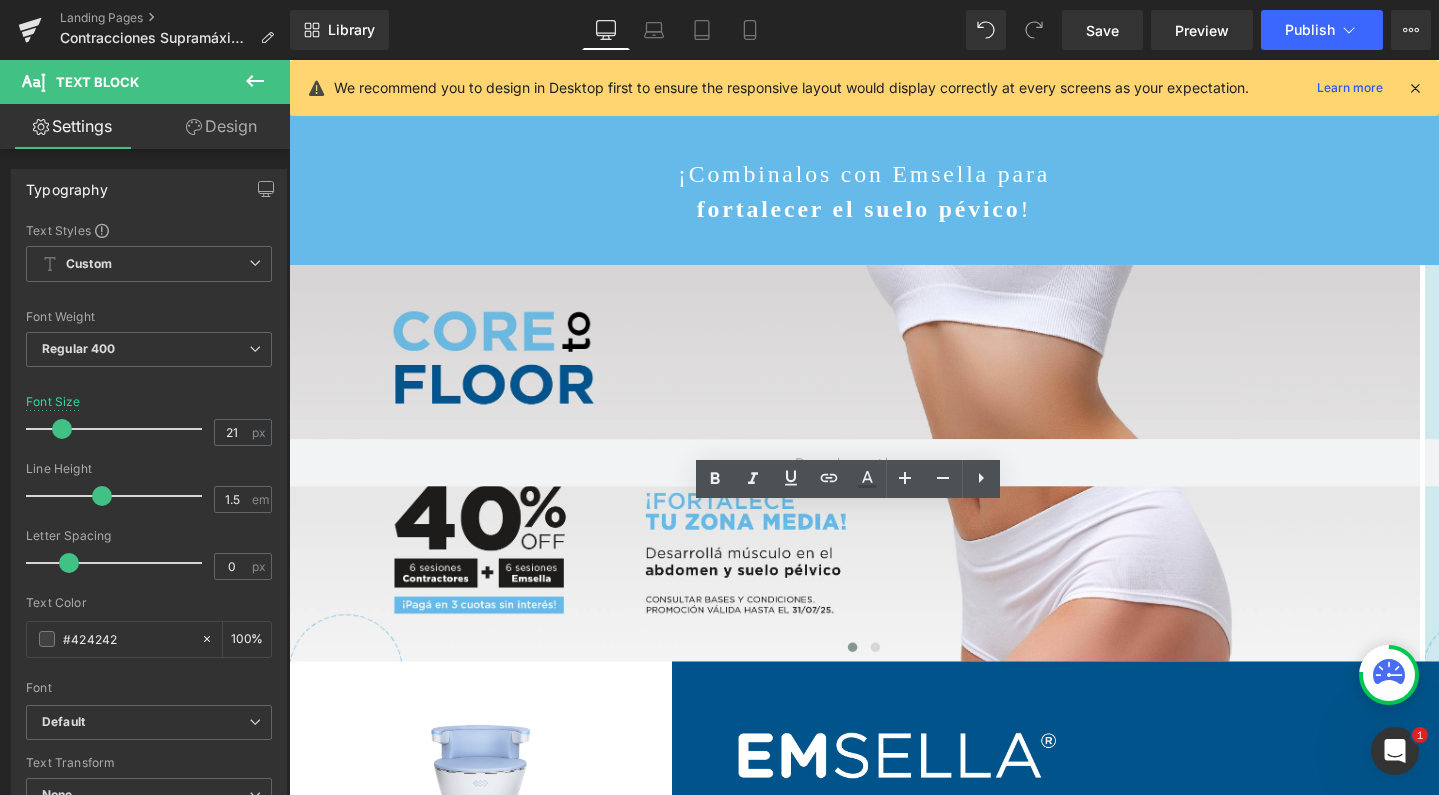 type 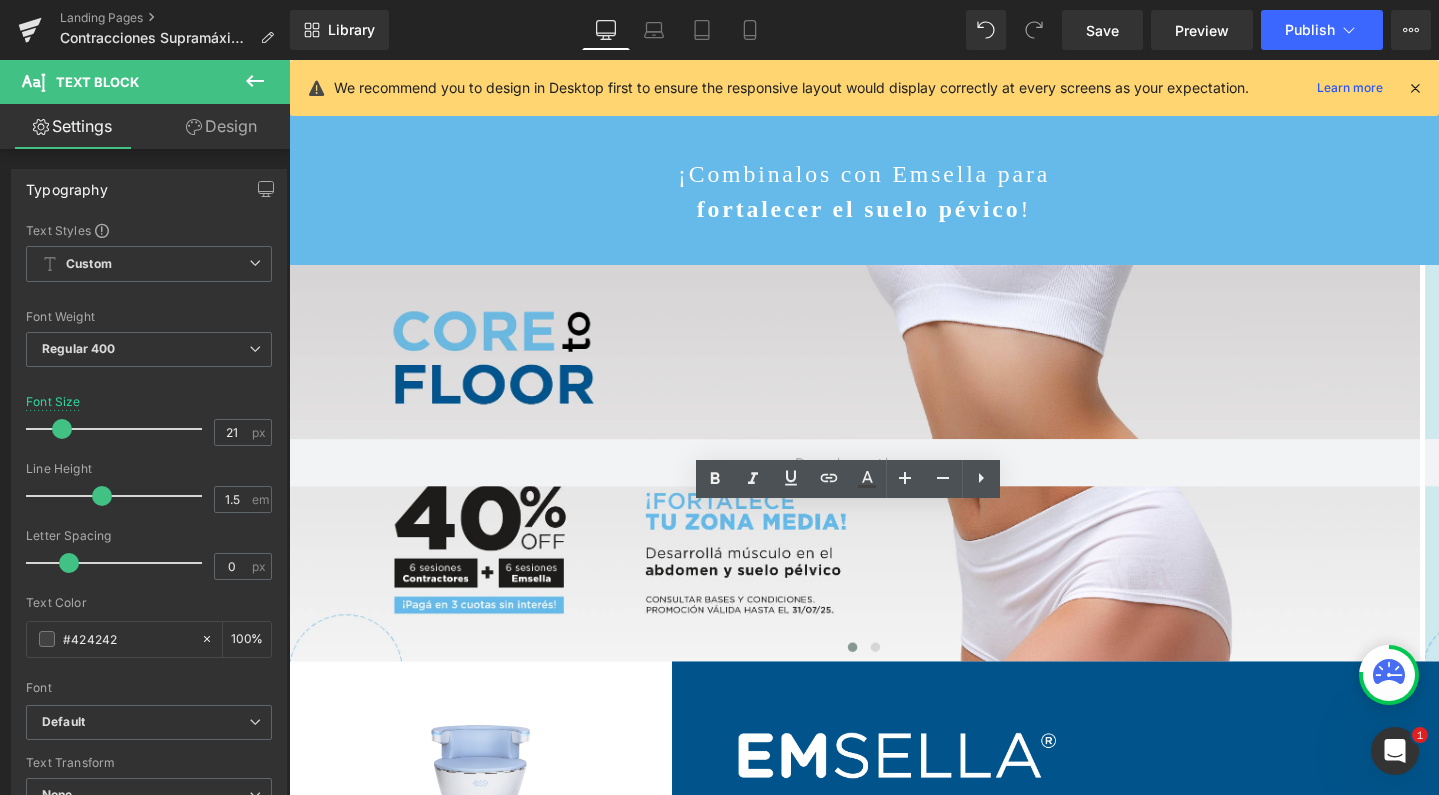 scroll, scrollTop: 9407, scrollLeft: 1190, axis: both 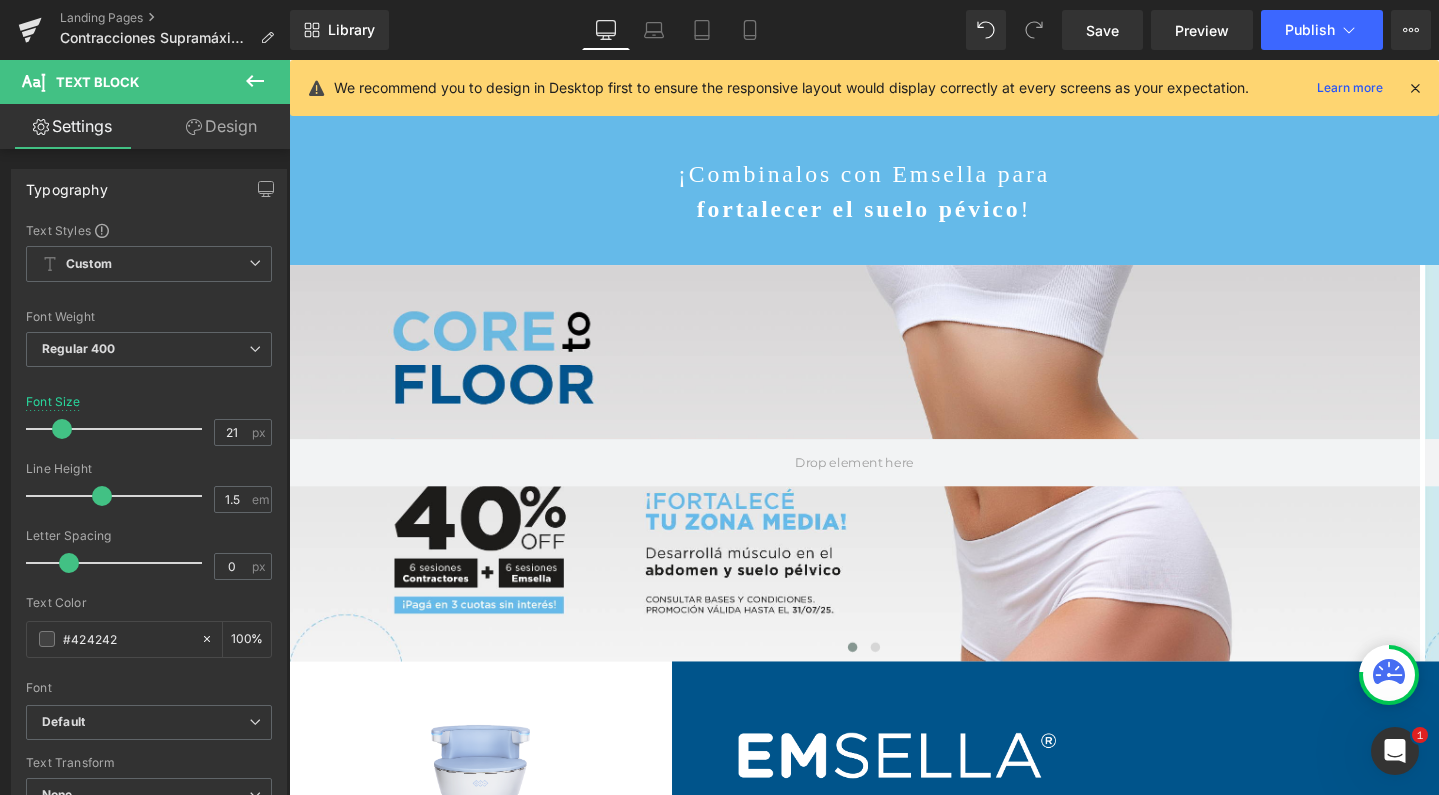 click on "Es seguro,  libre de cirugías , cicatrices y anestesias" at bounding box center (1217, -29) 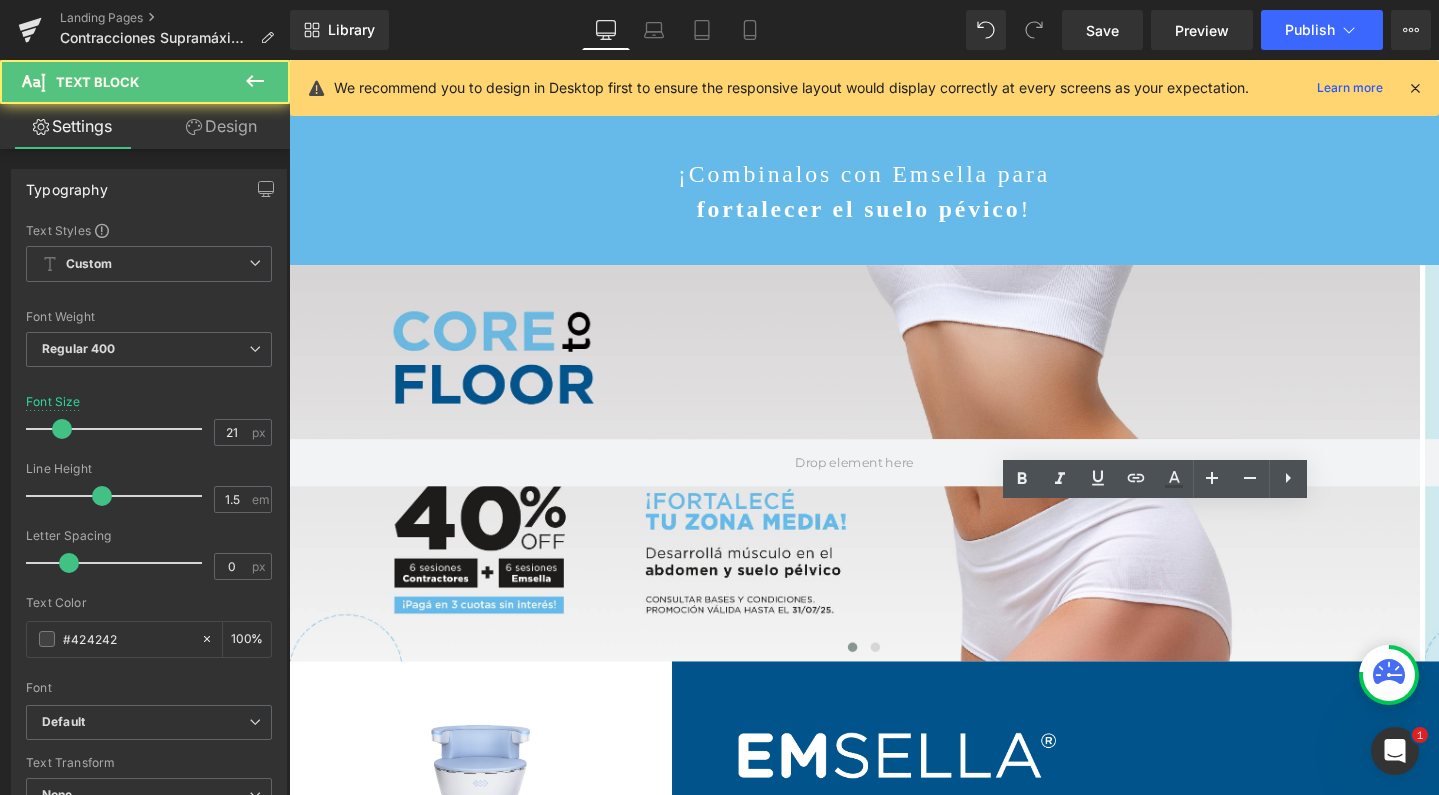 click on "Es seguro,  libre de cirugías , cicatrices y anestesias" at bounding box center [1217, -29] 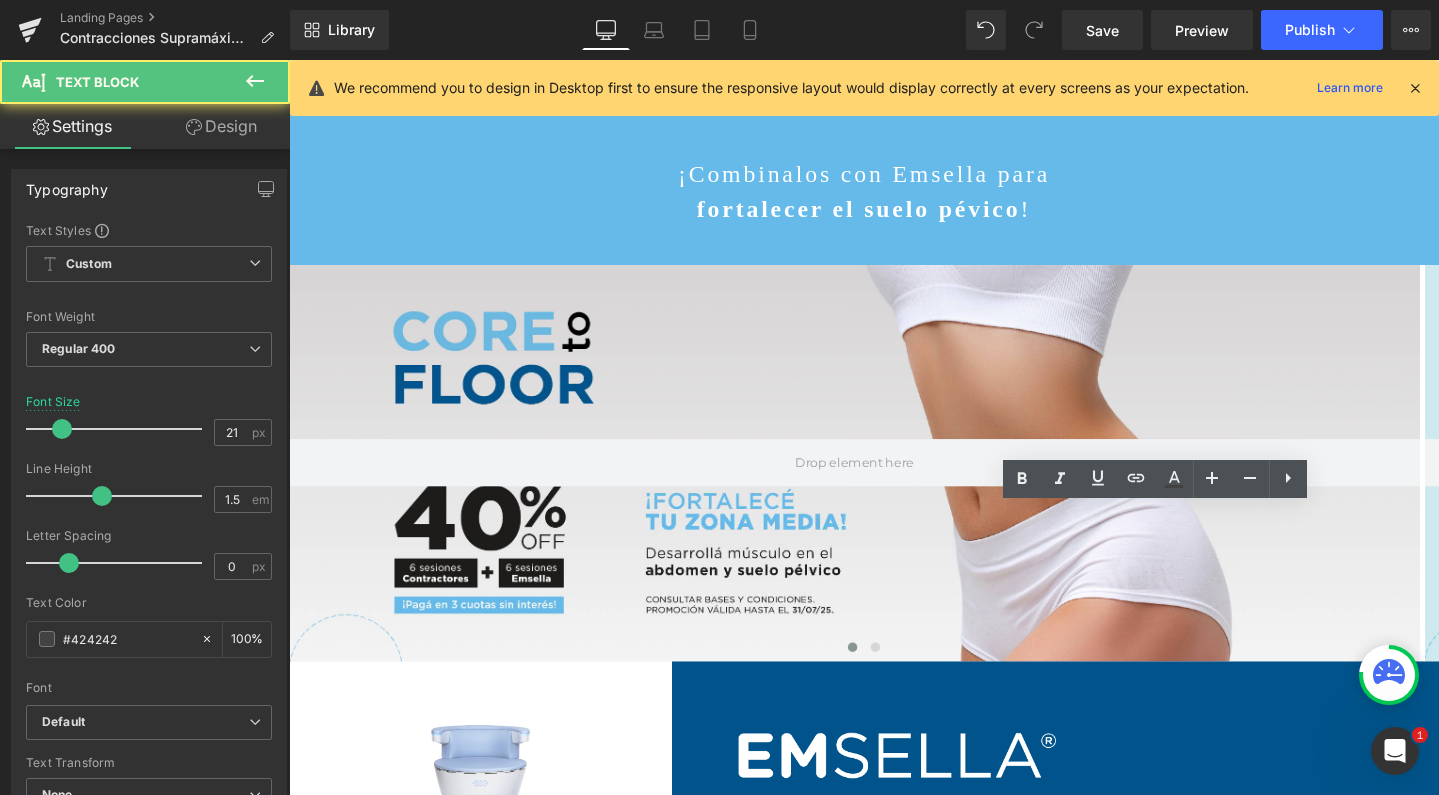 type 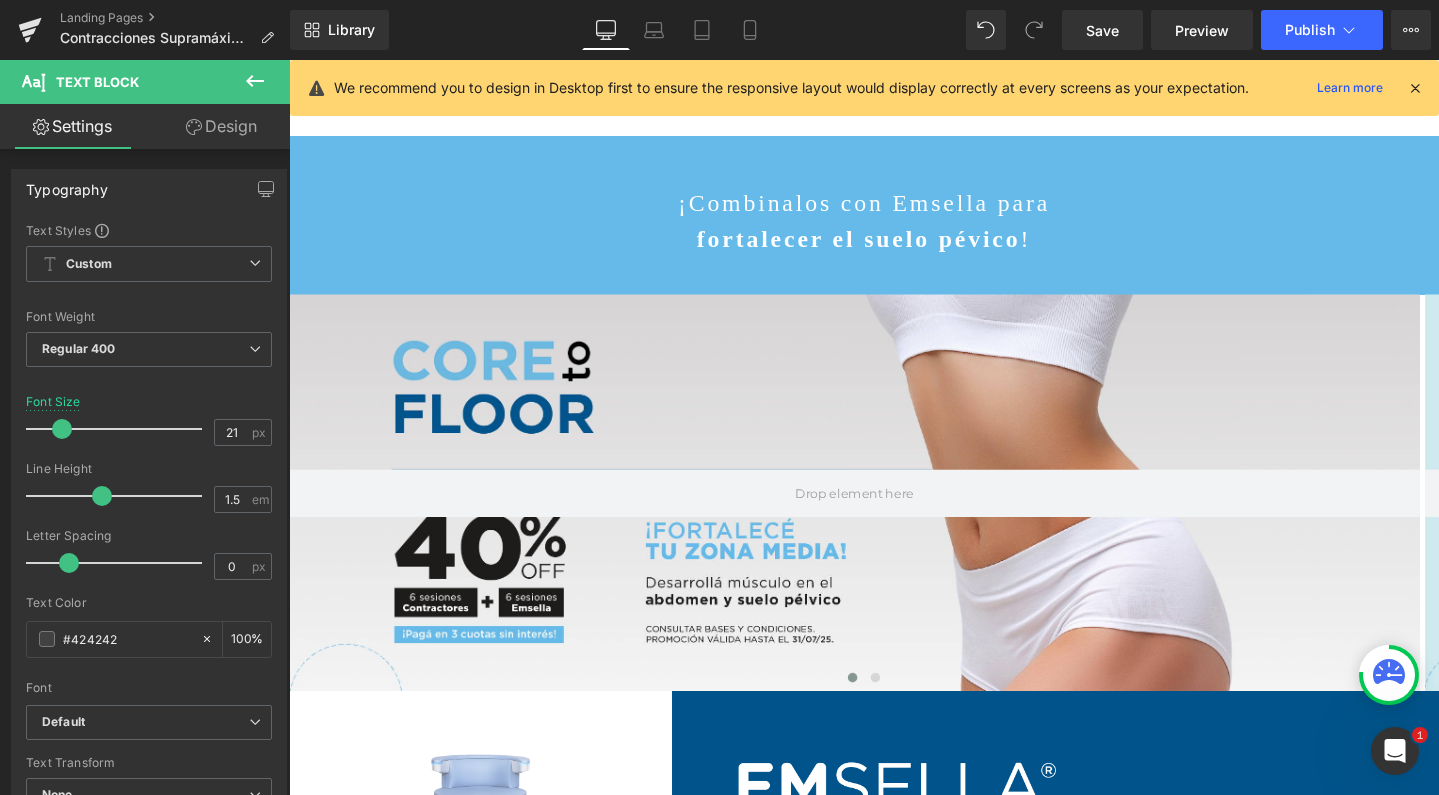 scroll, scrollTop: 10, scrollLeft: 10, axis: both 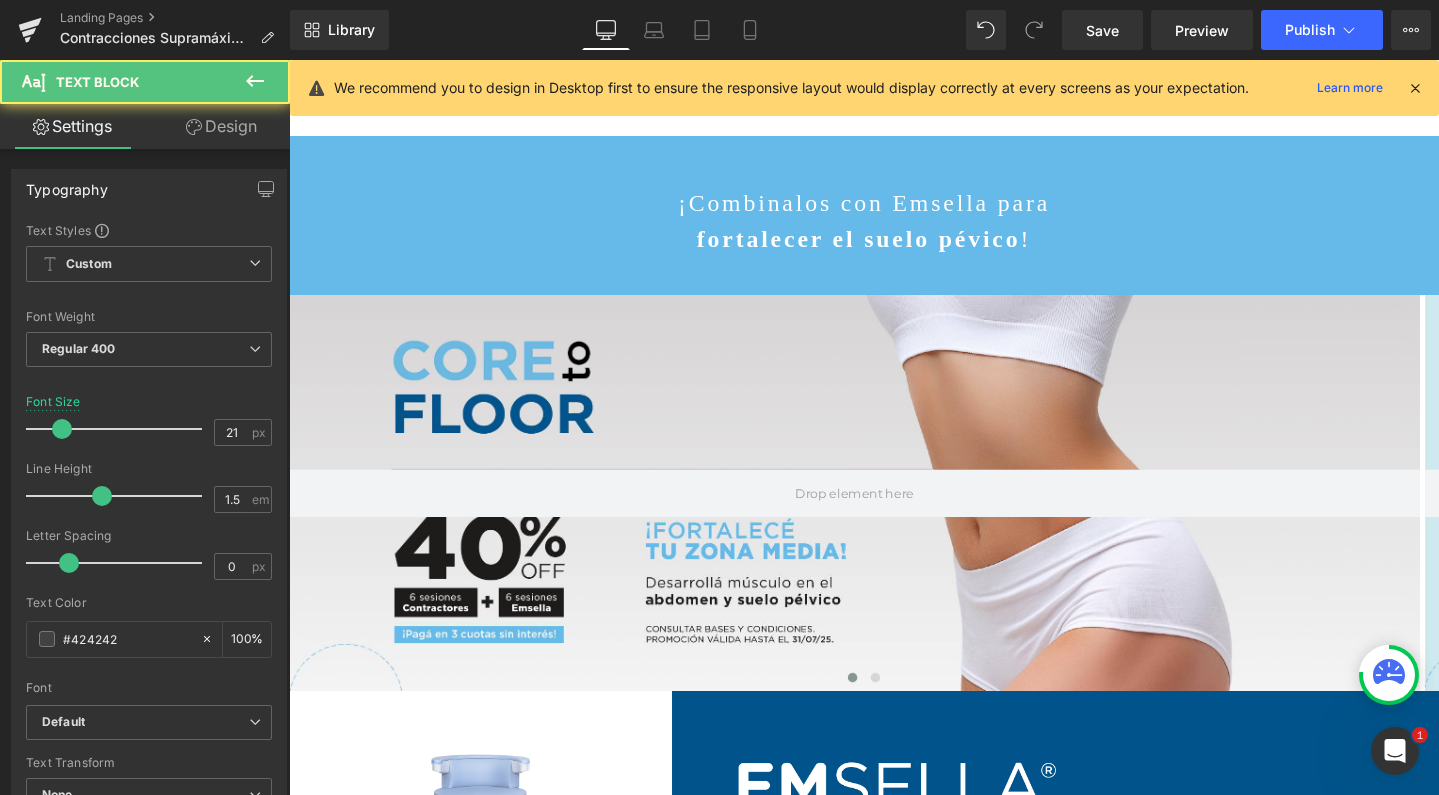 drag, startPoint x: 1289, startPoint y: 560, endPoint x: 1289, endPoint y: 666, distance: 106 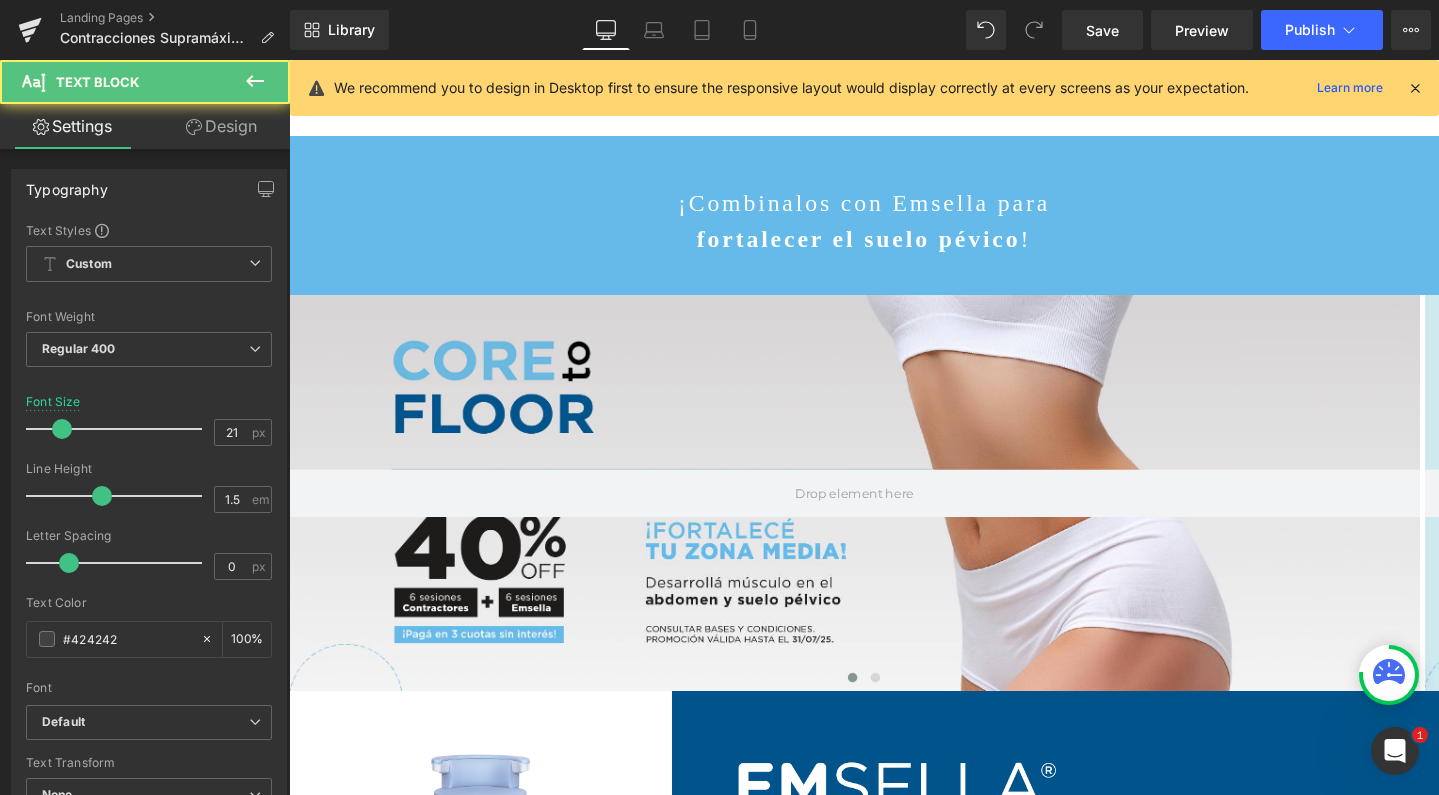 click on "Image         Es totalmente indoloro Text Block         Image         Reafirma y aumenta el  v olumen de glúteos Text Block         Image         Es totalmente seguro,  libre de cirugías , cicatrices y anestesias Text Block         Row   32px" at bounding box center [894, -38] 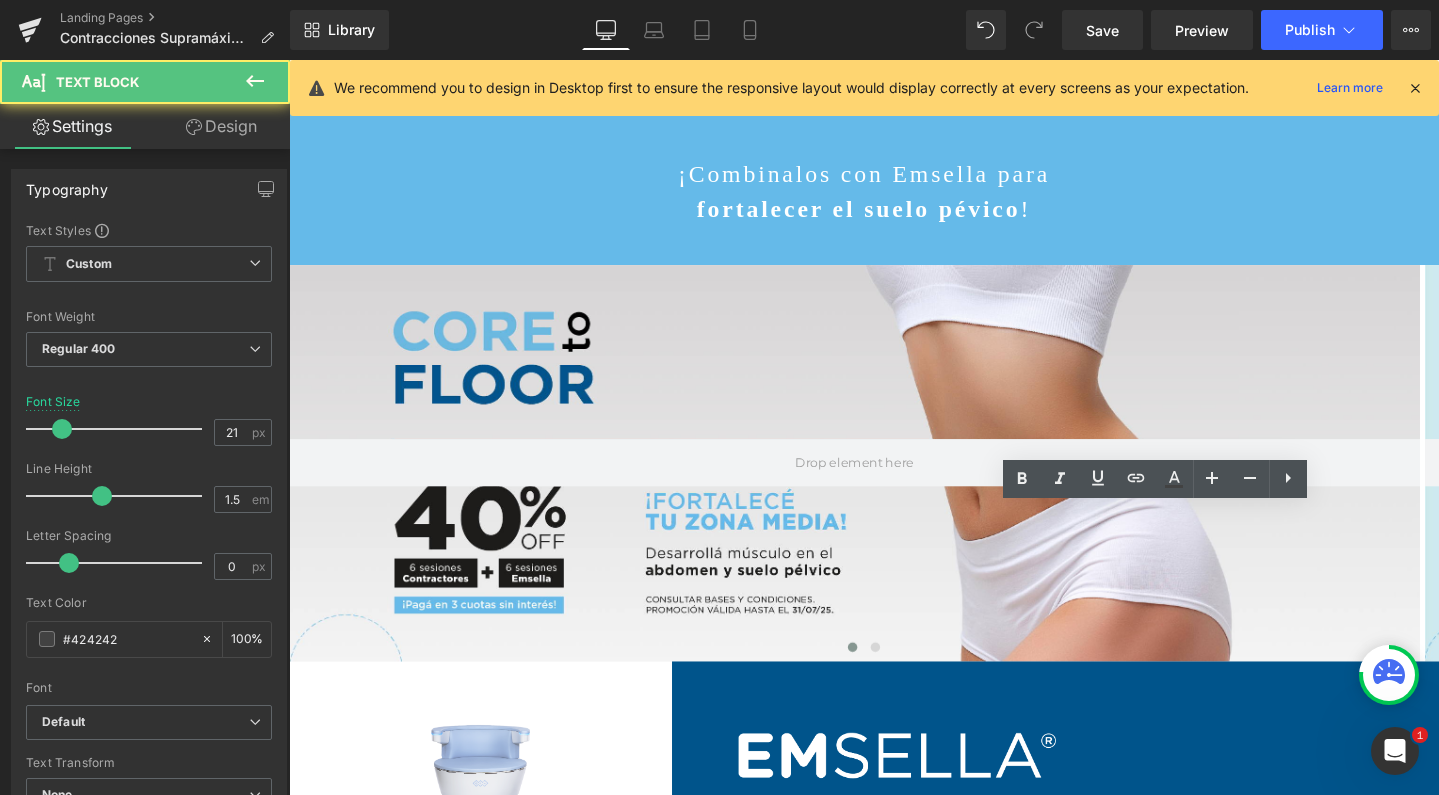 scroll, scrollTop: 9407, scrollLeft: 1190, axis: both 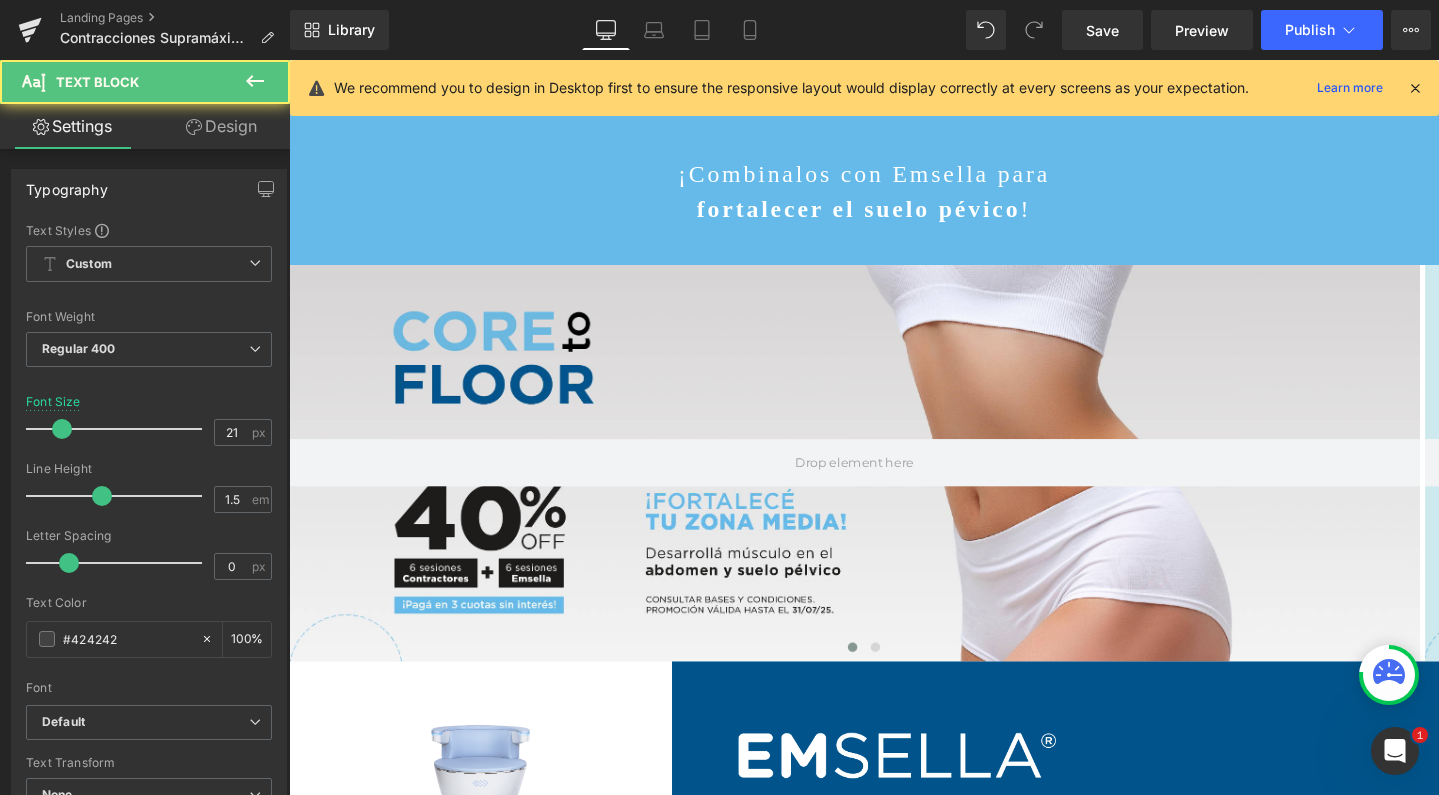 click on "Es totalmente seguro" at bounding box center (1217, -44) 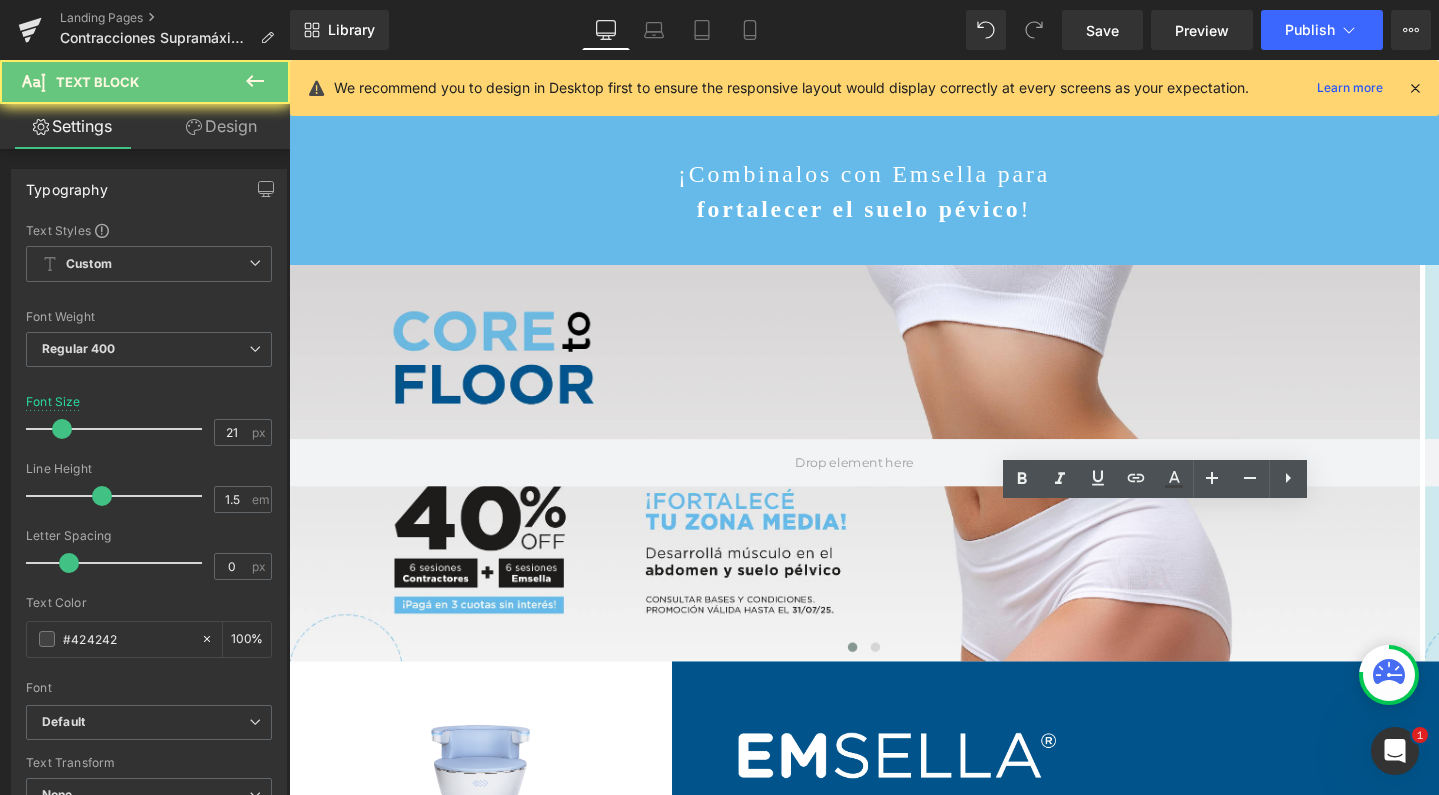 click on "seguro" at bounding box center (1217, -5) 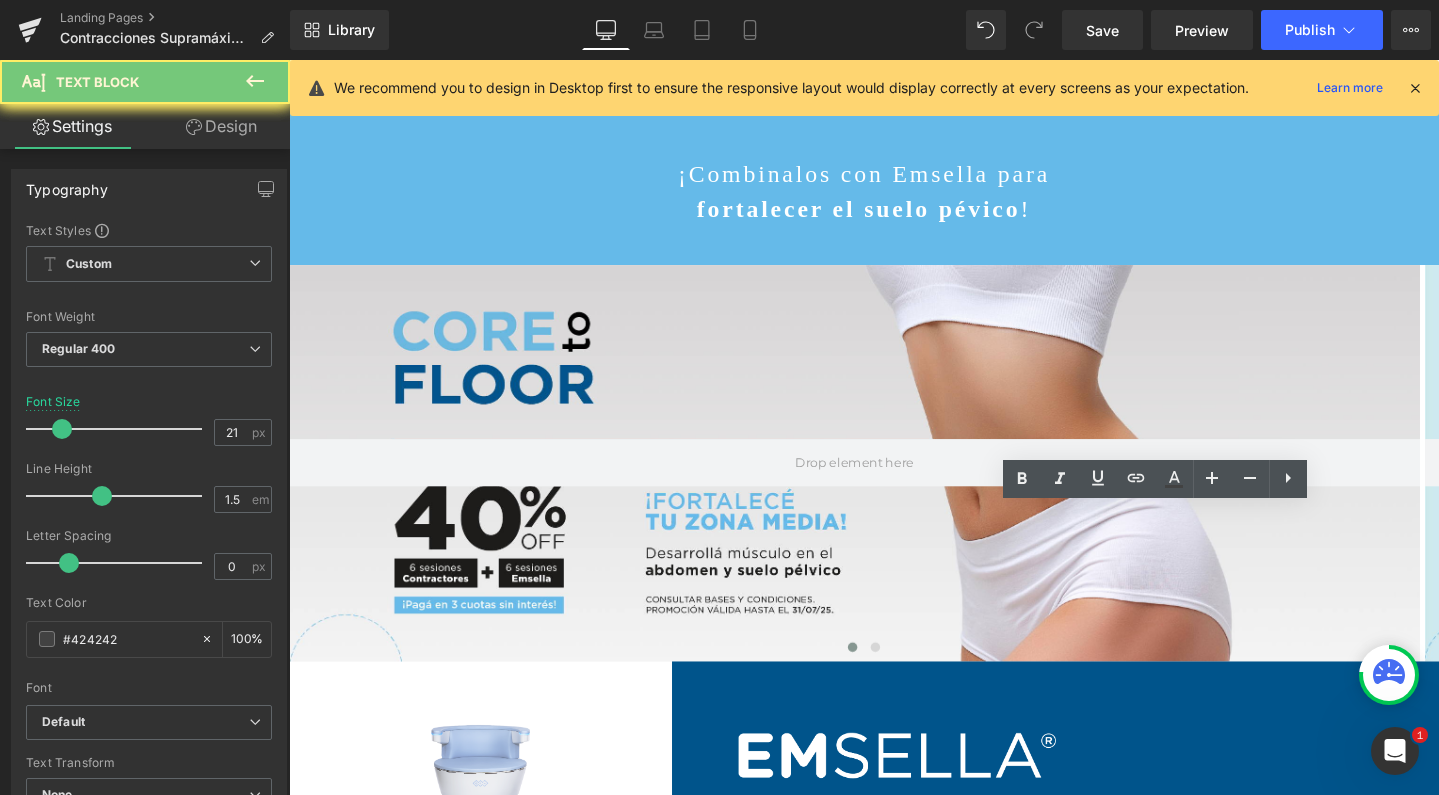 drag, startPoint x: 1226, startPoint y: 587, endPoint x: 1303, endPoint y: 538, distance: 91.26884 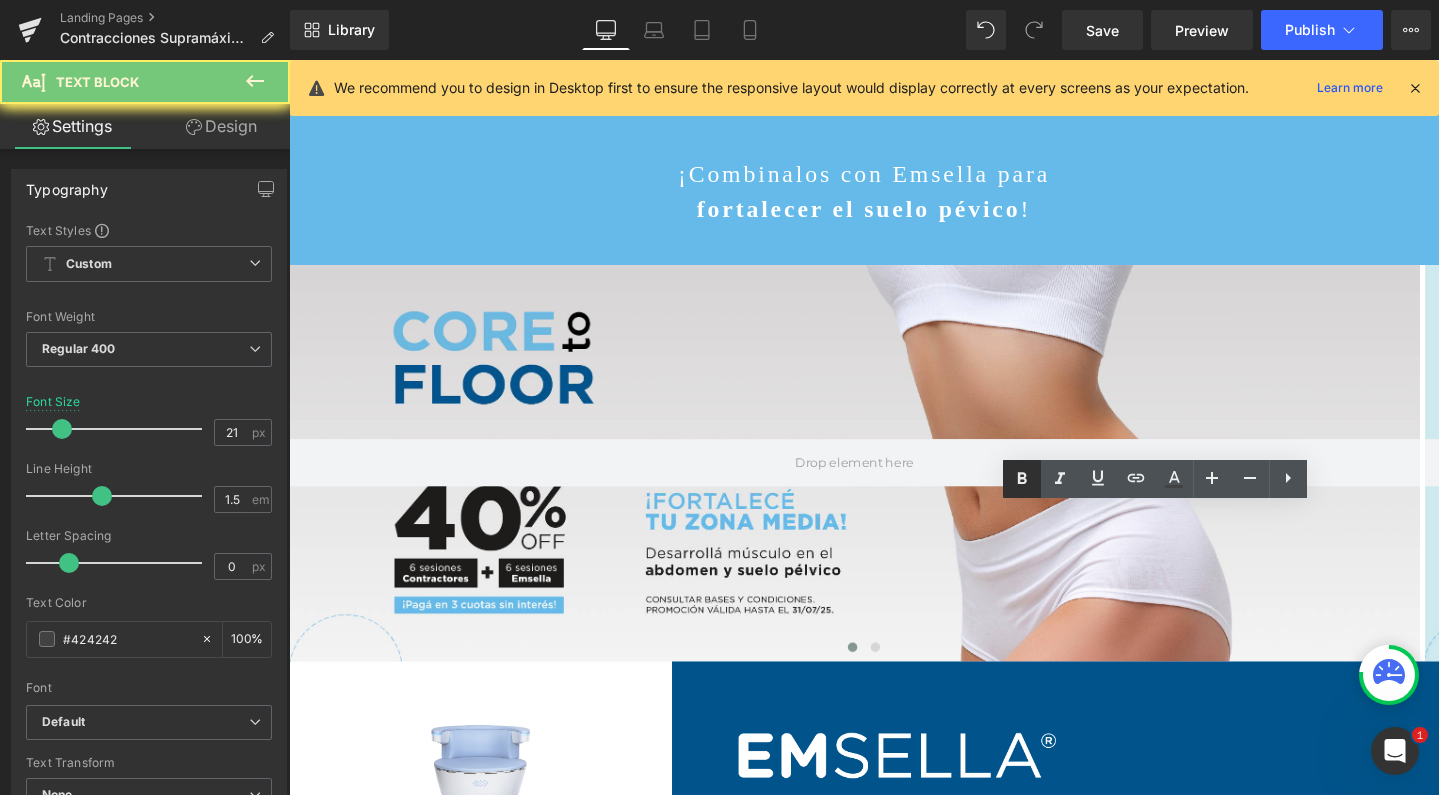 drag, startPoint x: 809, startPoint y: 448, endPoint x: 1014, endPoint y: 478, distance: 207.18349 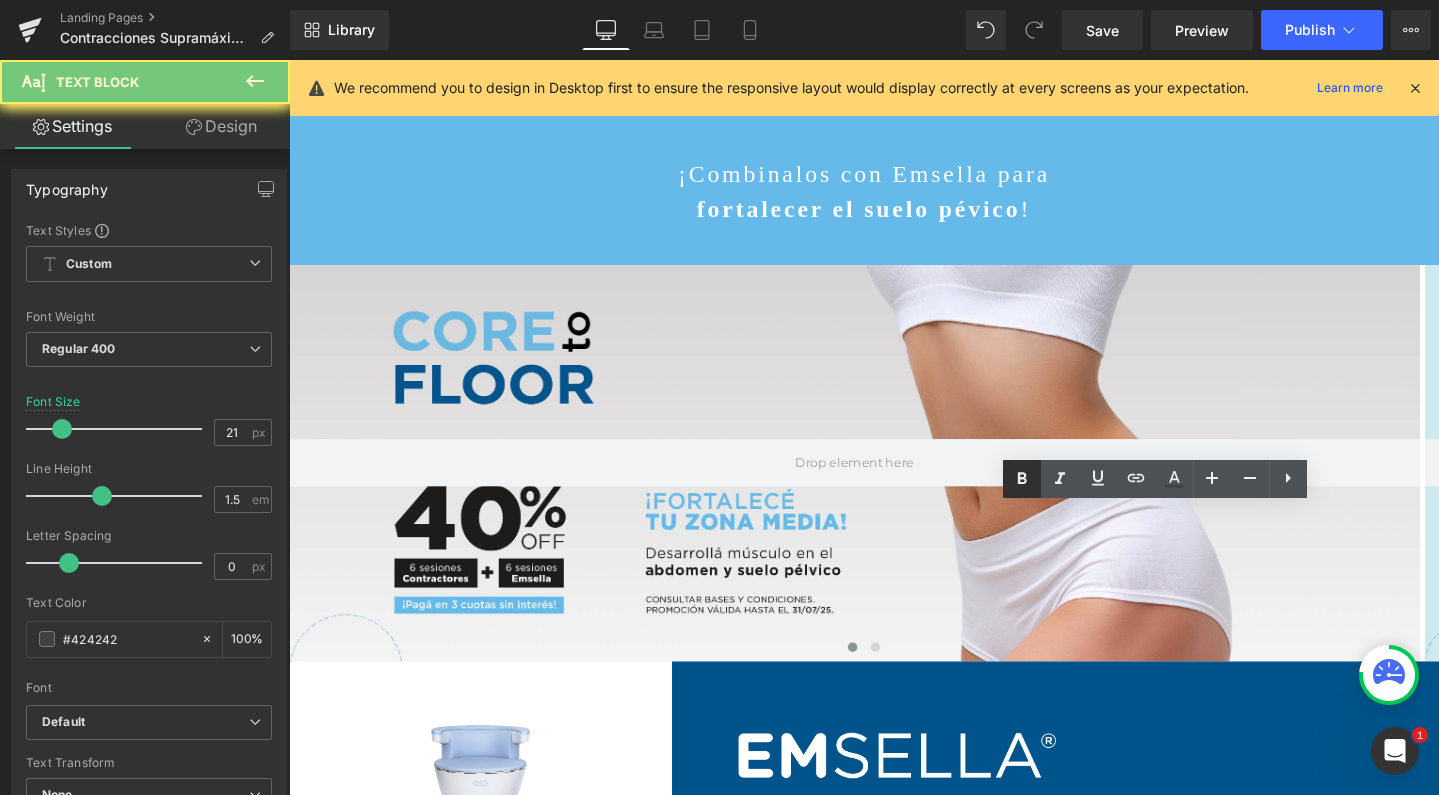 click 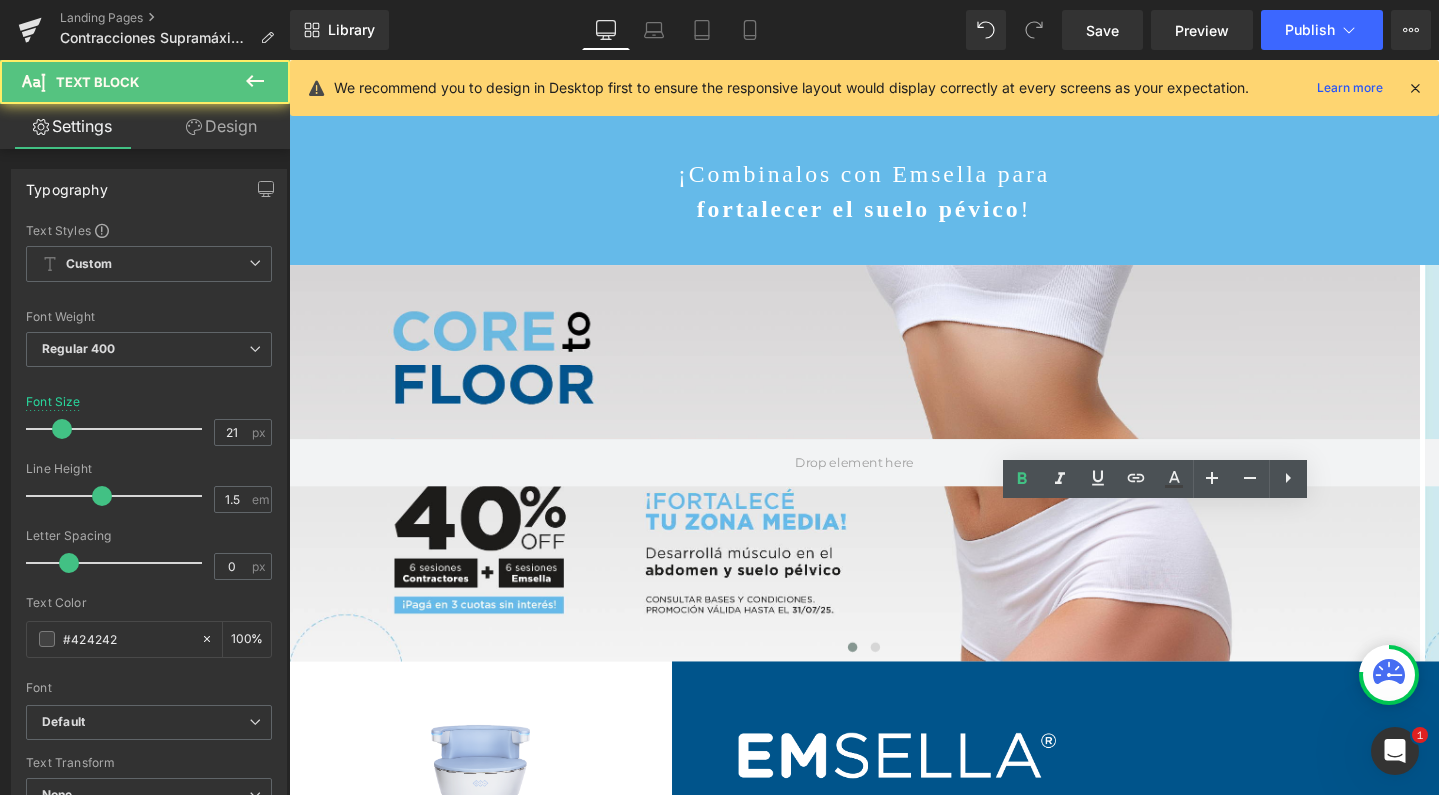 click on "seguro" at bounding box center [1217, -6] 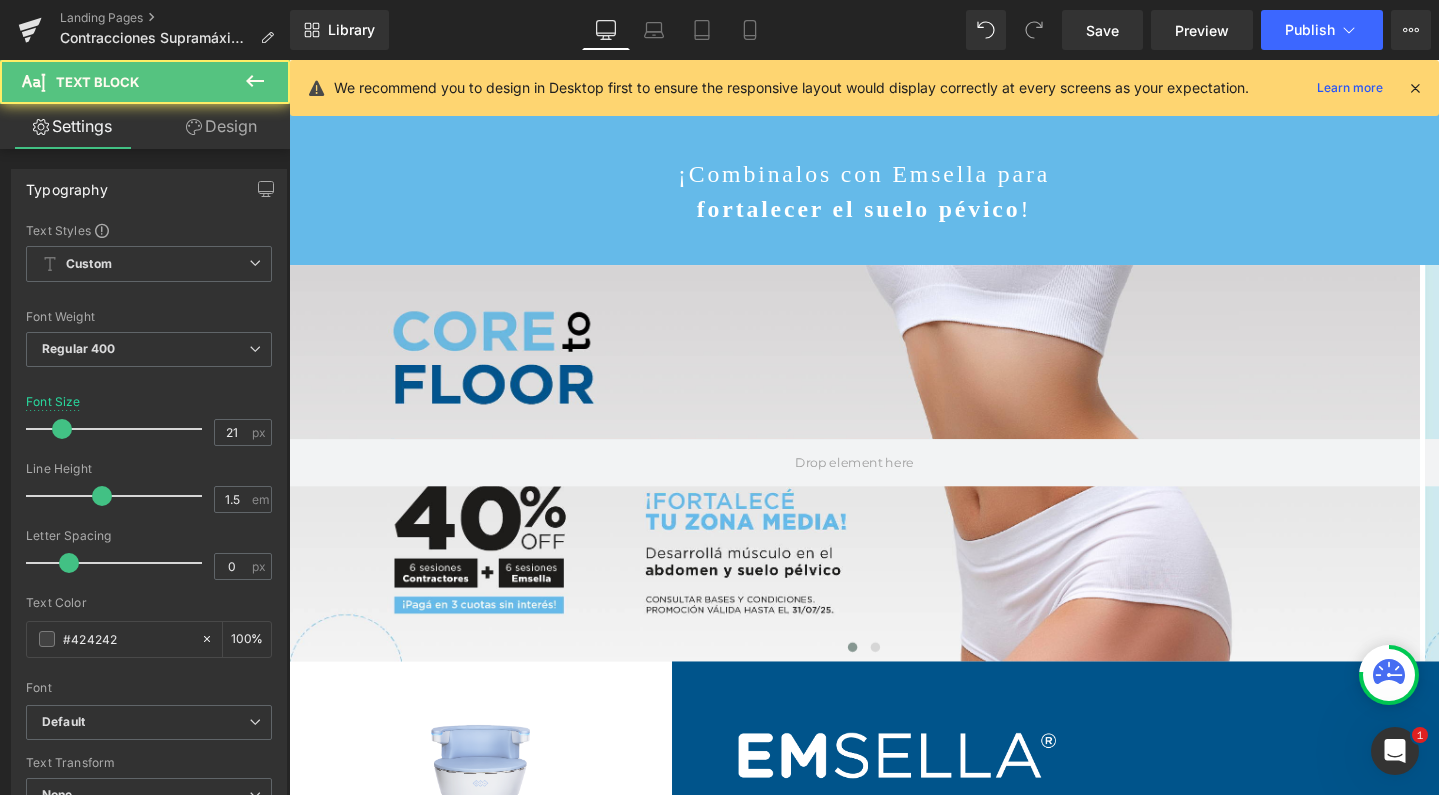 click on "Aumenta la masa muscular y crea nuevas fibras musculares  sin esfuerzo" at bounding box center (570, -237) 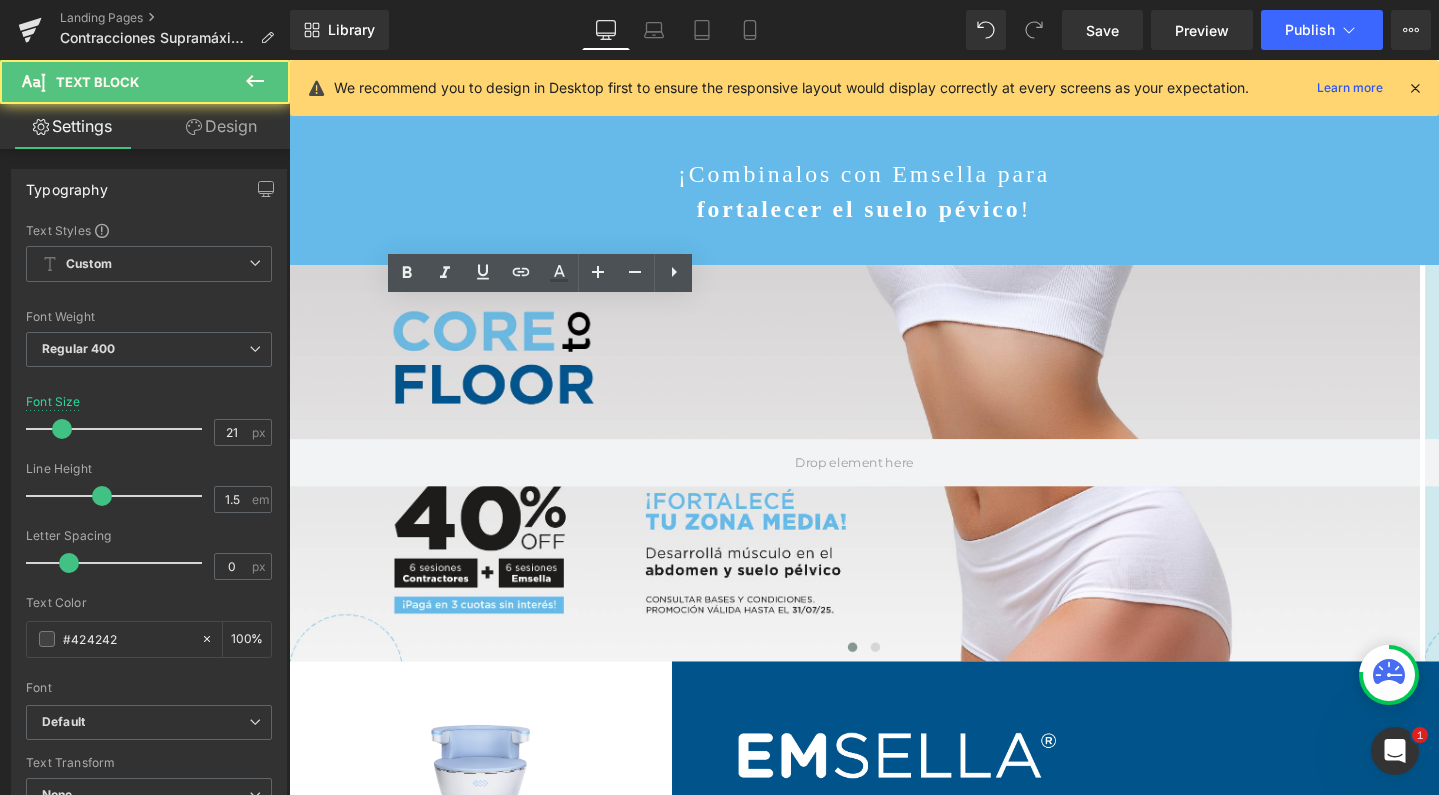 click on "sin esfuerzo" at bounding box center [631, -198] 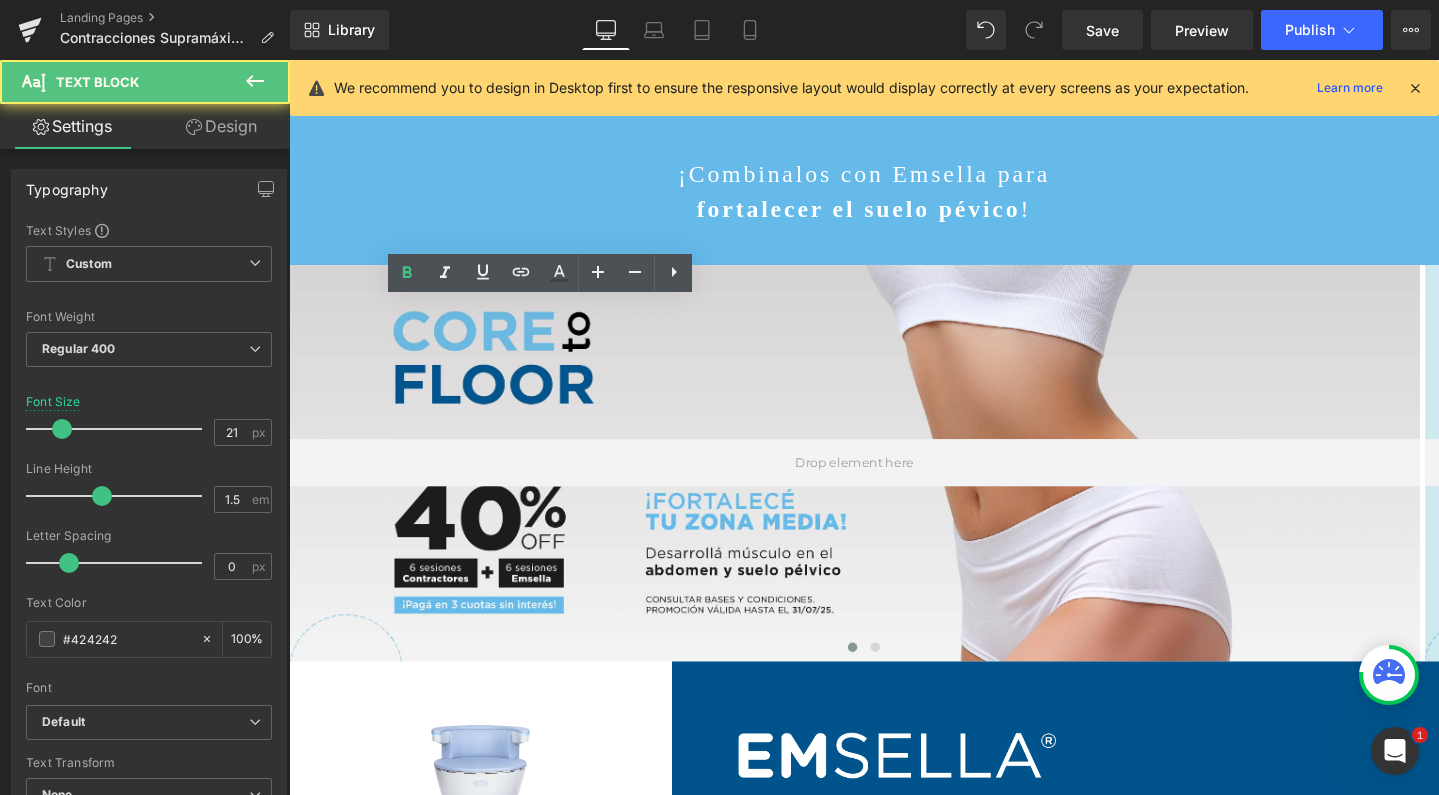 click on "el 40-60% de una sesión de abdominales" at bounding box center [893, -182] 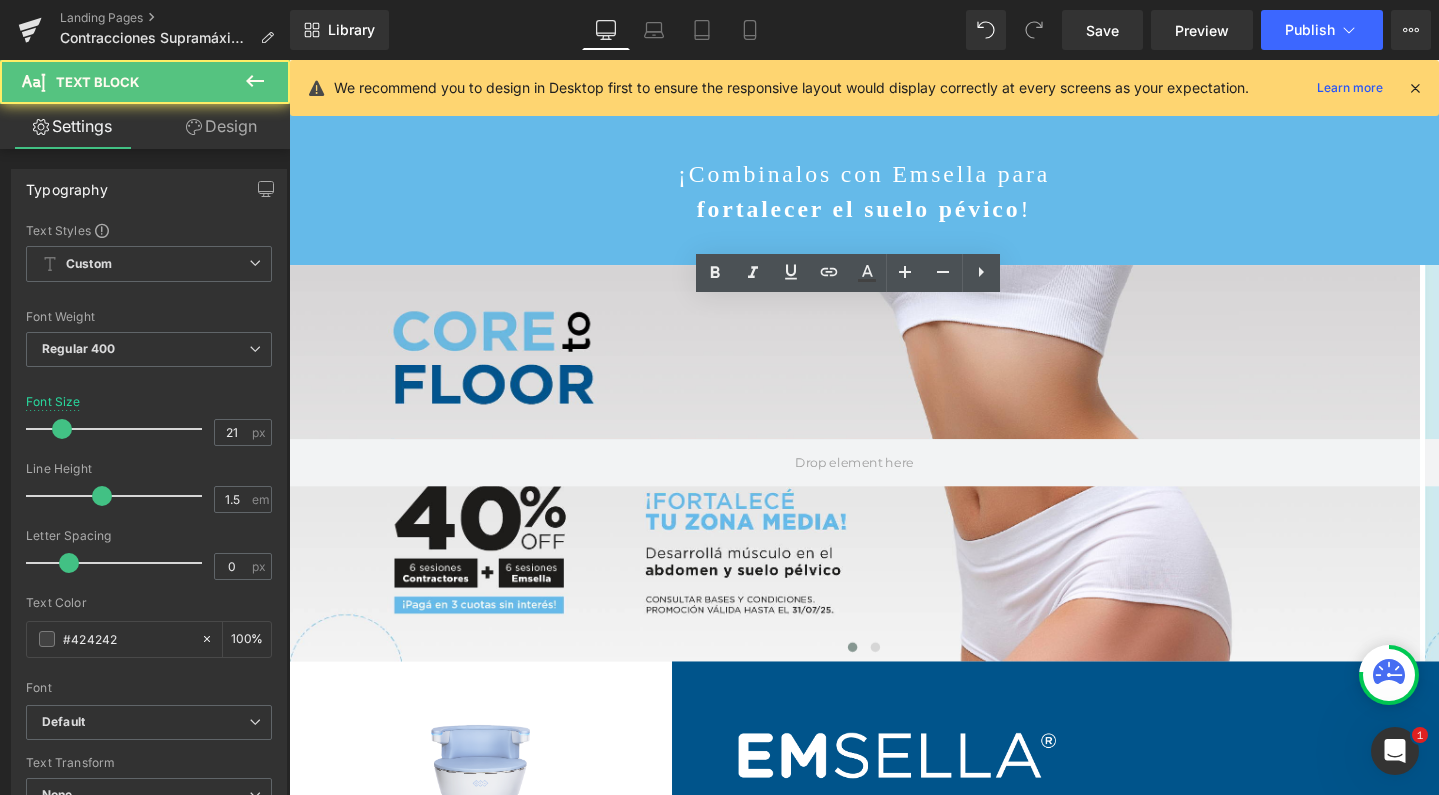 click on "Recluta el  100%  de las  fibras musculares  vs  el 40-60% de una sesión de abdominales" at bounding box center [893, -221] 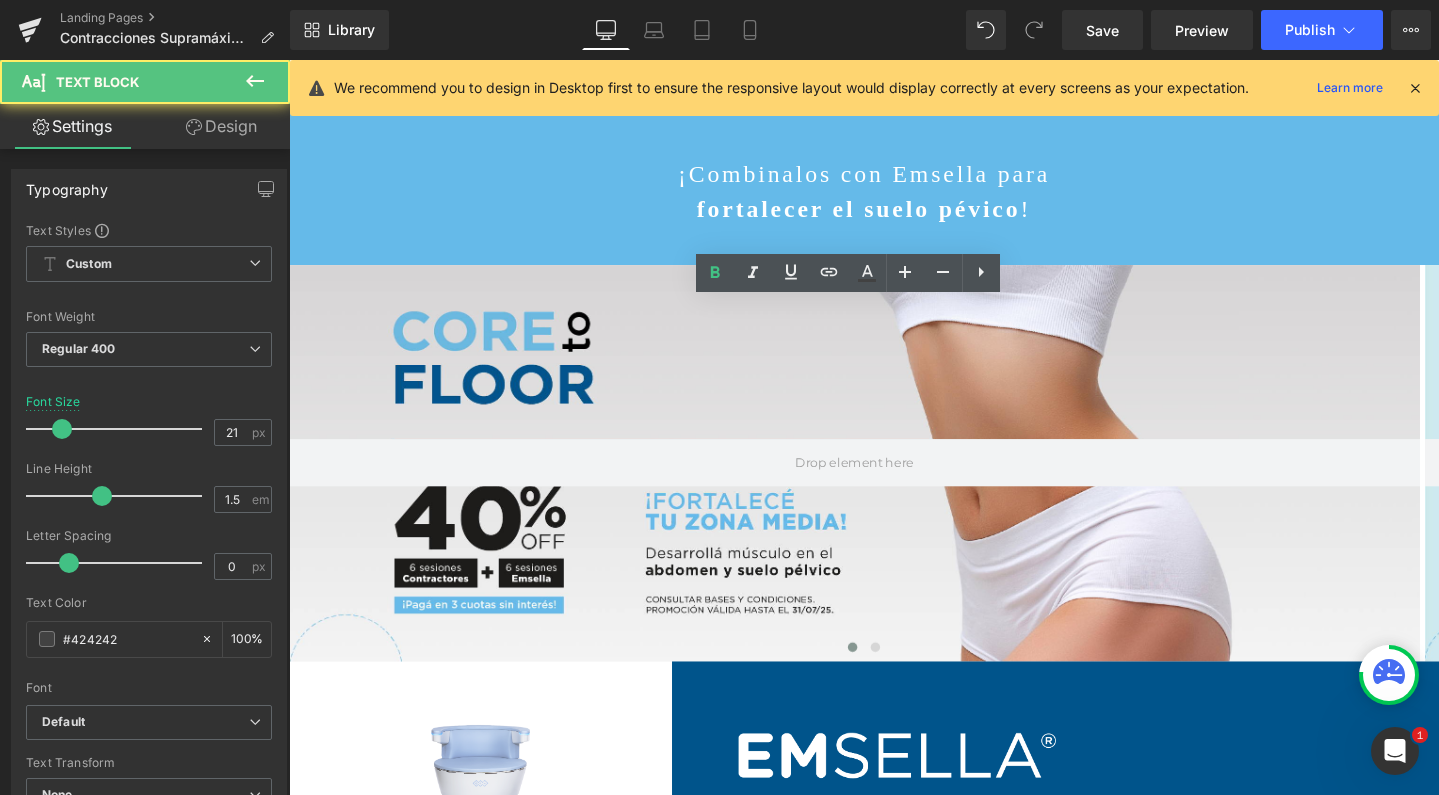 click on "Genera  20.000 contracciones supramáximas  en tan solo 30 minutos" at bounding box center [1217, -221] 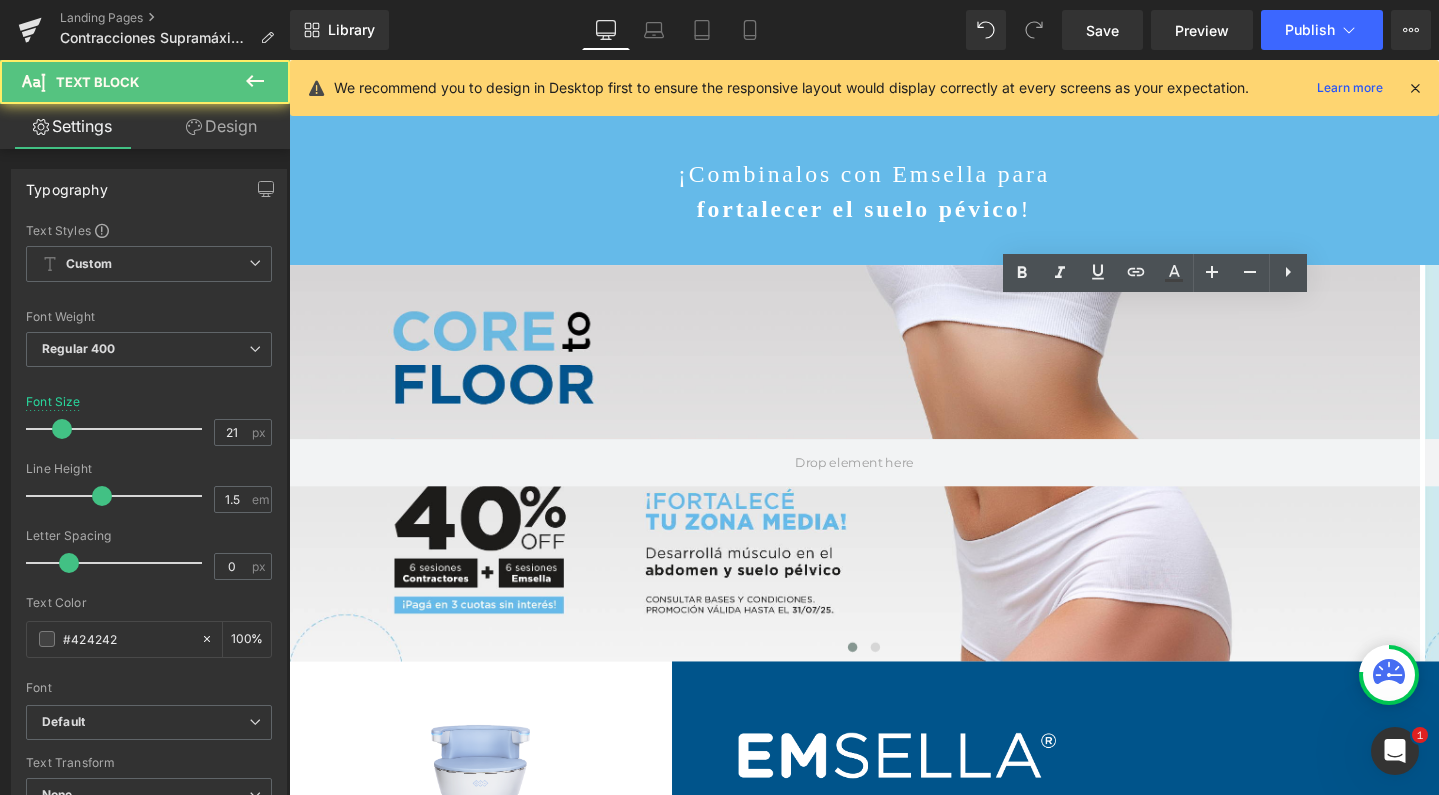 drag, startPoint x: 1214, startPoint y: 345, endPoint x: 1116, endPoint y: 329, distance: 99.29753 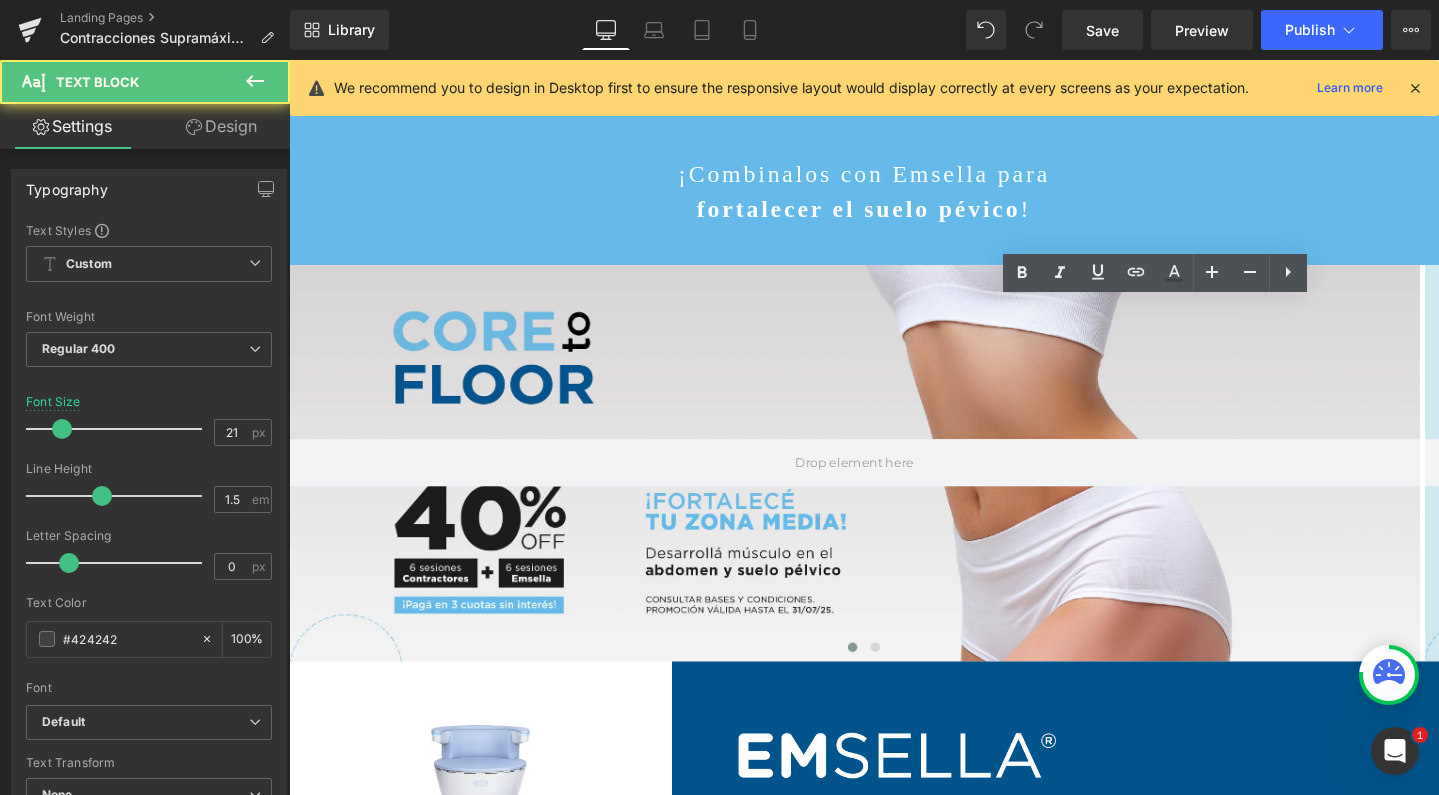 click on "Genera  20.000 contracciones supramáximas  en tan solo 30 minutos" at bounding box center [1217, -221] 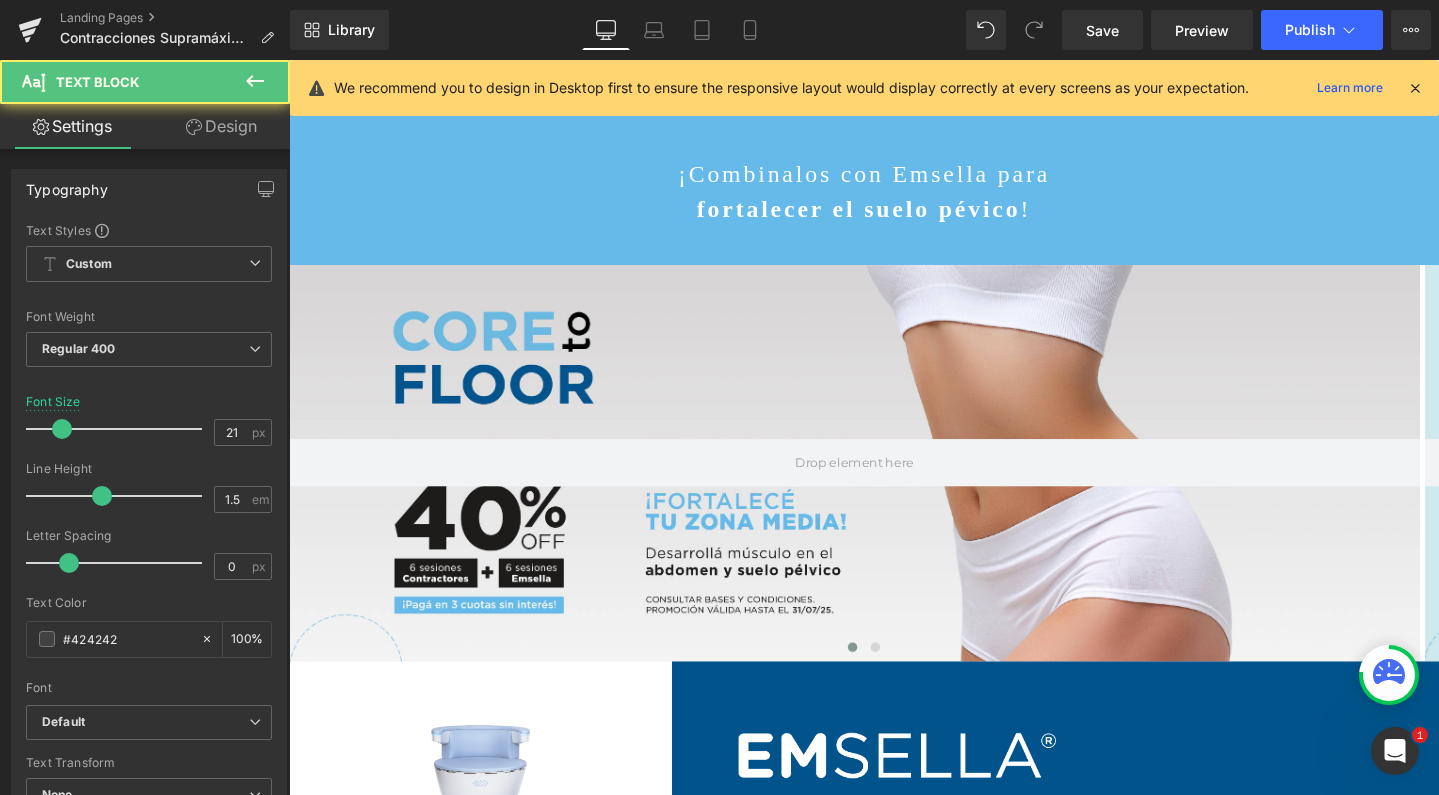 click on "20.000 contracciones supramáximas  en tan solo 30 minutos" at bounding box center (1217, -237) 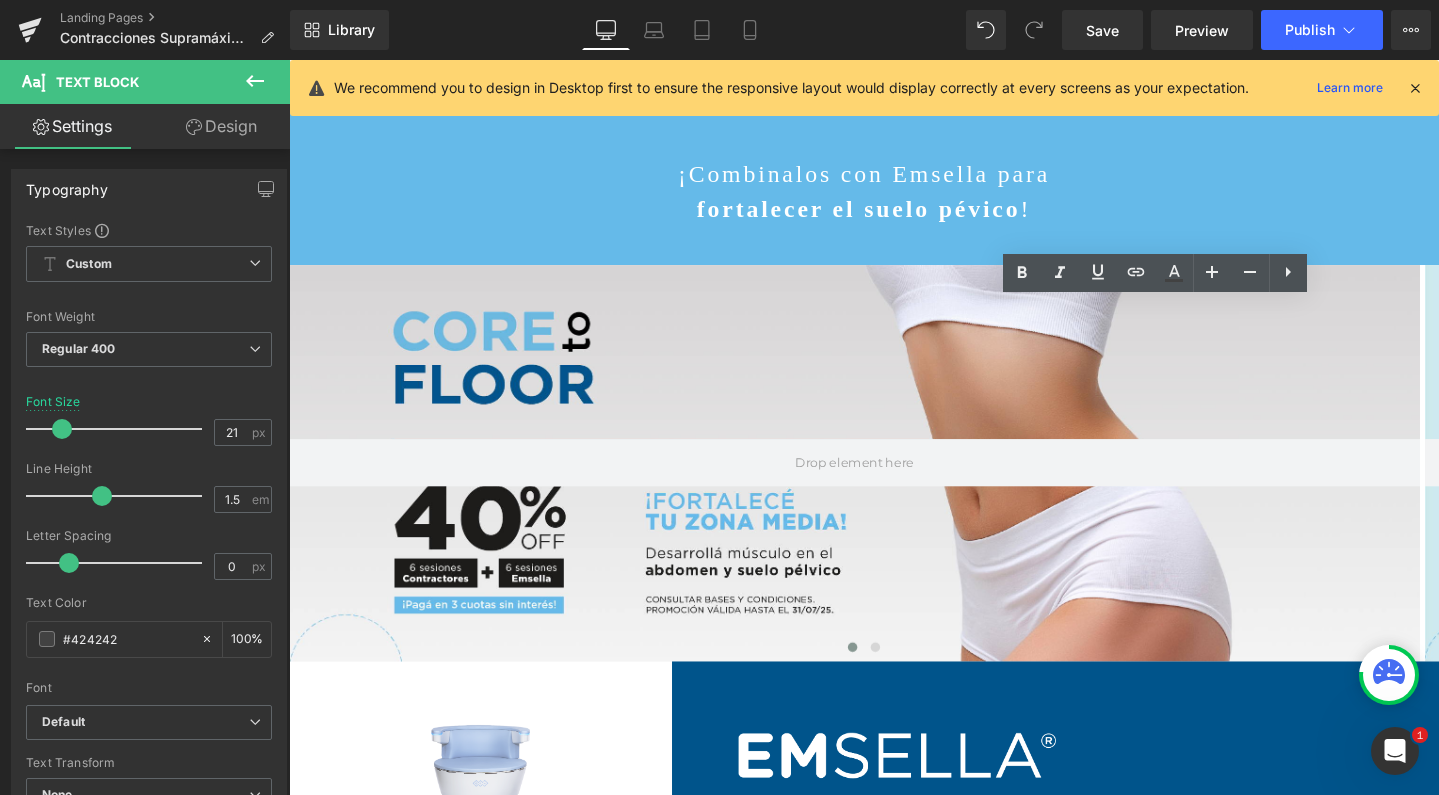 drag, startPoint x: 1262, startPoint y: 372, endPoint x: 1342, endPoint y: 375, distance: 80.05623 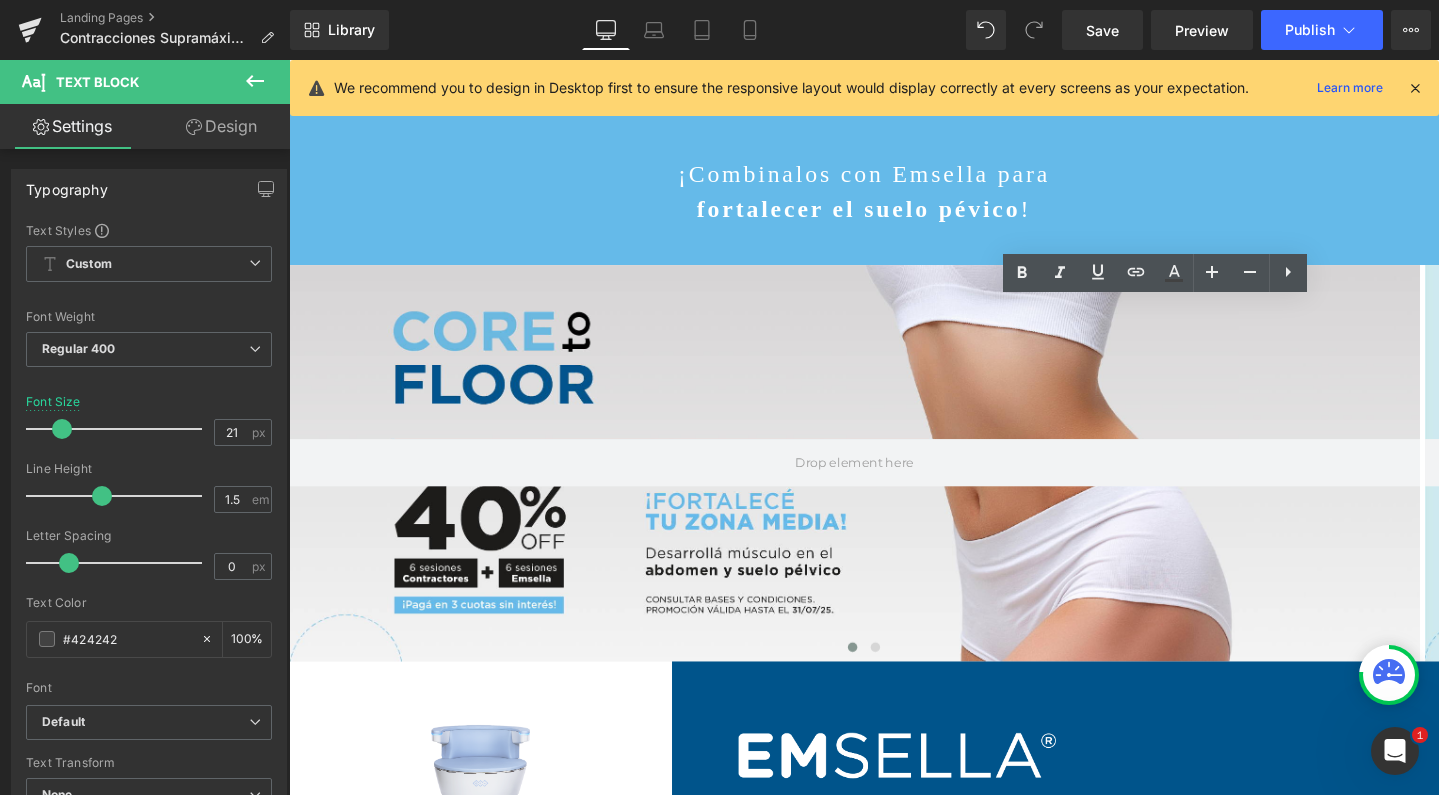 click on "20.000 contracciones supramáximas  en tan solo 30 minutos" at bounding box center (1217, -237) 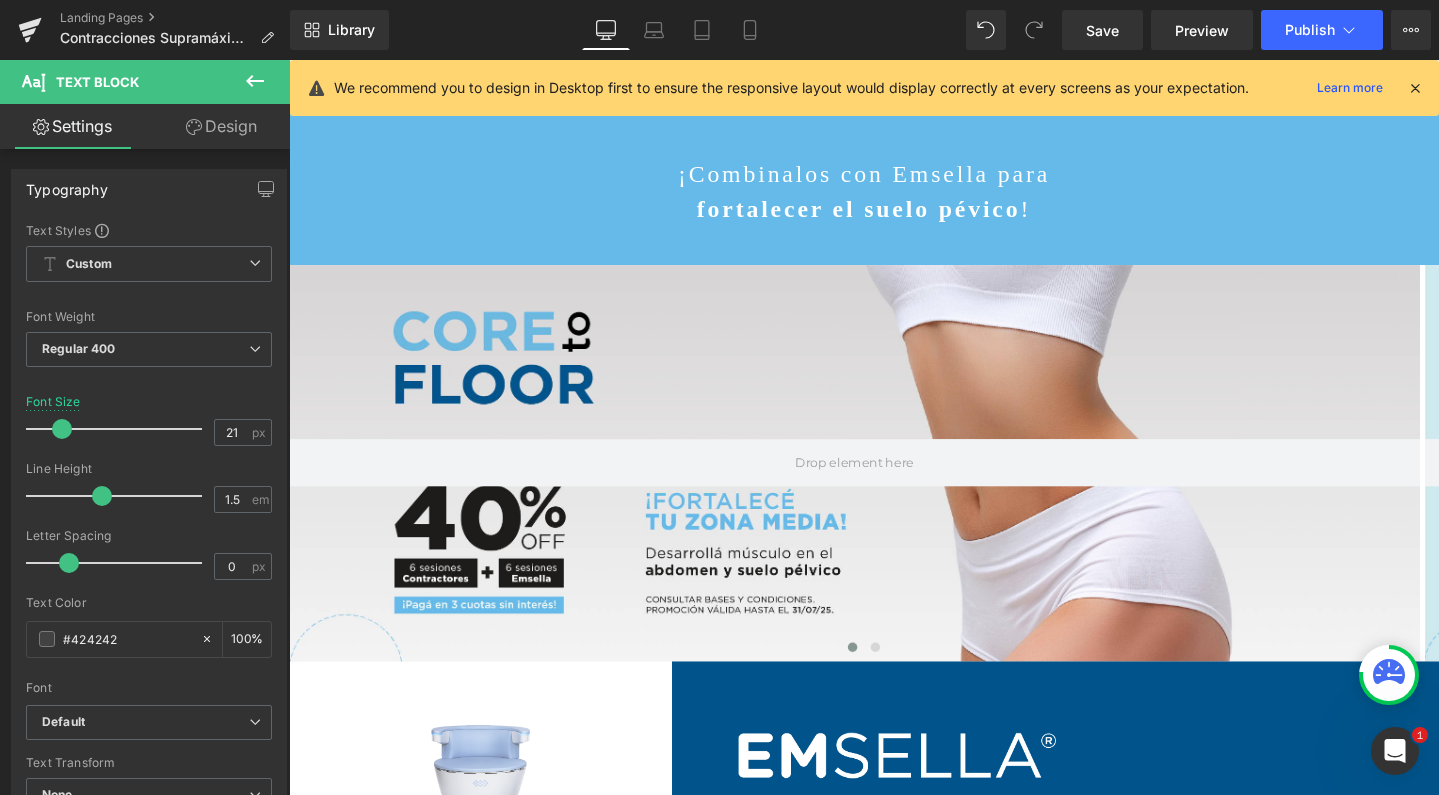 click on "20.000 contracciones supramáximas  en 30 minutos" at bounding box center (1217, -237) 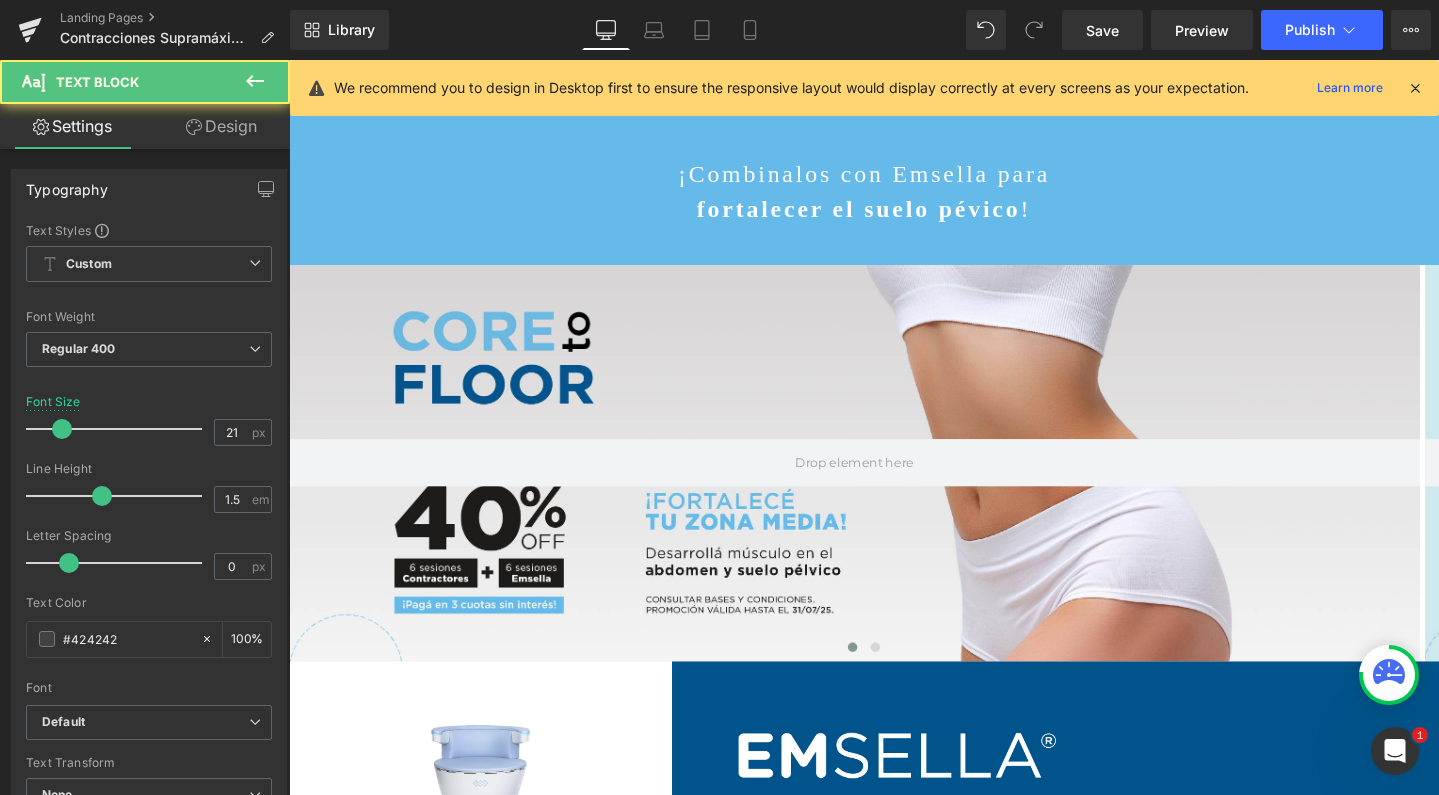 click on "Aumenta la masa muscular y crea nuevas fibras musculares  sin esfuerzo" at bounding box center [570, -237] 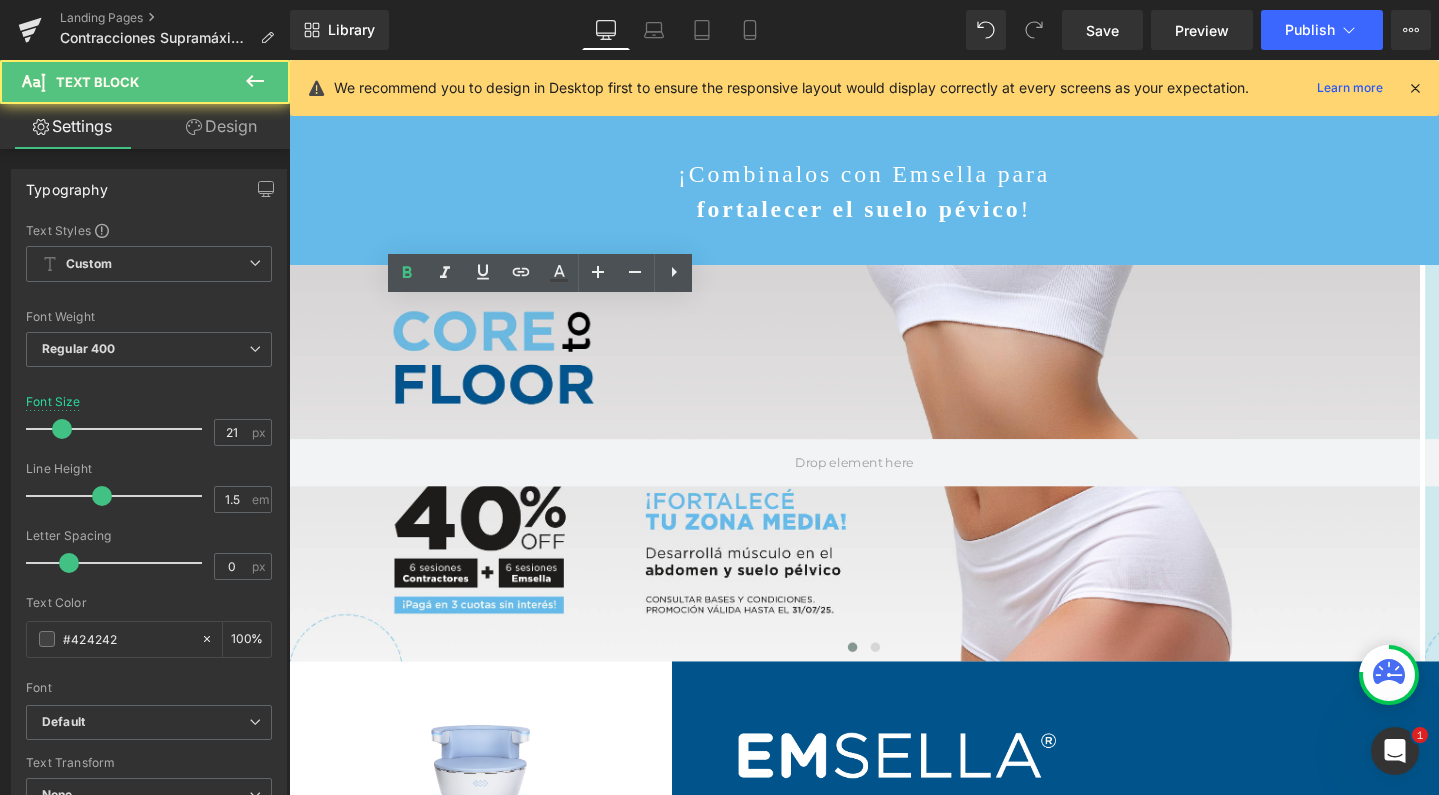 click on "el 40-60% de una sesión de abdominales" at bounding box center (893, -182) 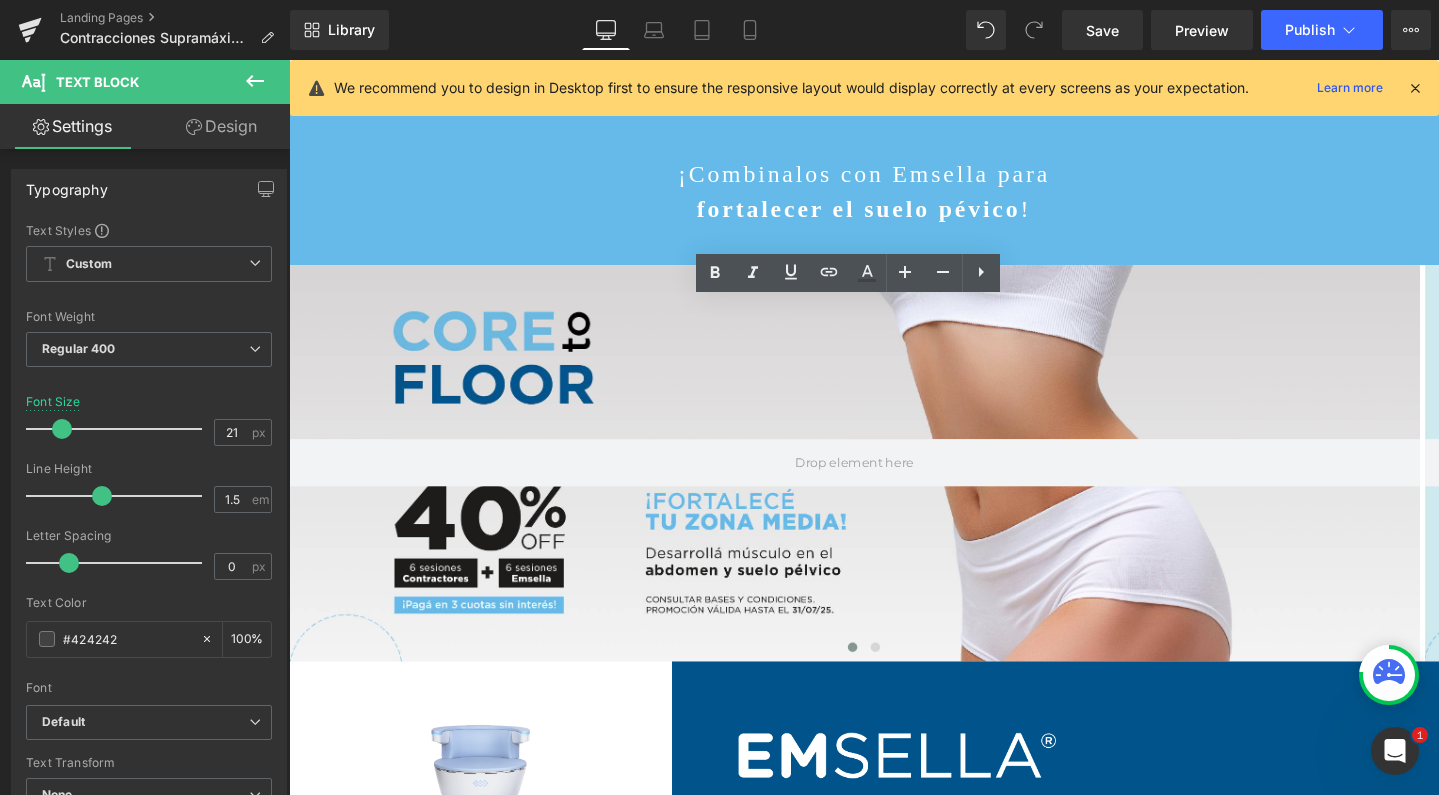 drag, startPoint x: 977, startPoint y: 375, endPoint x: 966, endPoint y: 412, distance: 38.600517 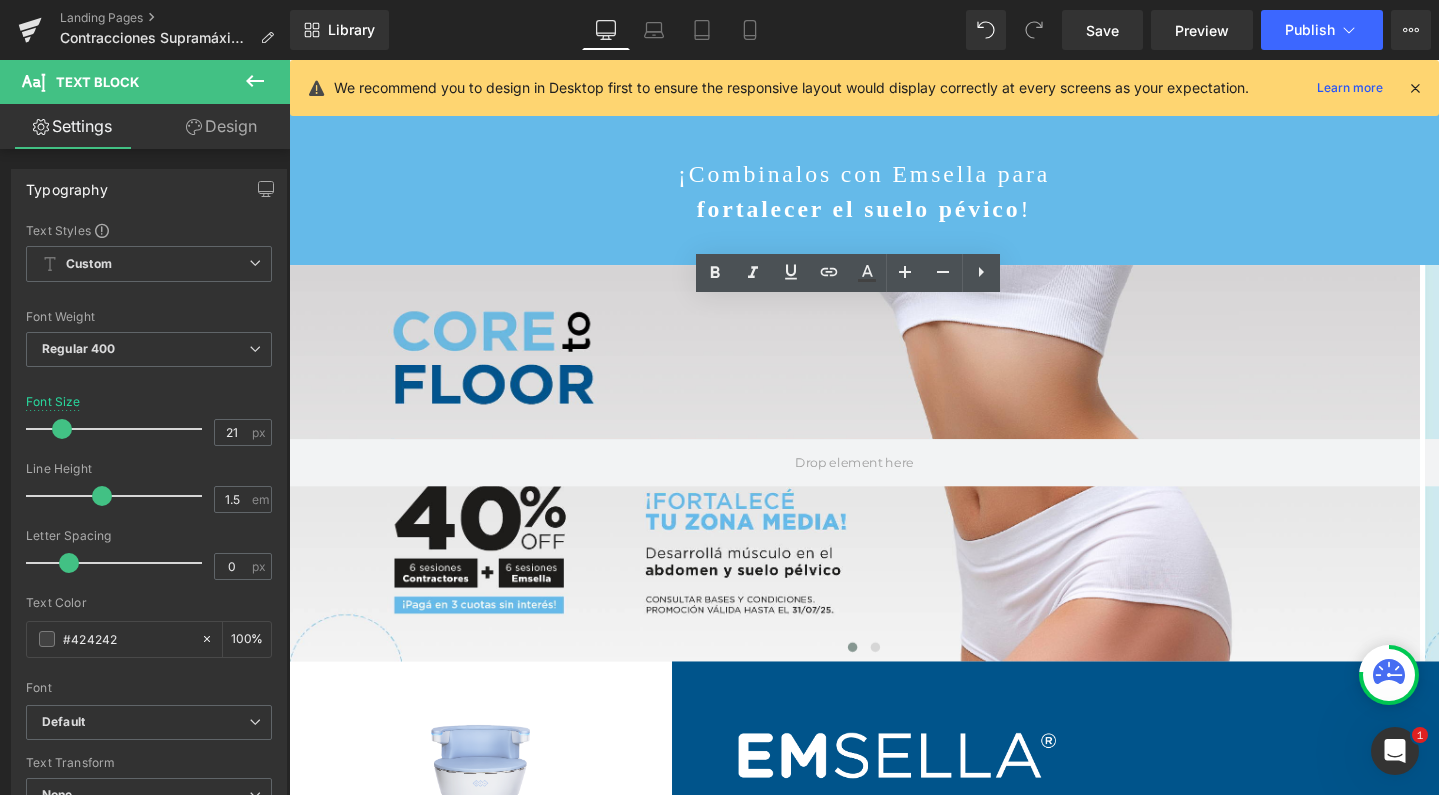 click on "Recluta el  100%  de las  fibras musculares  vs  el 40-60% de una sesión de abdominales" at bounding box center [893, -221] 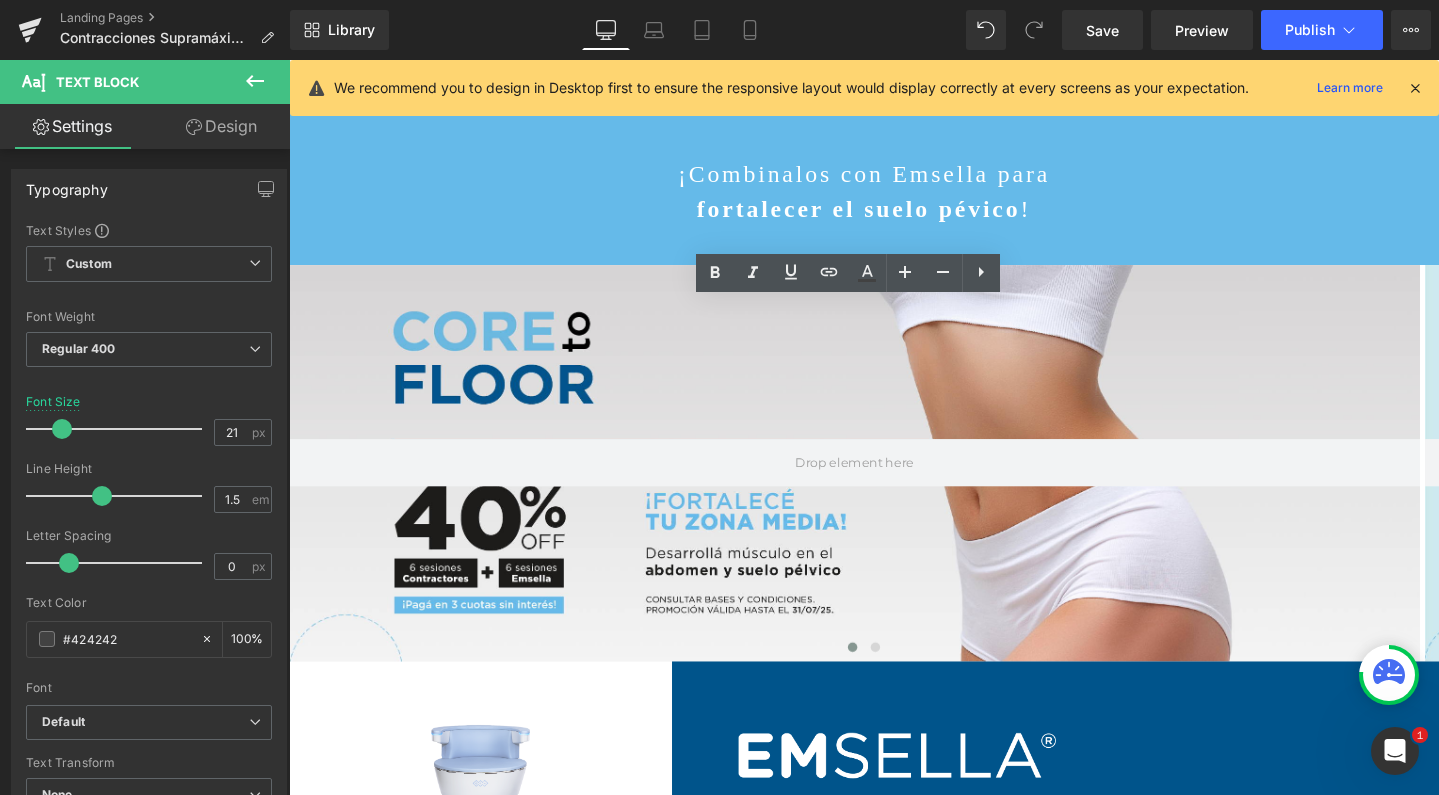 drag, startPoint x: 975, startPoint y: 439, endPoint x: 973, endPoint y: 377, distance: 62.03225 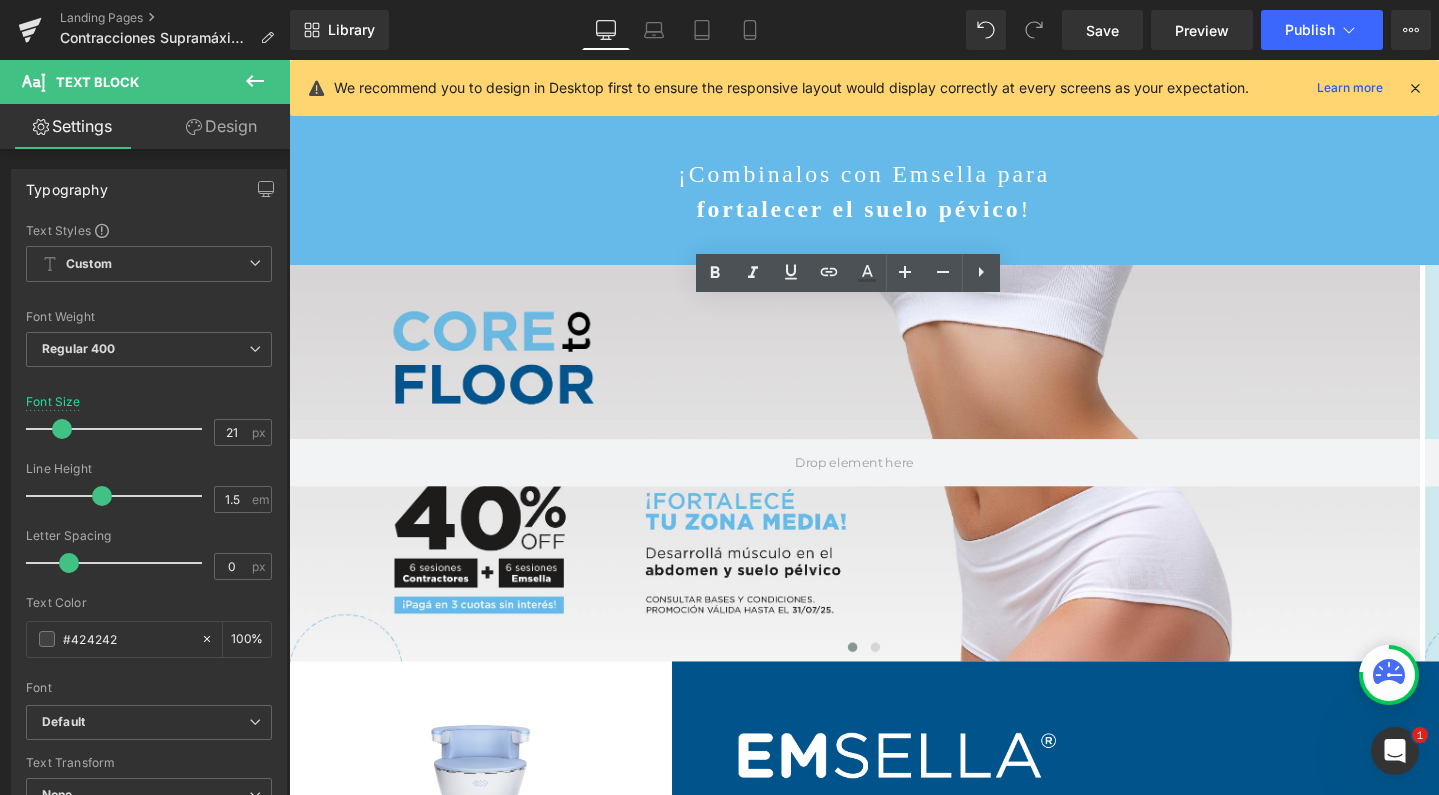 click on "Recluta el  100%  de las  fibras musculares  vs  el 40-60% de una sesión de abdominales" at bounding box center (893, -221) 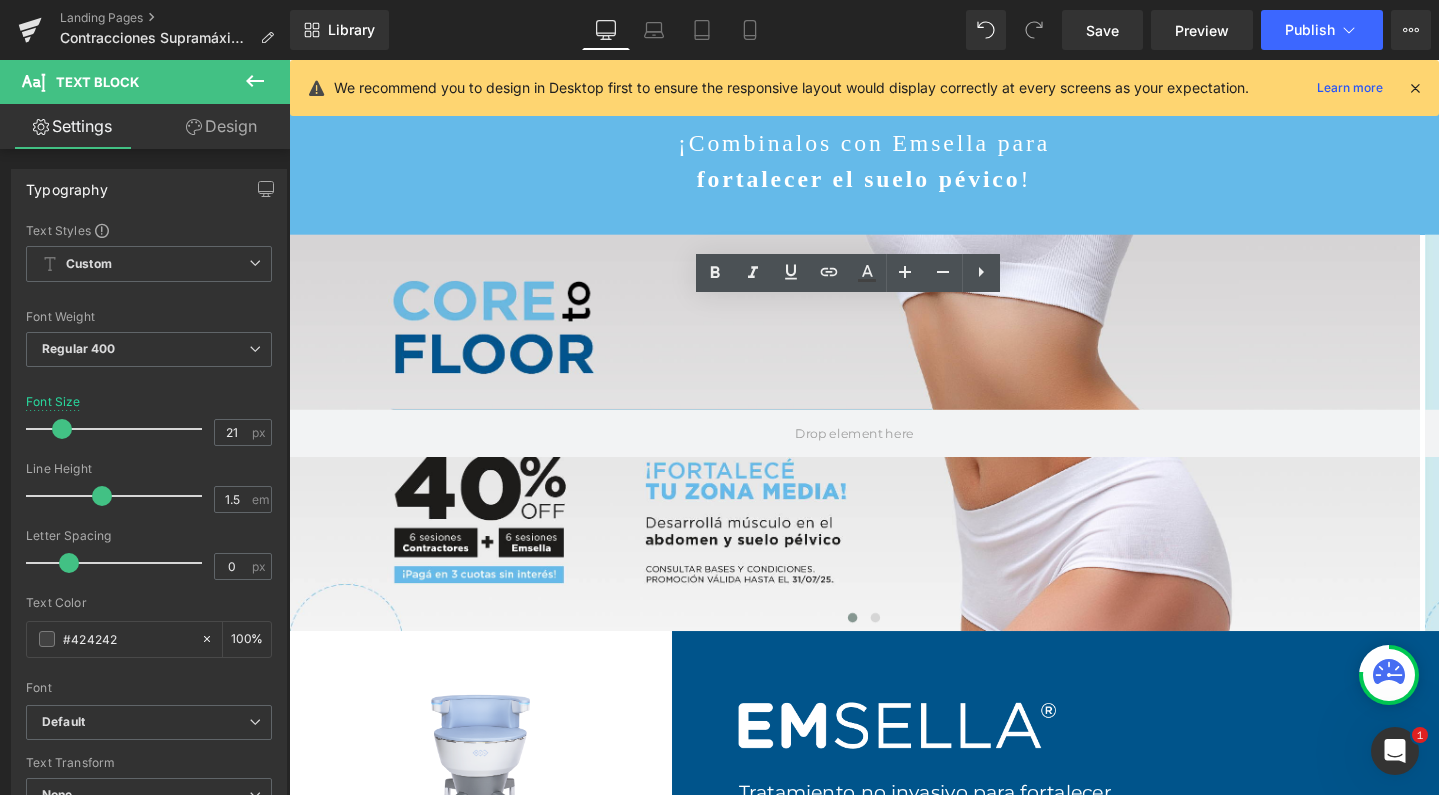 scroll, scrollTop: 9376, scrollLeft: 1190, axis: both 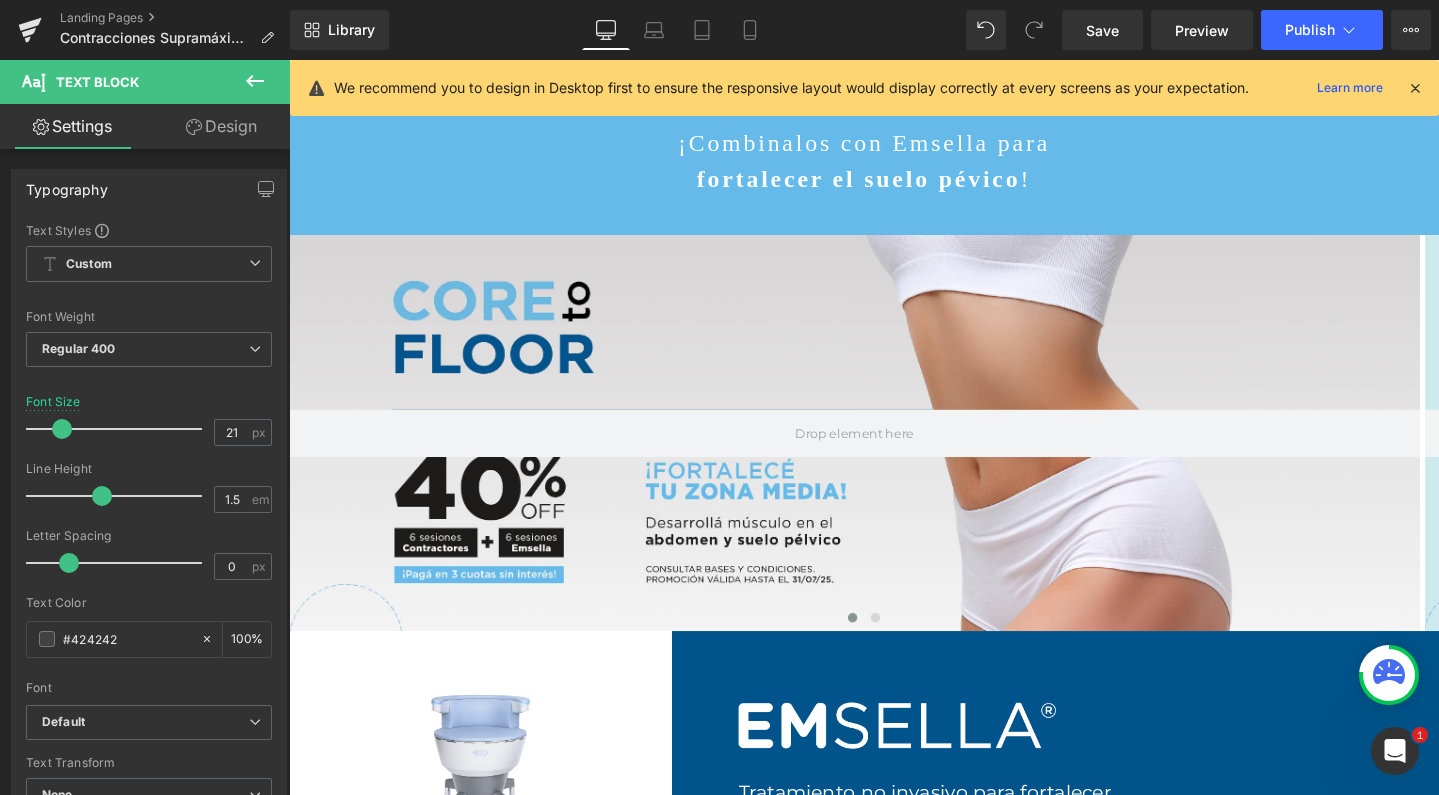 drag, startPoint x: 795, startPoint y: 403, endPoint x: 952, endPoint y: 371, distance: 160.22797 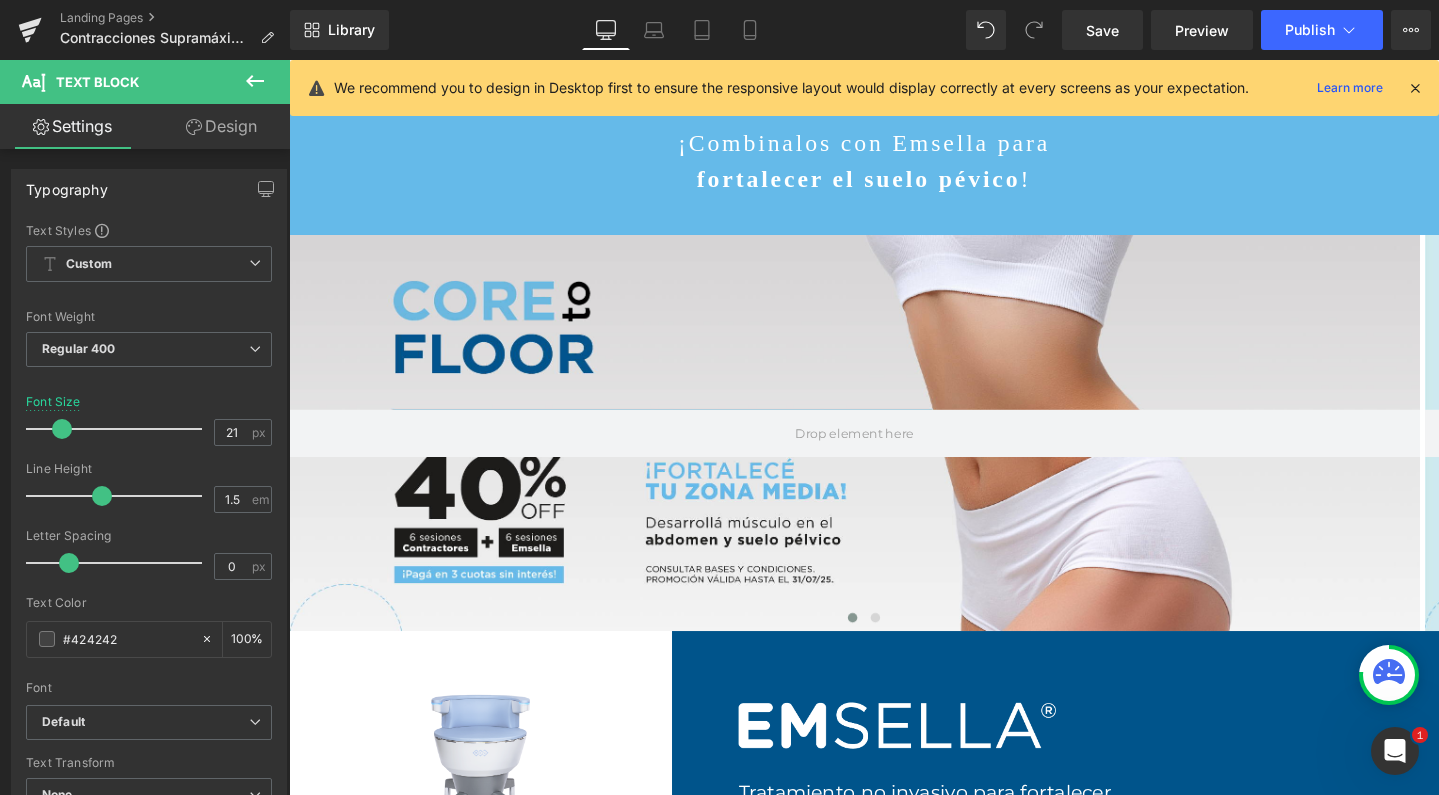 click on "Recluta el  100%  de las  fibras musculares en el área tratada" at bounding box center [893, -237] 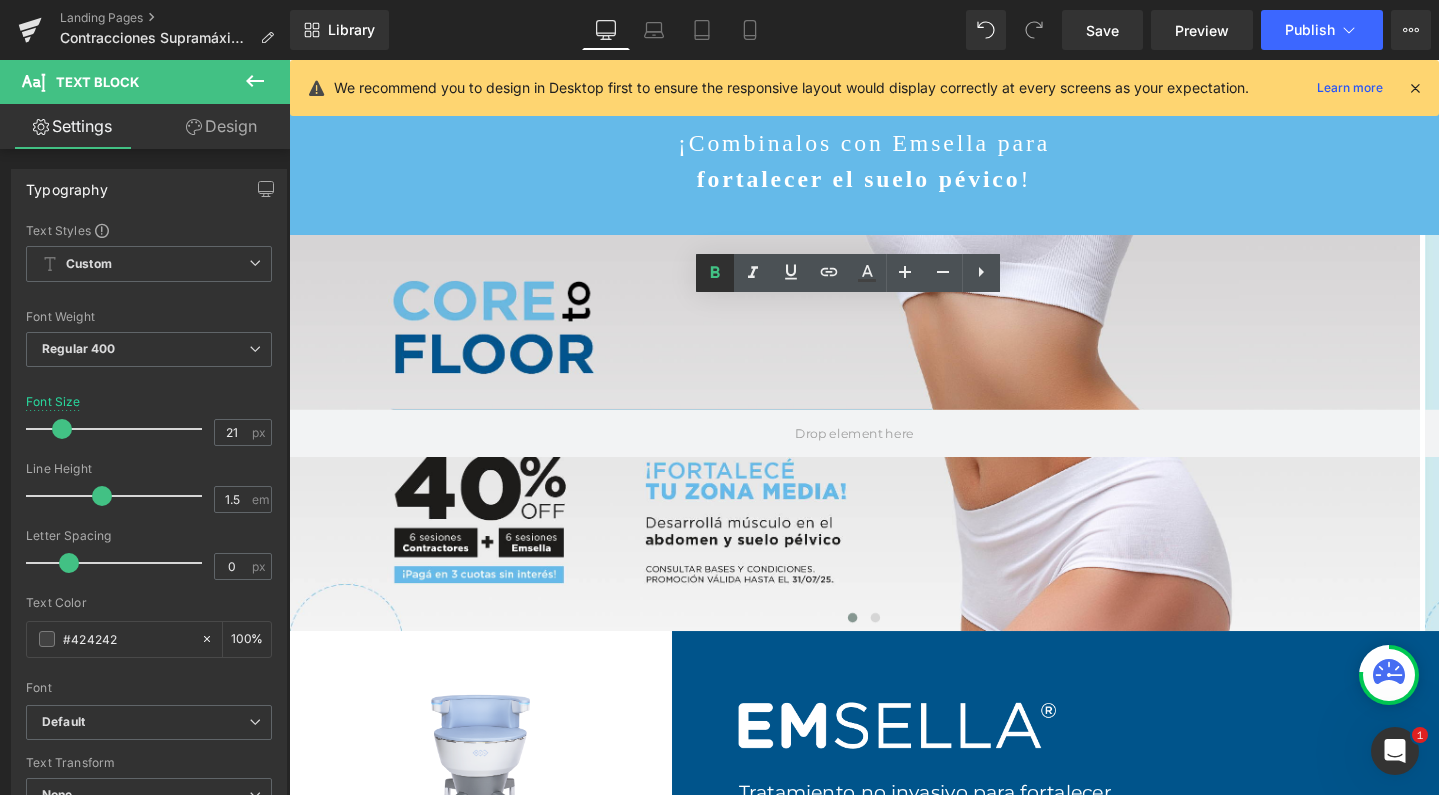 click 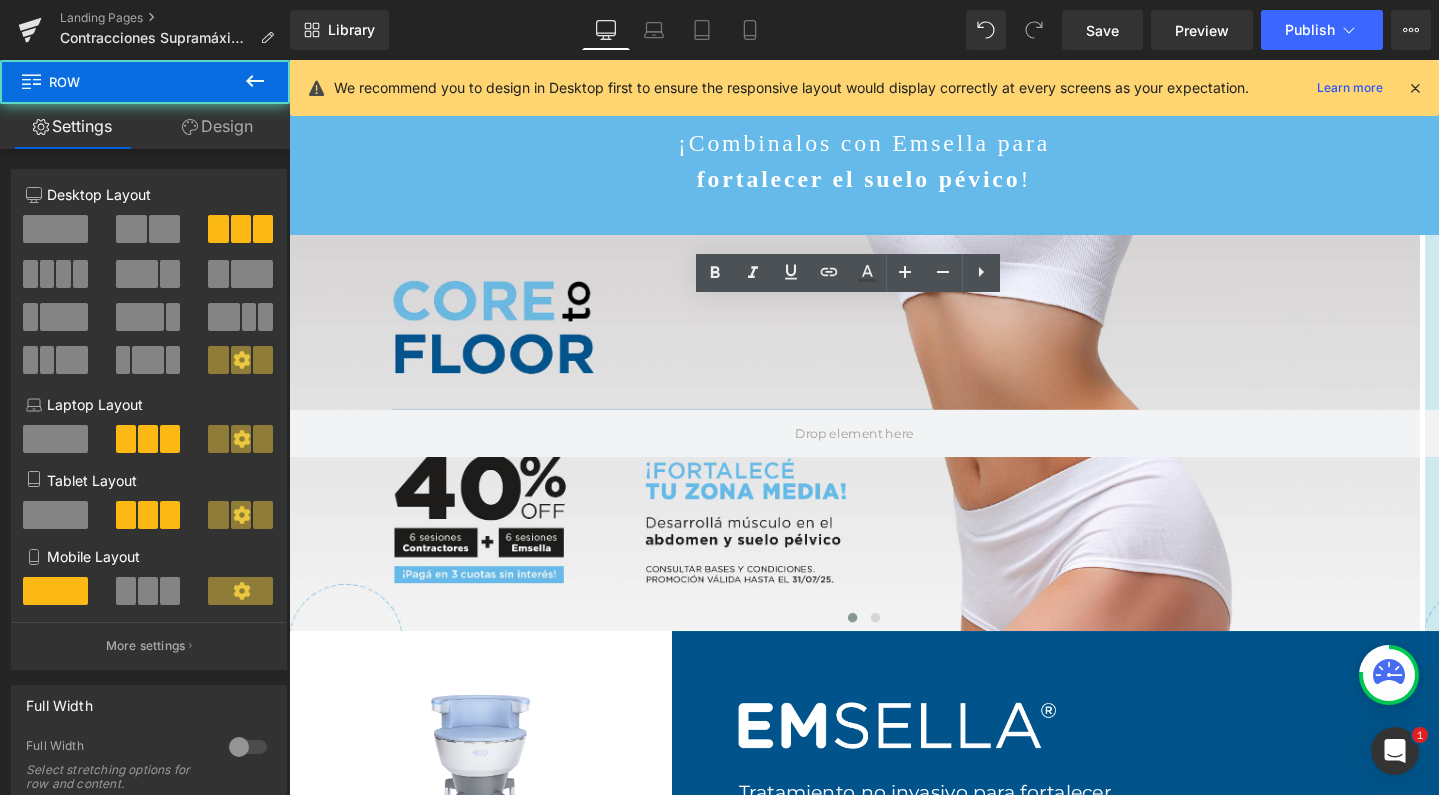 click on "Image         Aumenta la masa muscular y crea nuevas fibras musculares  sin esfuerzo Text Block         Image         Recluta el  100%  de las  fibras musculares  en el área tratada Text Block         Image         20.000 contracciones supramáximas  en 30 minutos Text Block         Row" at bounding box center [894, -279] 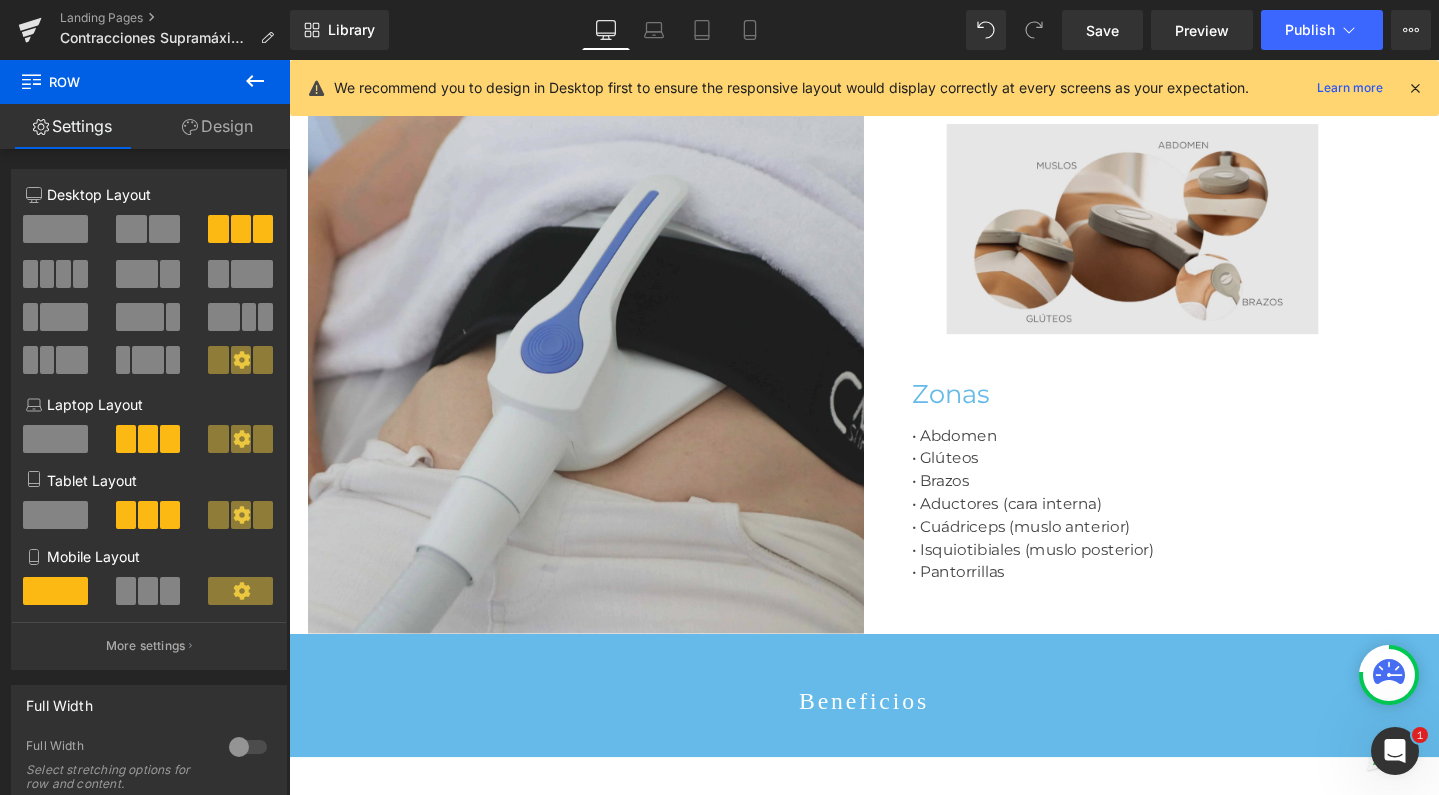 scroll, scrollTop: 3352, scrollLeft: 0, axis: vertical 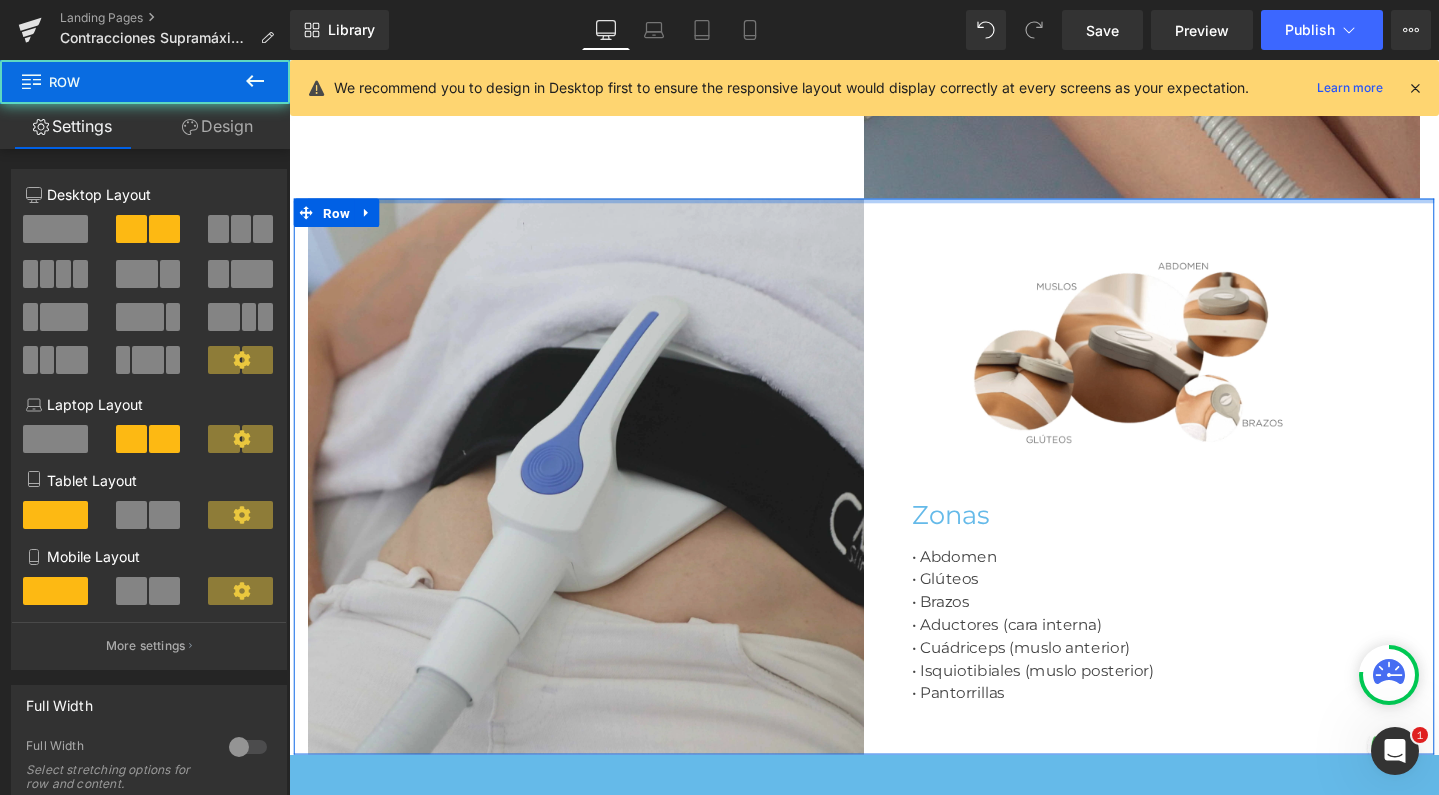 drag, startPoint x: 905, startPoint y: 608, endPoint x: 897, endPoint y: 414, distance: 194.16487 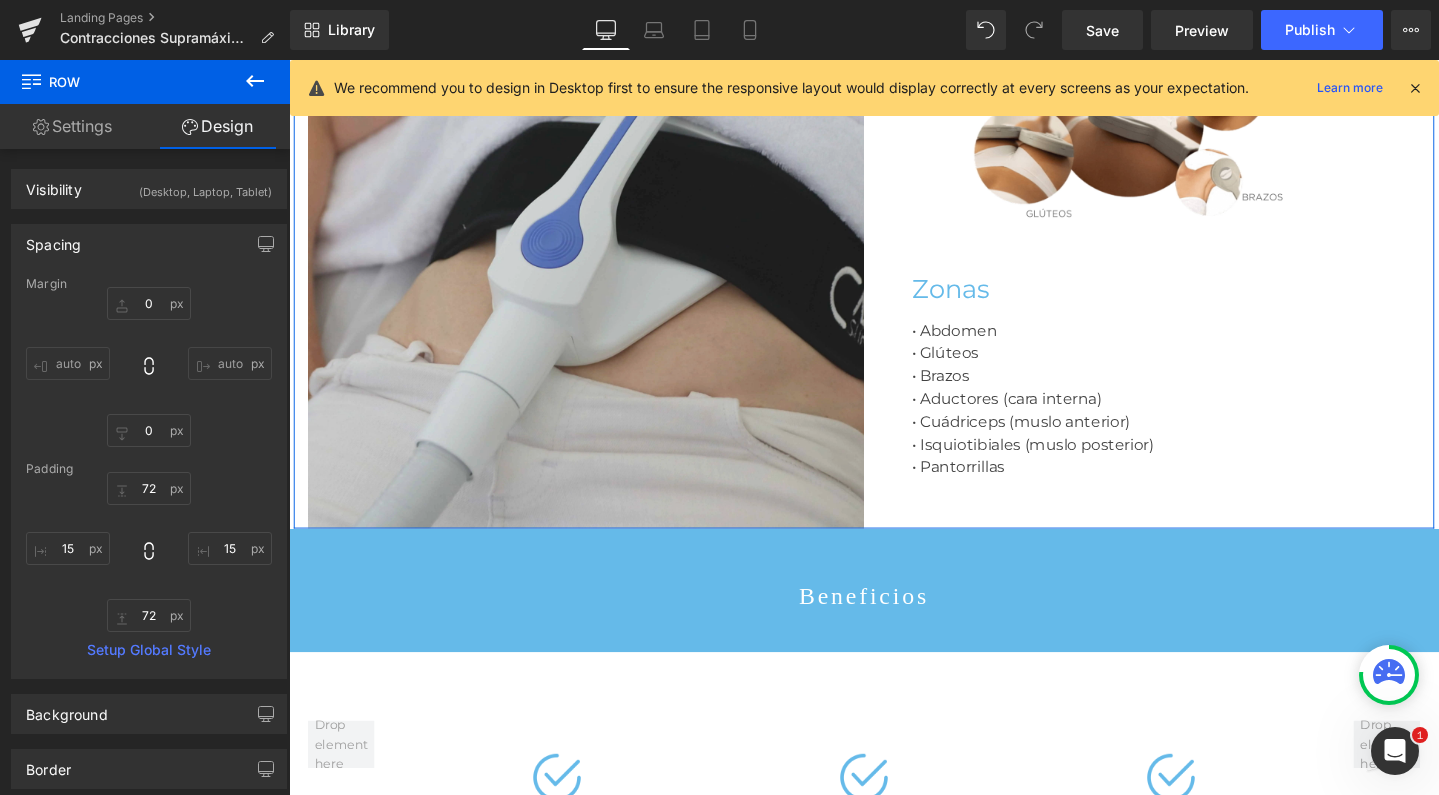 scroll, scrollTop: 3589, scrollLeft: 0, axis: vertical 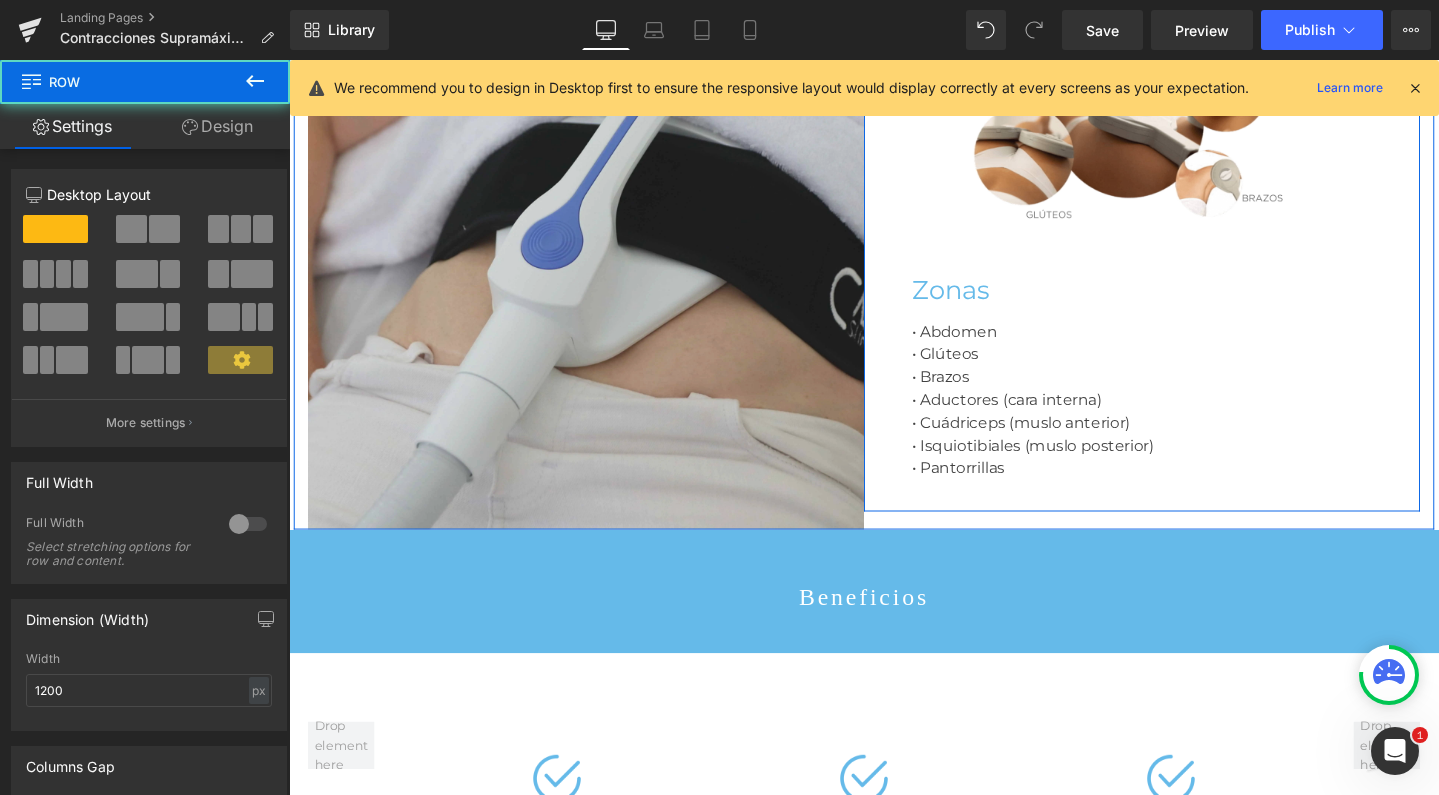 click on "Image         Row         Zonas Heading         • Abdomen • Glúteos • Brazos • Aductores (cara interna) • Cuádriceps (muslo anterior) • Isquiotibiales (muslo posterior) • Pantorrillas Text Block         Row" at bounding box center (1186, 261) 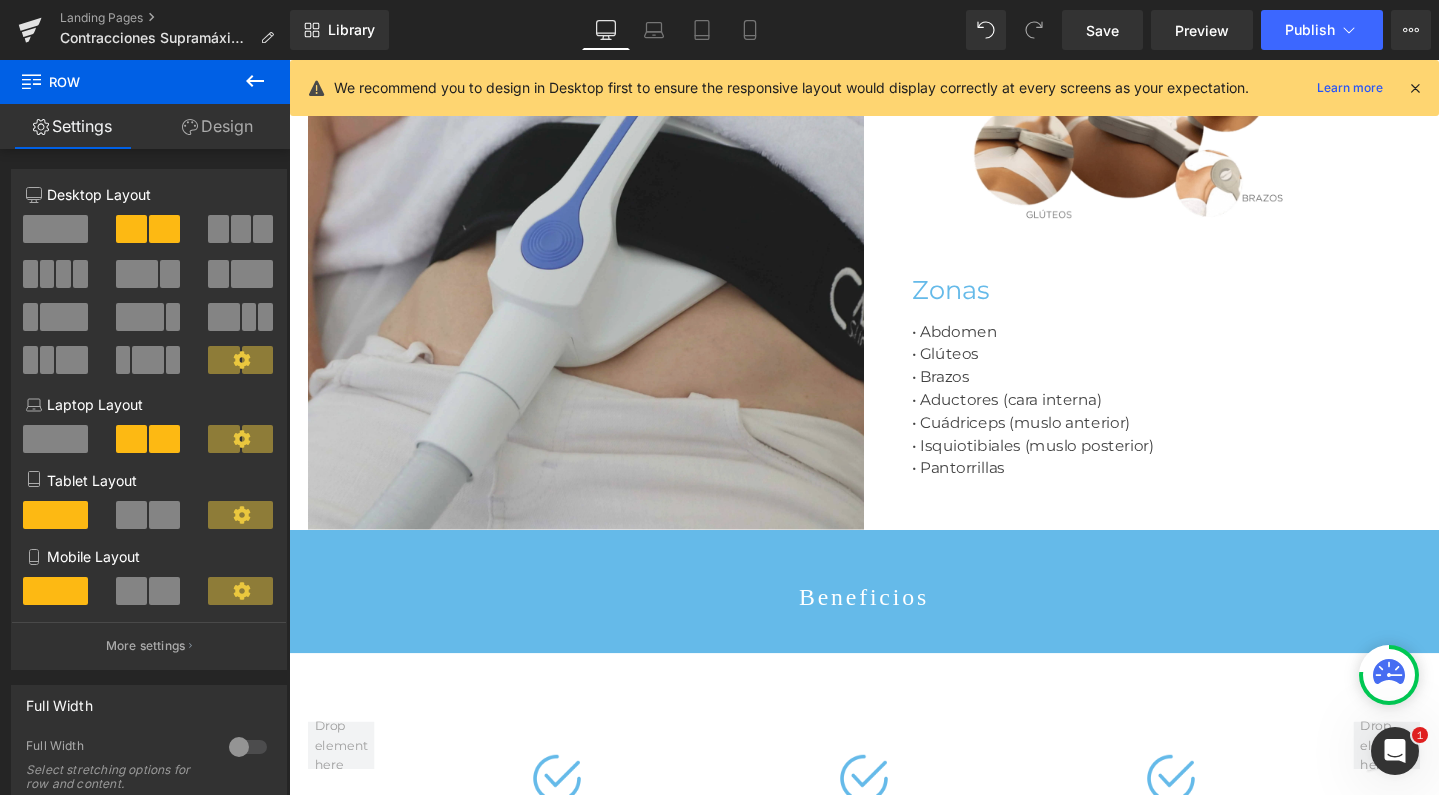 drag, startPoint x: 857, startPoint y: 346, endPoint x: 843, endPoint y: 250, distance: 97.015465 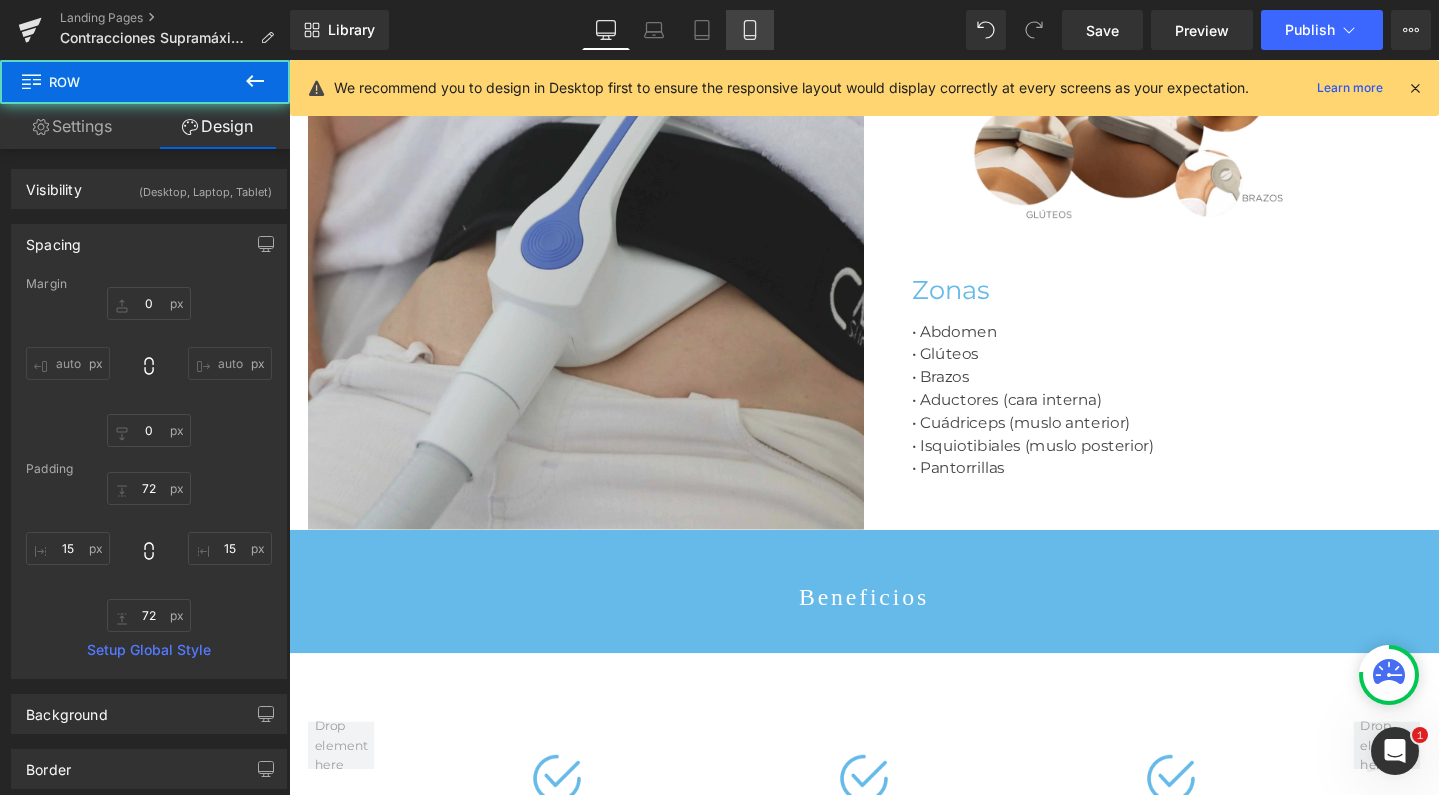 click 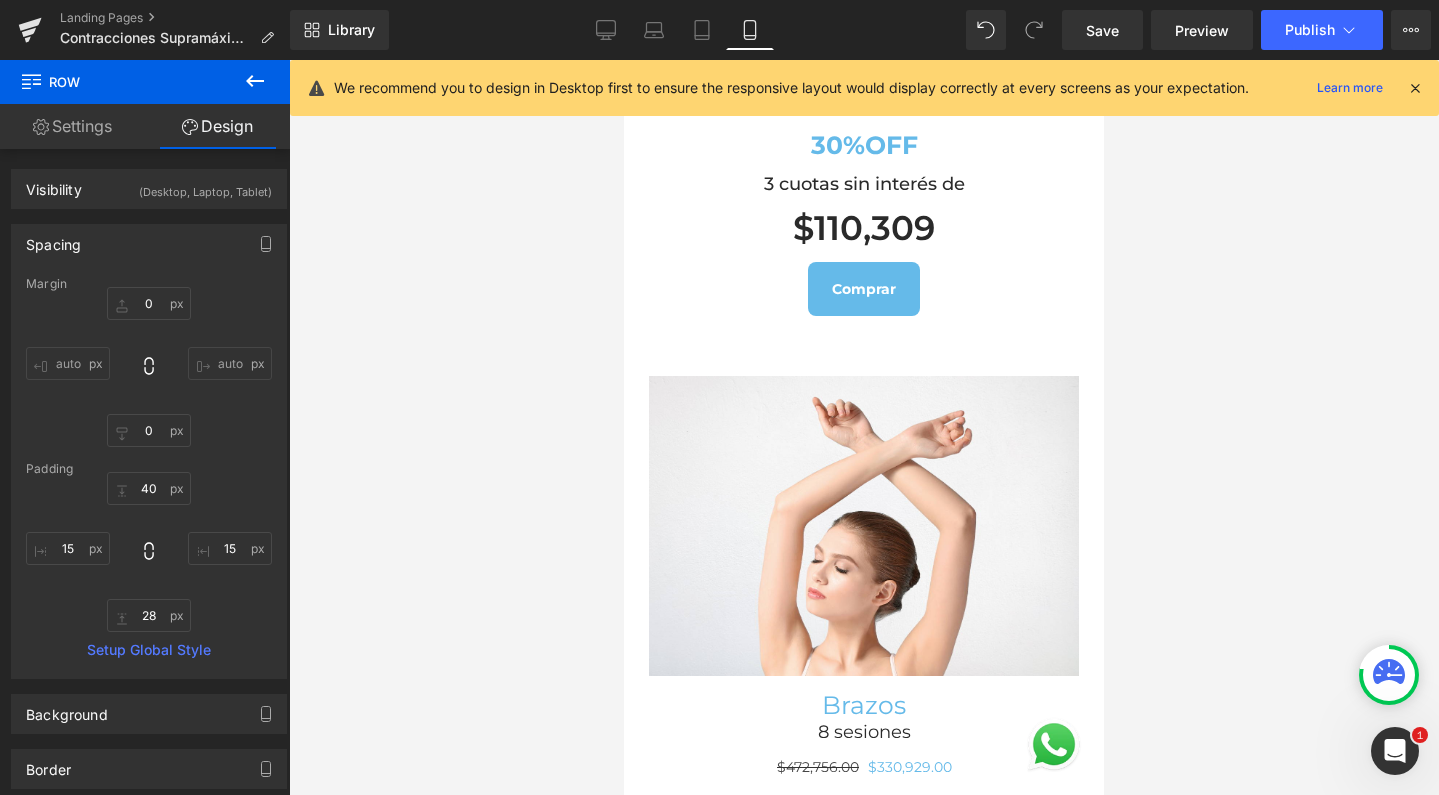 scroll, scrollTop: 0, scrollLeft: 0, axis: both 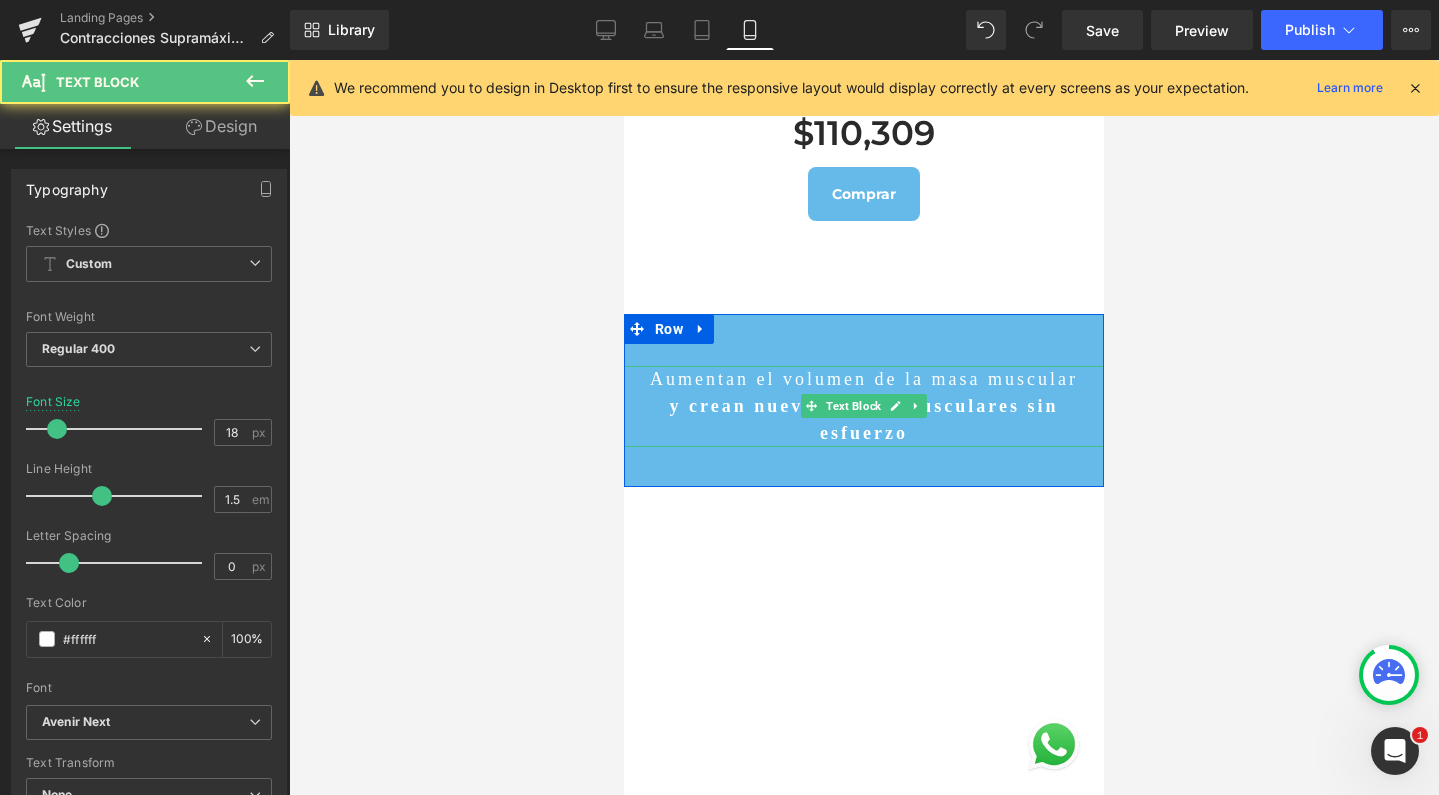 click on "Aumentan el volumen de la masa muscular" at bounding box center (864, 379) 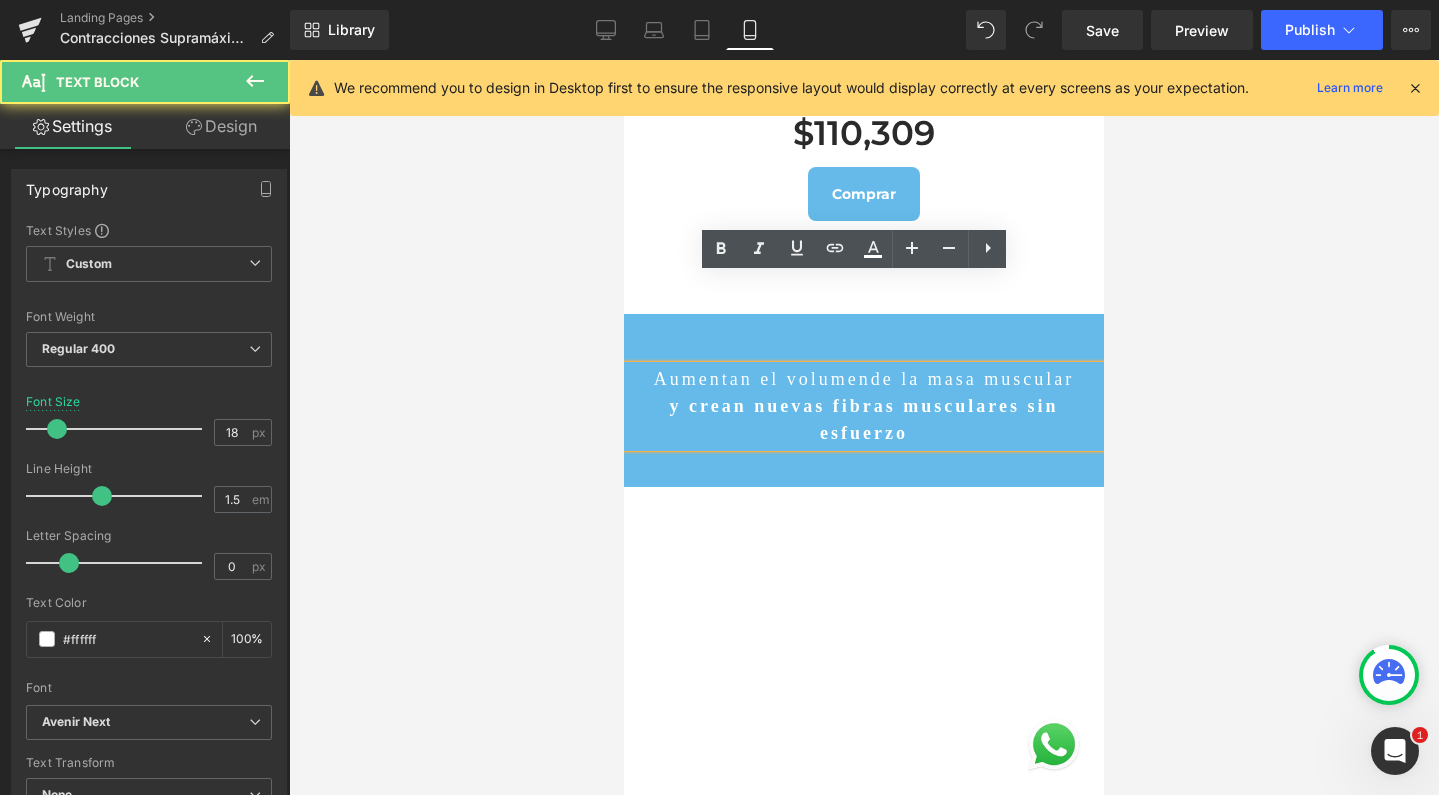 type 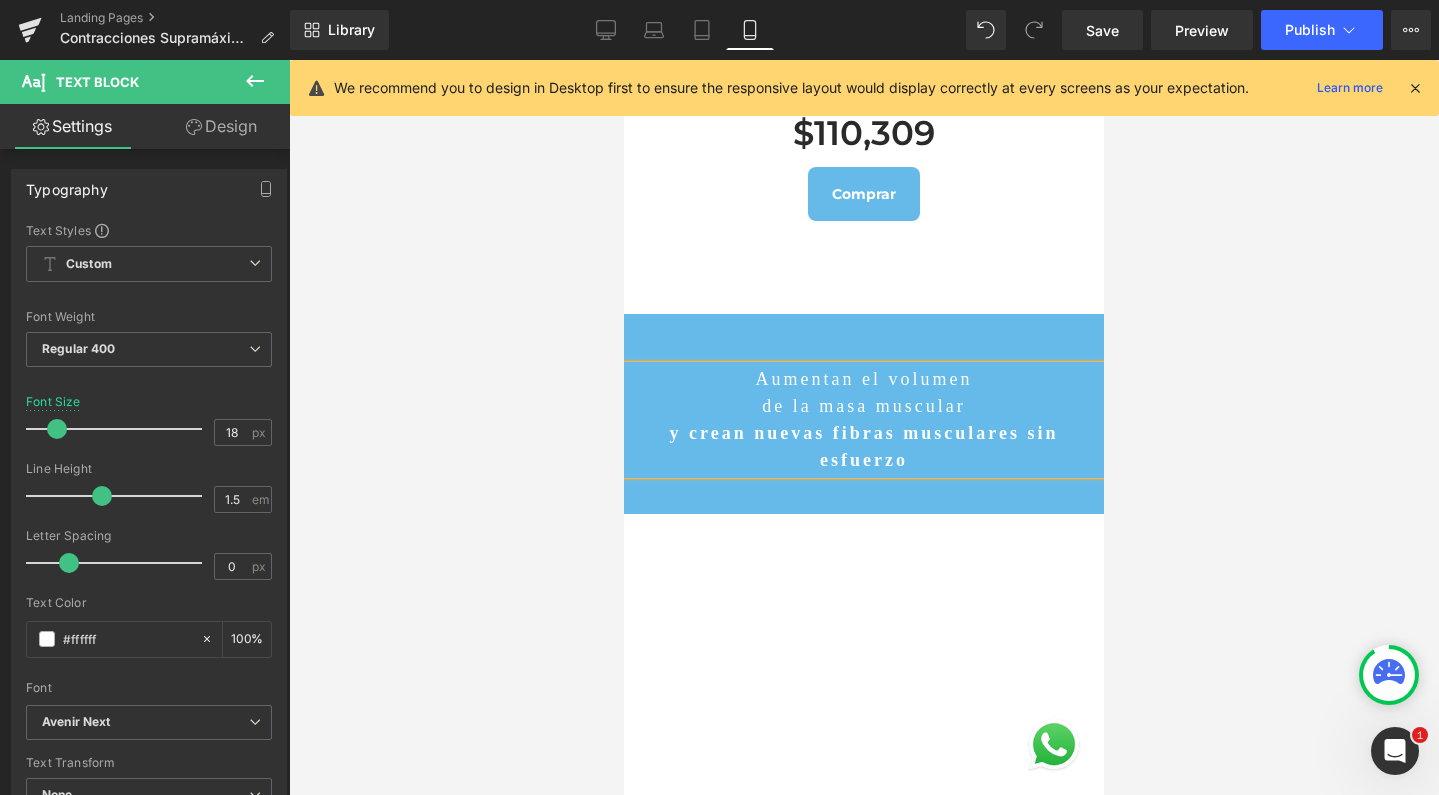 scroll, scrollTop: 10, scrollLeft: 10, axis: both 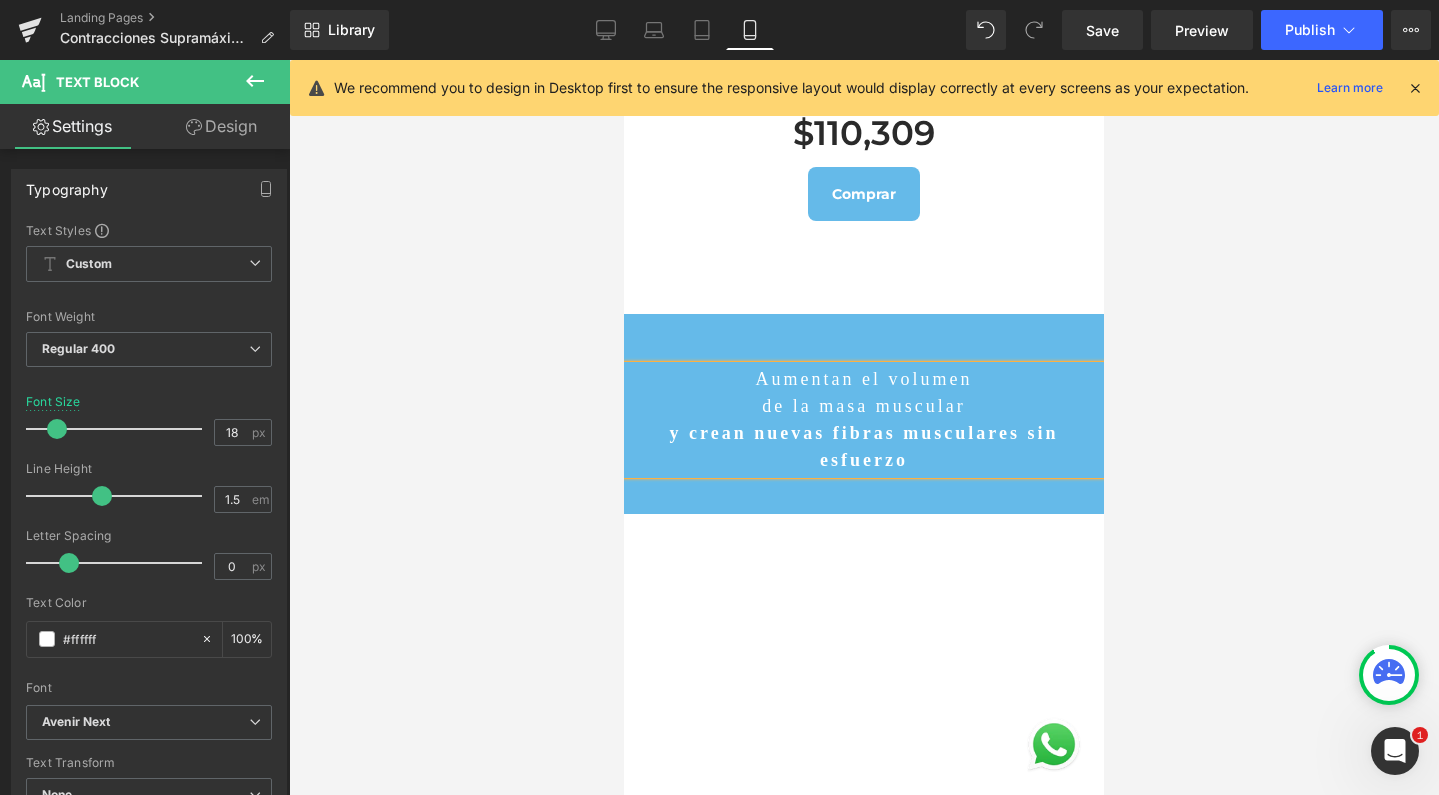 click on "y crean nuevas fibras musculares sin esfuerzo" at bounding box center (864, 446) 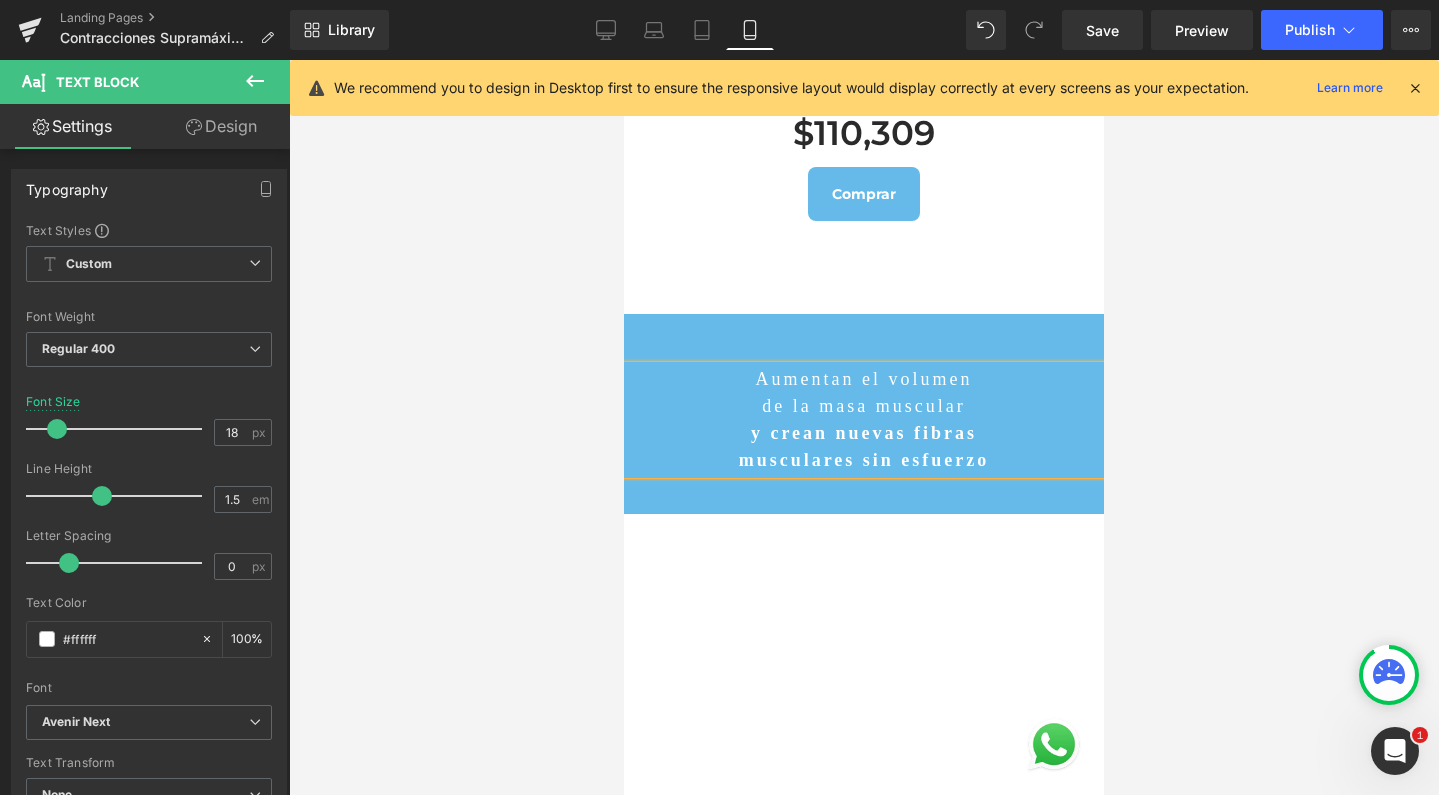 click at bounding box center [864, 427] 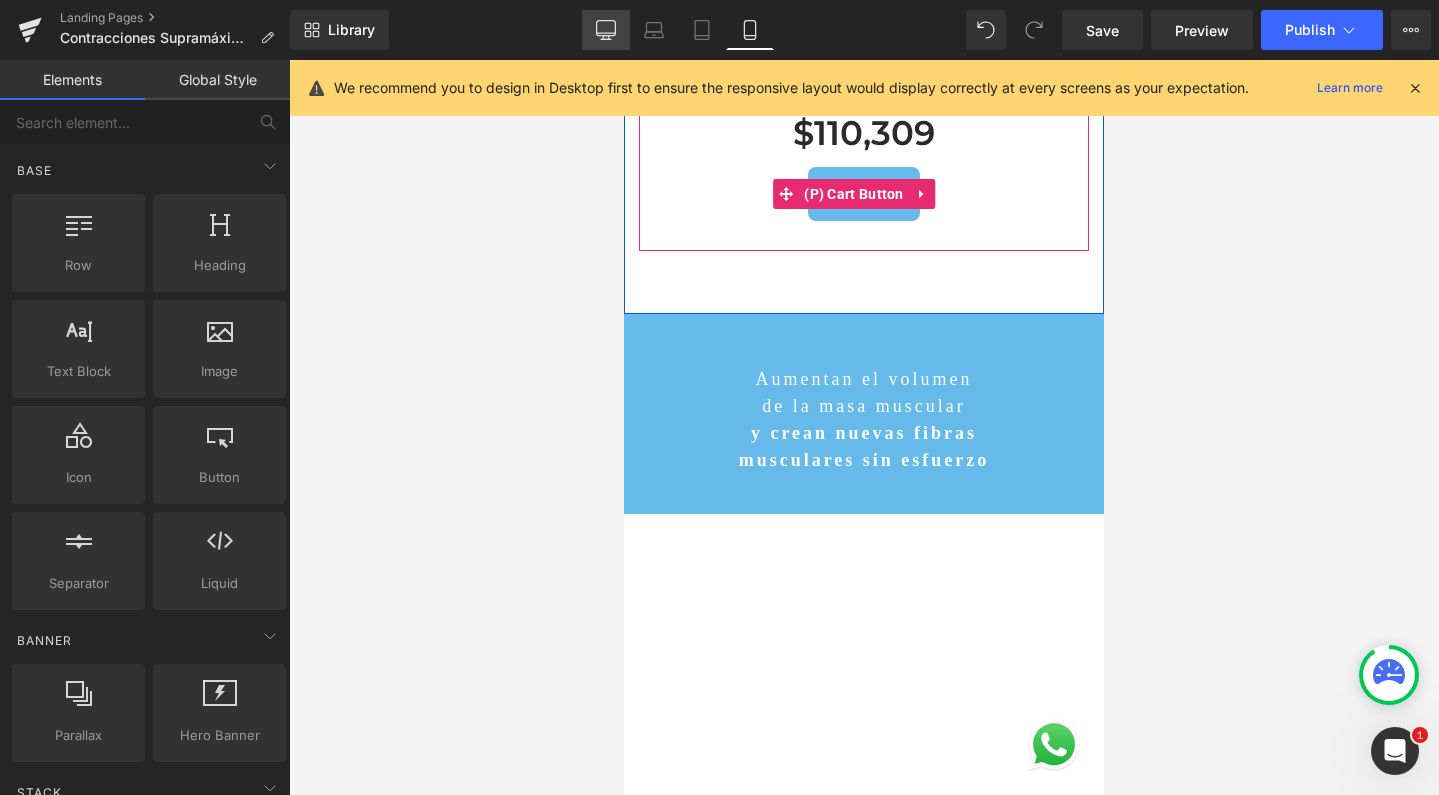 click on "Desktop" at bounding box center (606, 30) 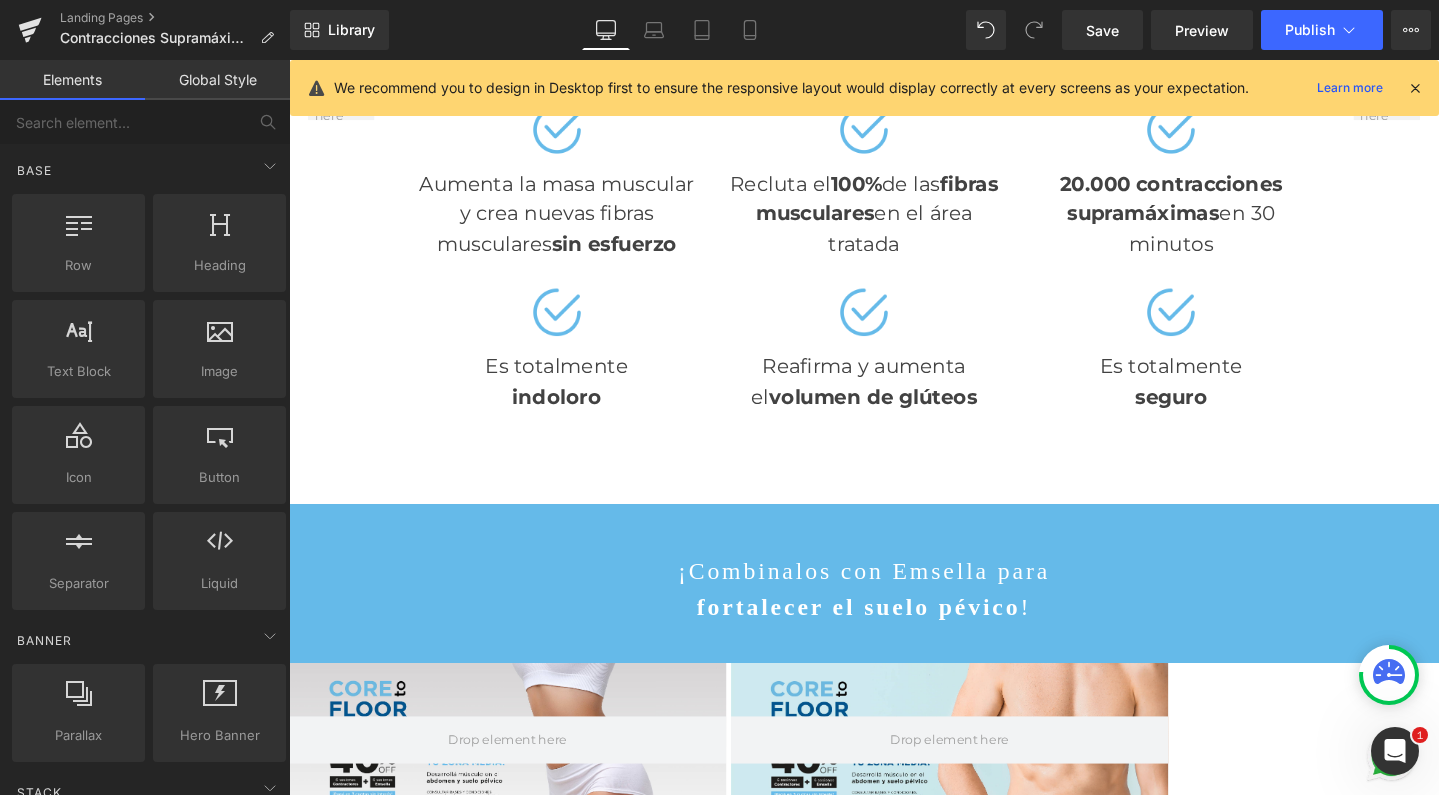 scroll, scrollTop: 2340, scrollLeft: 0, axis: vertical 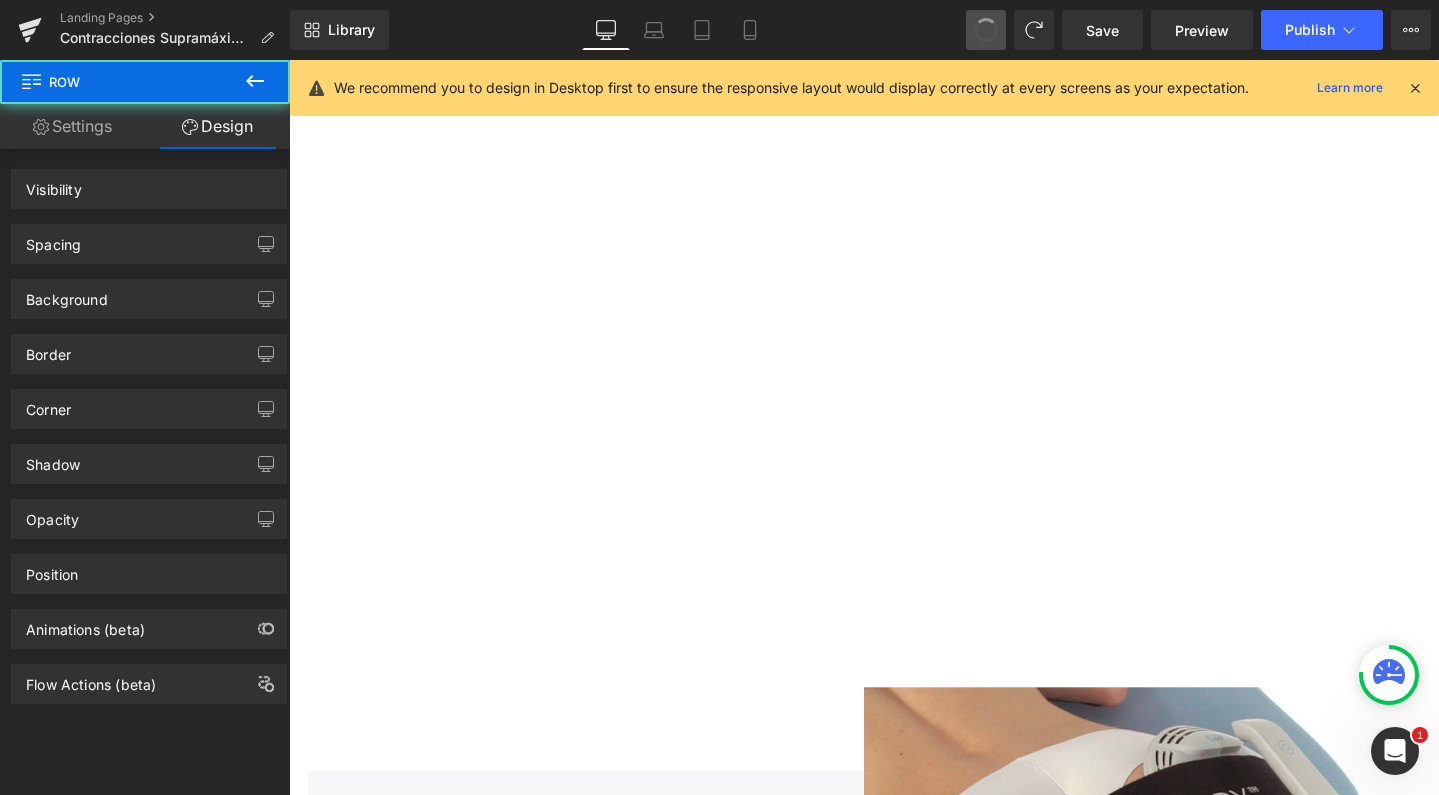 drag, startPoint x: 984, startPoint y: 35, endPoint x: 552, endPoint y: 78, distance: 434.13477 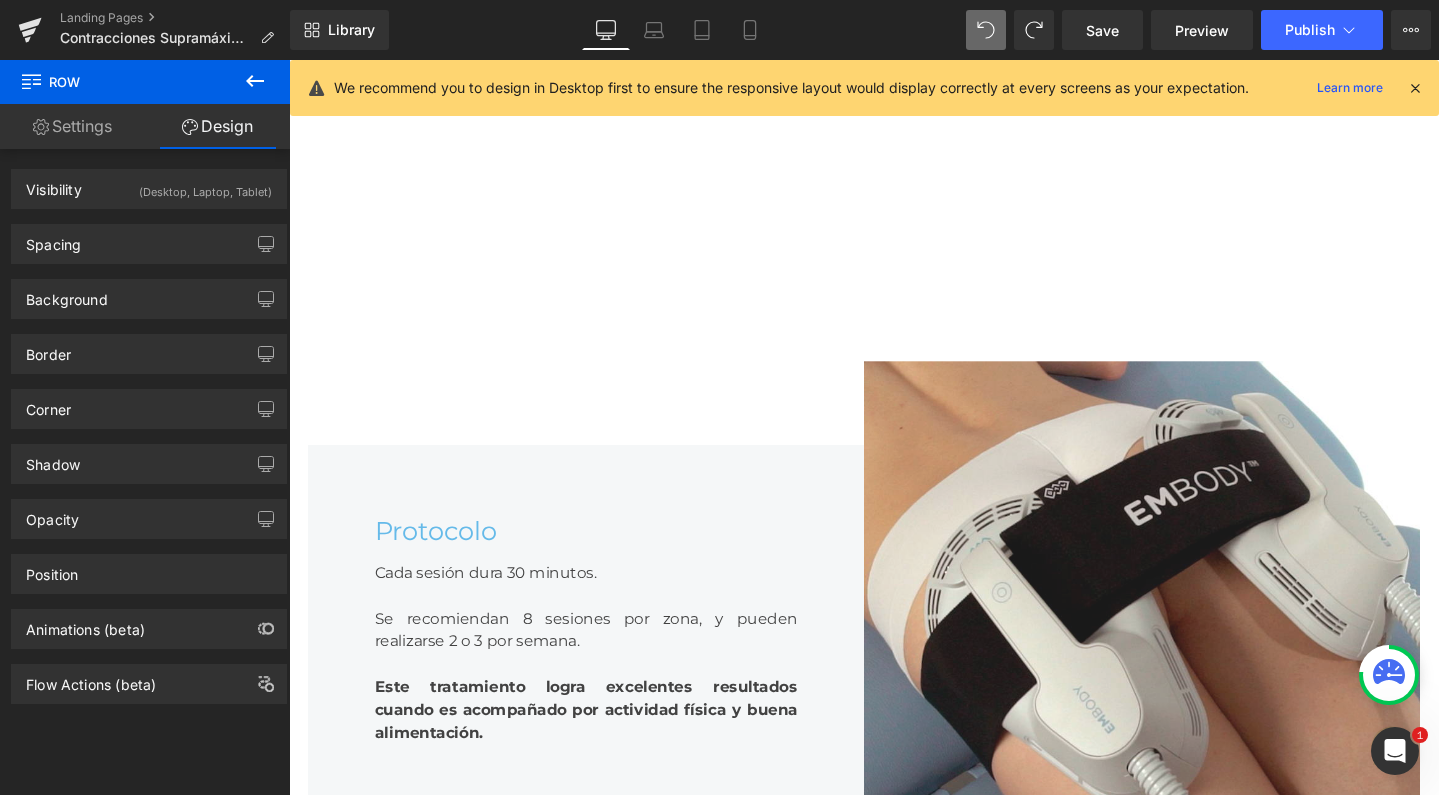 scroll, scrollTop: 1958, scrollLeft: 0, axis: vertical 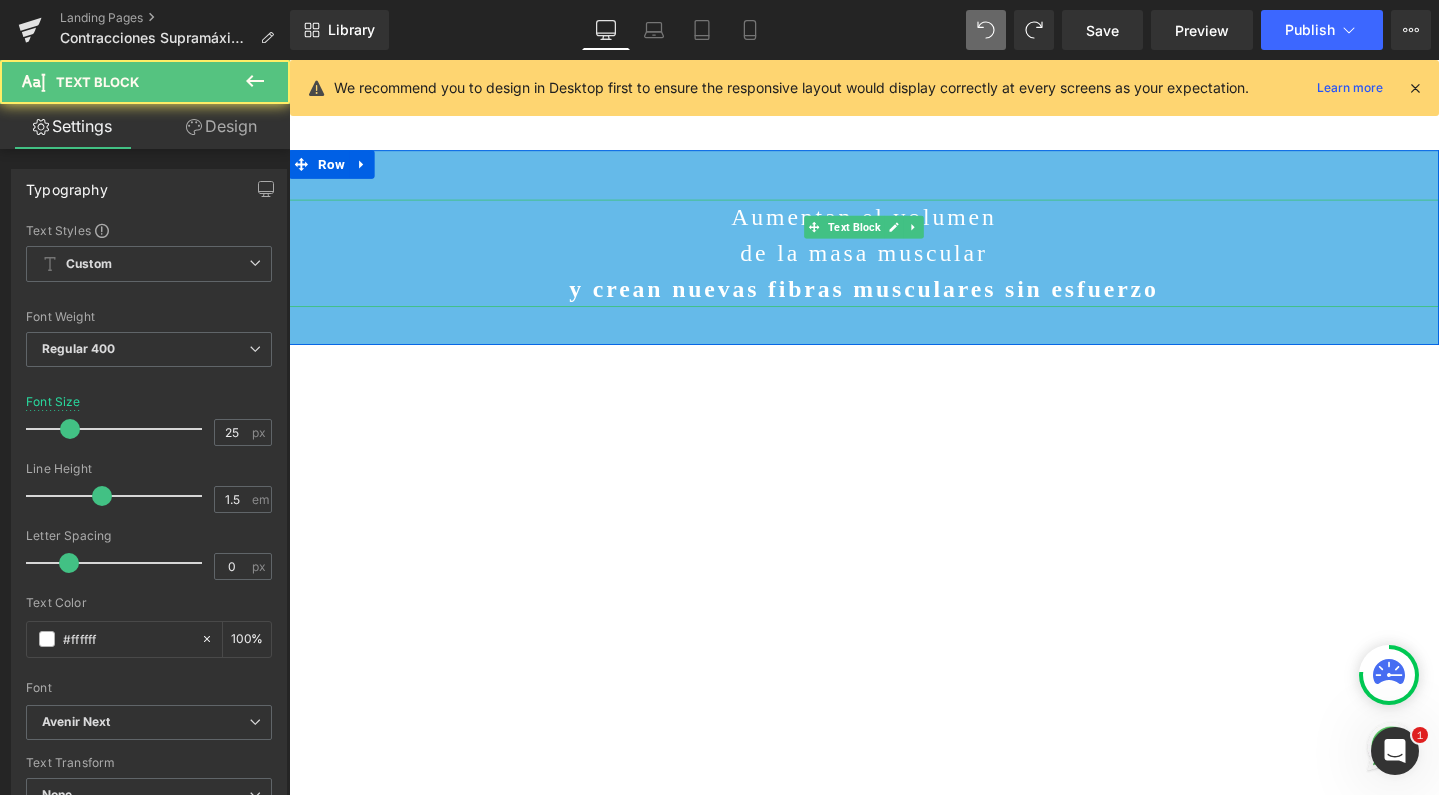 click on "de la masa muscular" at bounding box center (894, 264) 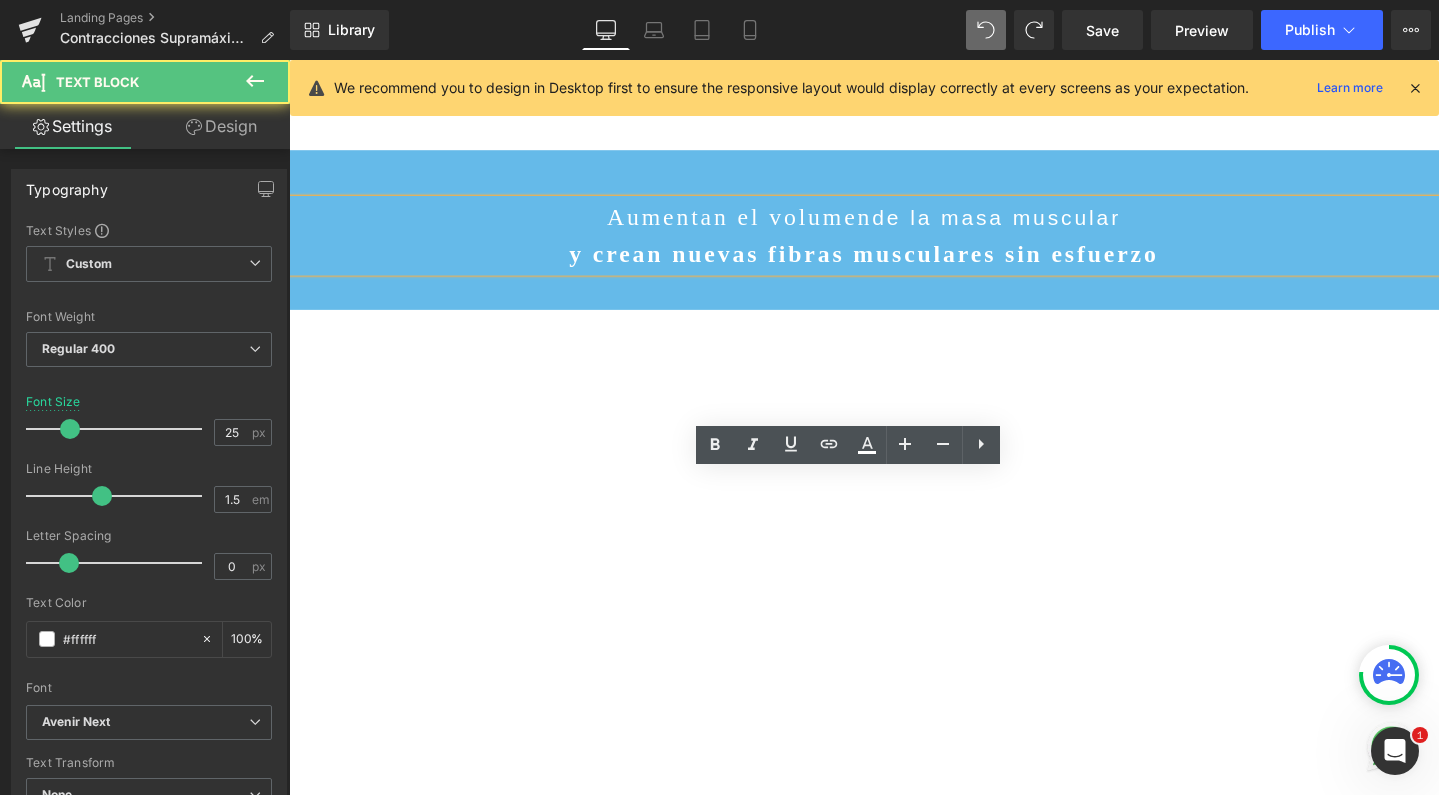 scroll, scrollTop: 9379, scrollLeft: 1190, axis: both 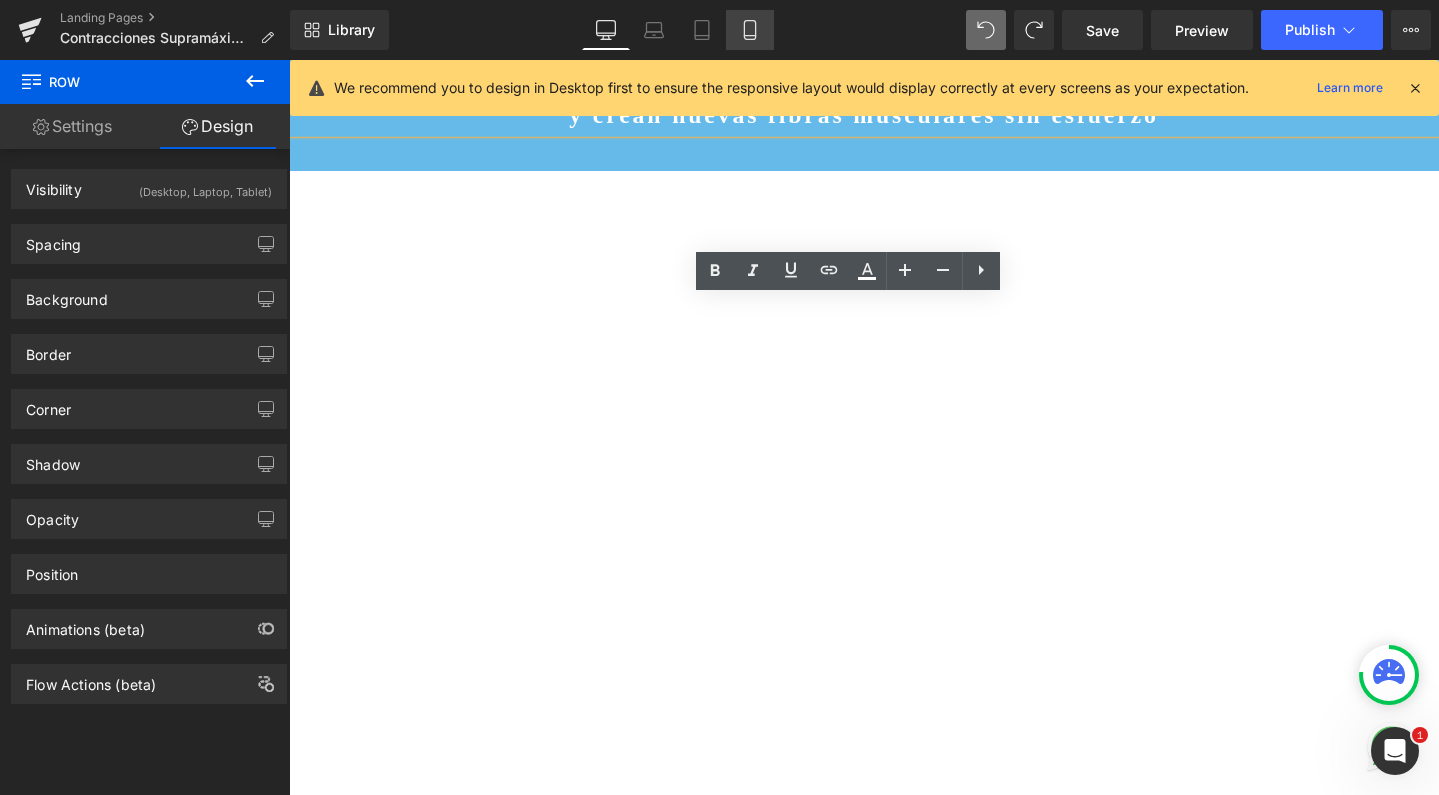 click on "Mobile" at bounding box center (750, 30) 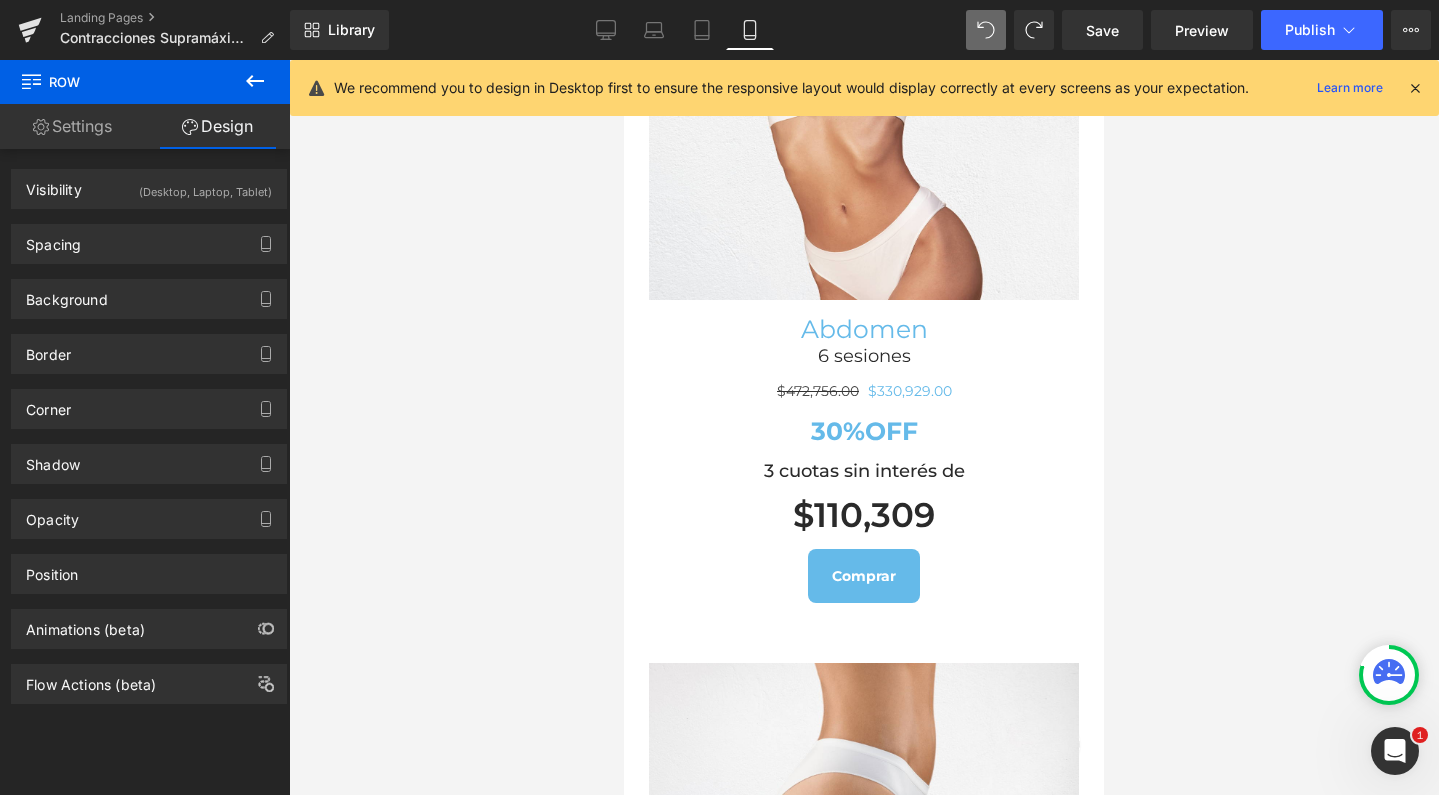scroll, scrollTop: 447, scrollLeft: 0, axis: vertical 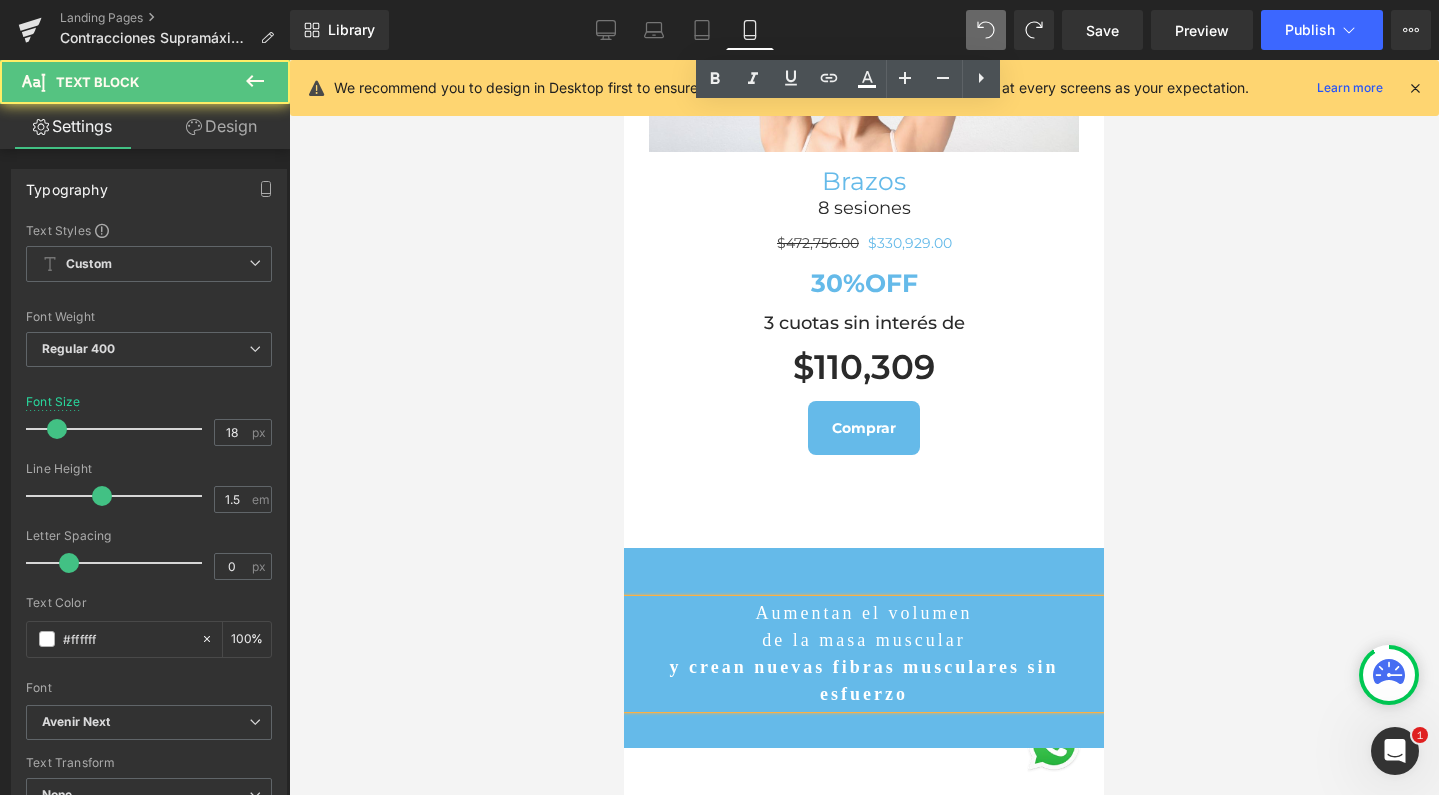 click on "y crean nuevas fibras musculares sin esfuerzo" at bounding box center [864, 681] 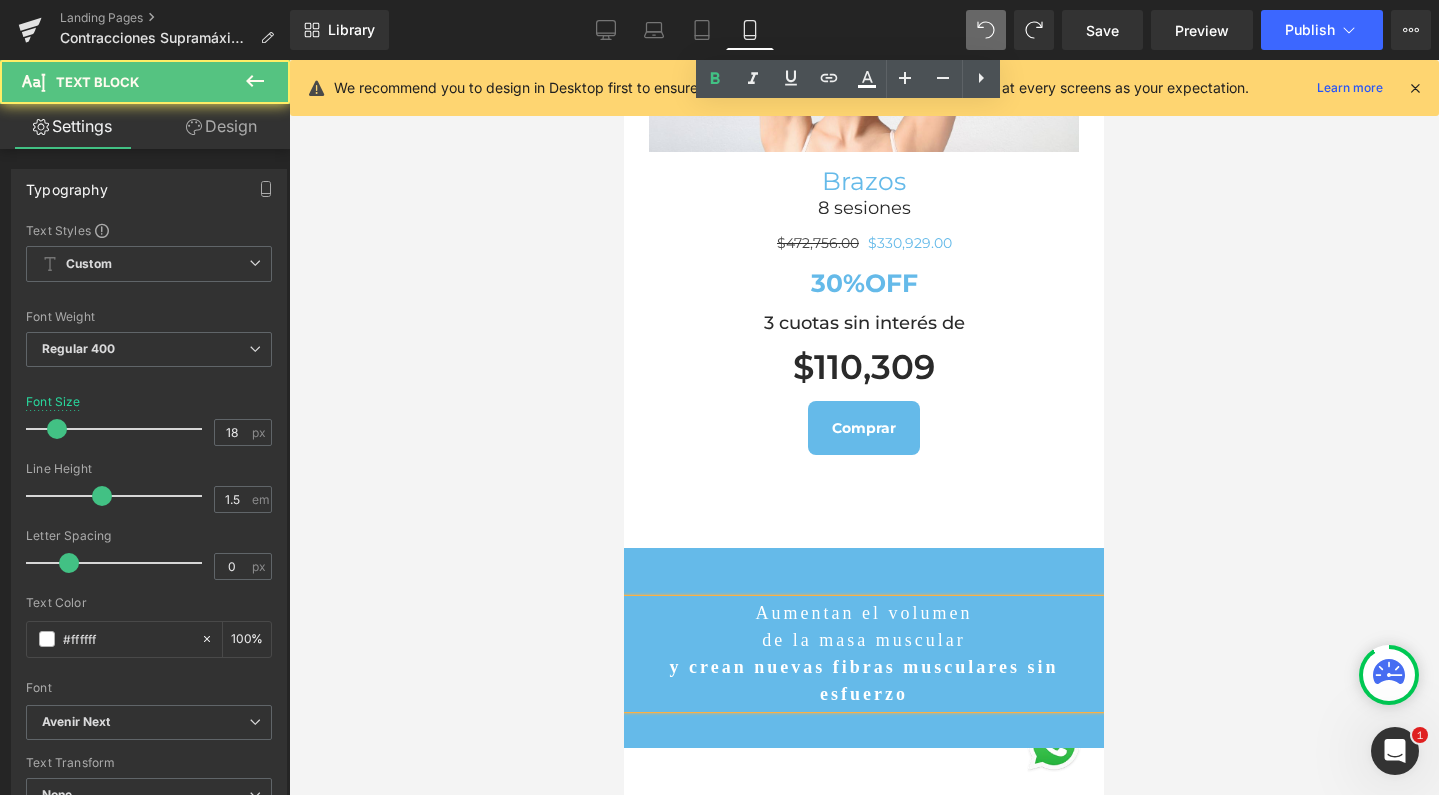 click on "de la masa muscular" at bounding box center [864, 640] 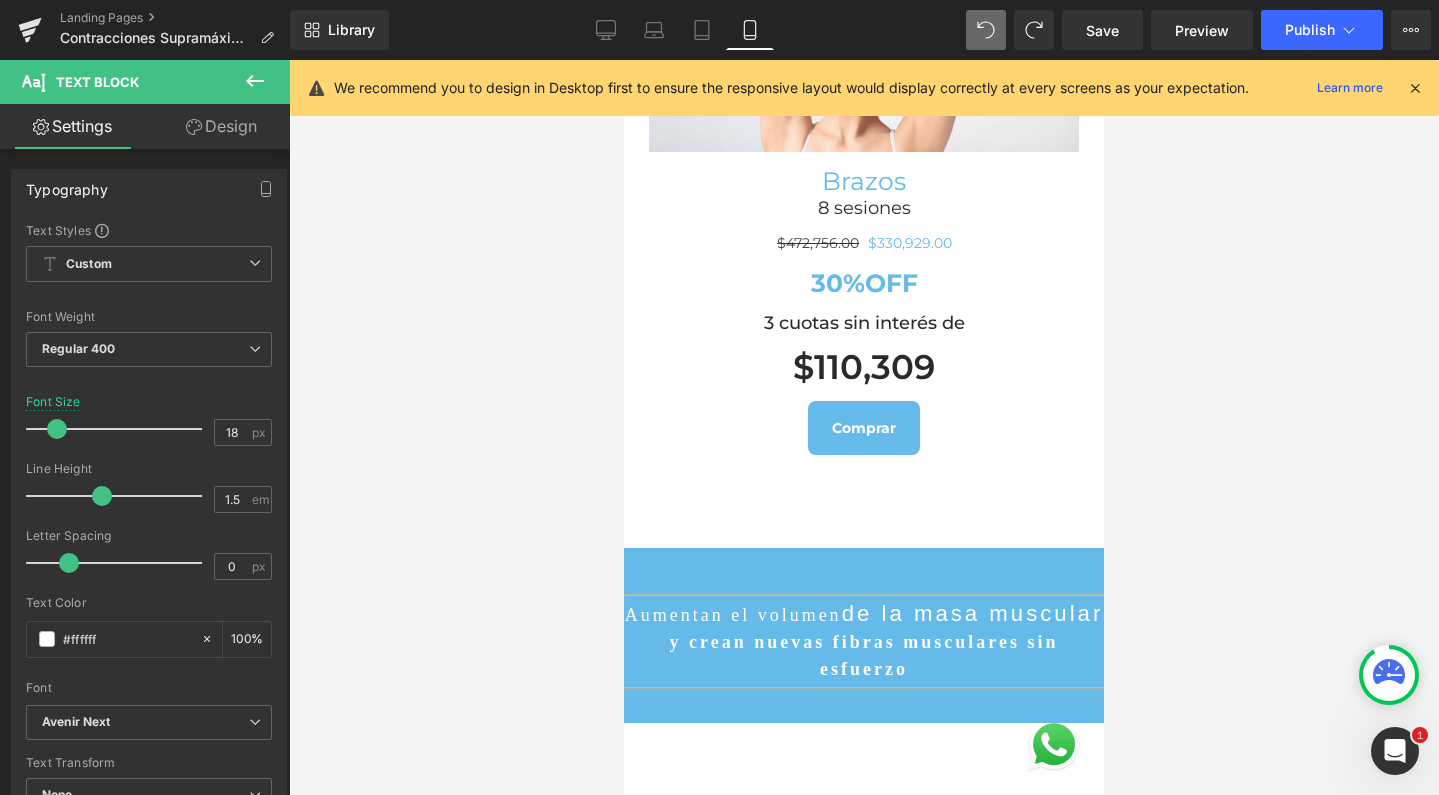 scroll, scrollTop: 14593, scrollLeft: 460, axis: both 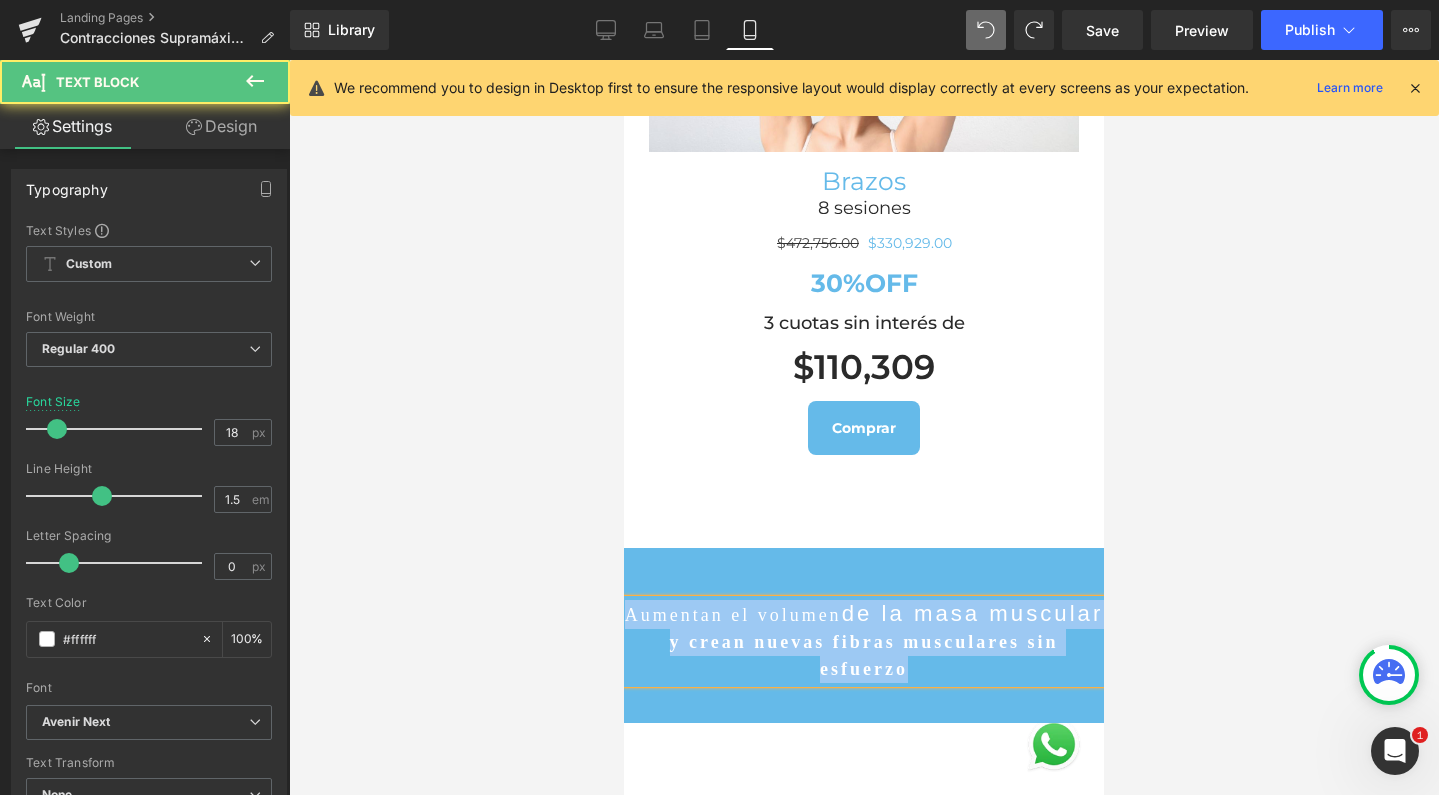 drag, startPoint x: 926, startPoint y: 618, endPoint x: 619, endPoint y: 469, distance: 341.2477 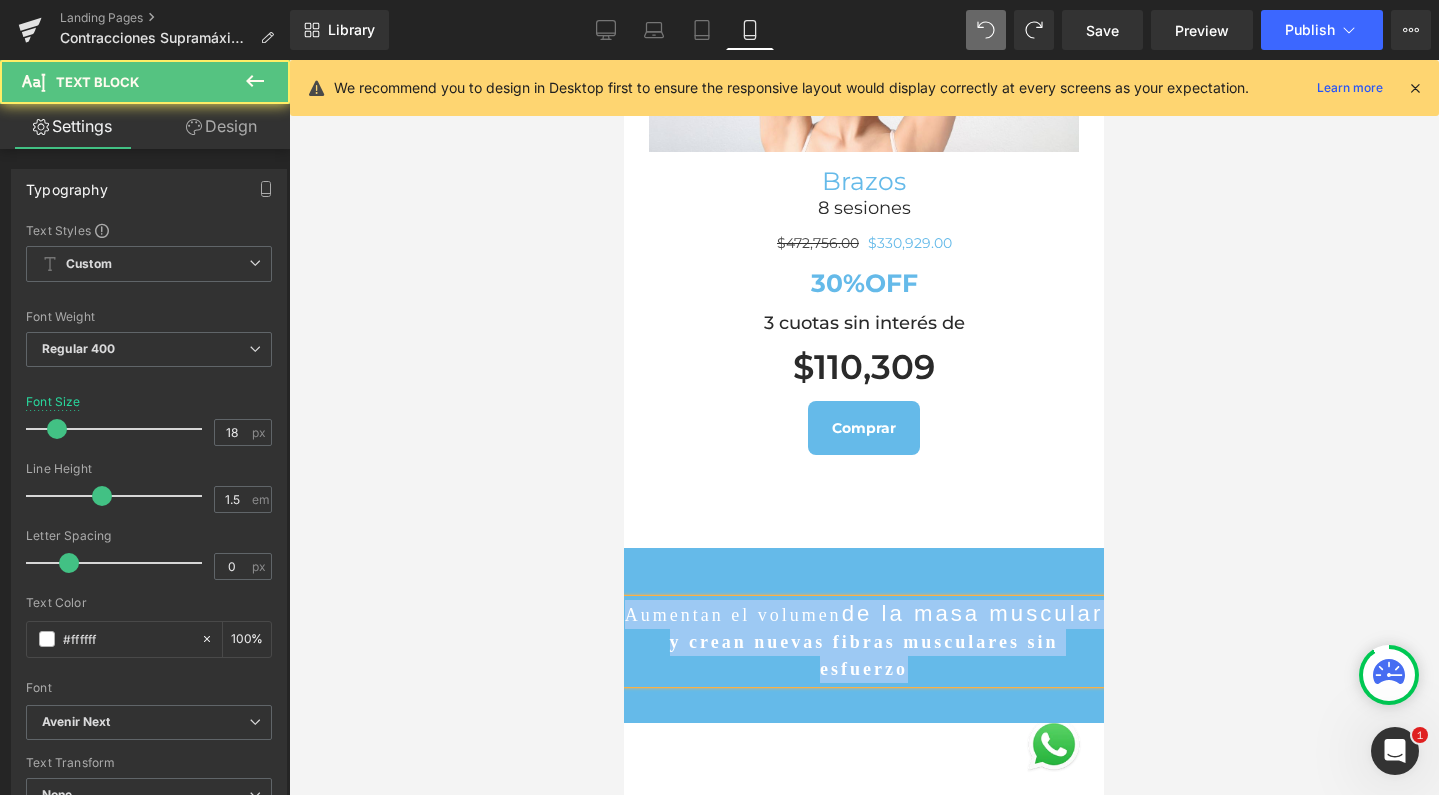 click on "Ir directamente al contenido
Facial
Rejuvenecimiento
Inyectables
[GEOGRAPHIC_DATA] y lesiones
Cicatrices
[MEDICAL_DATA]" at bounding box center (864, 3313) 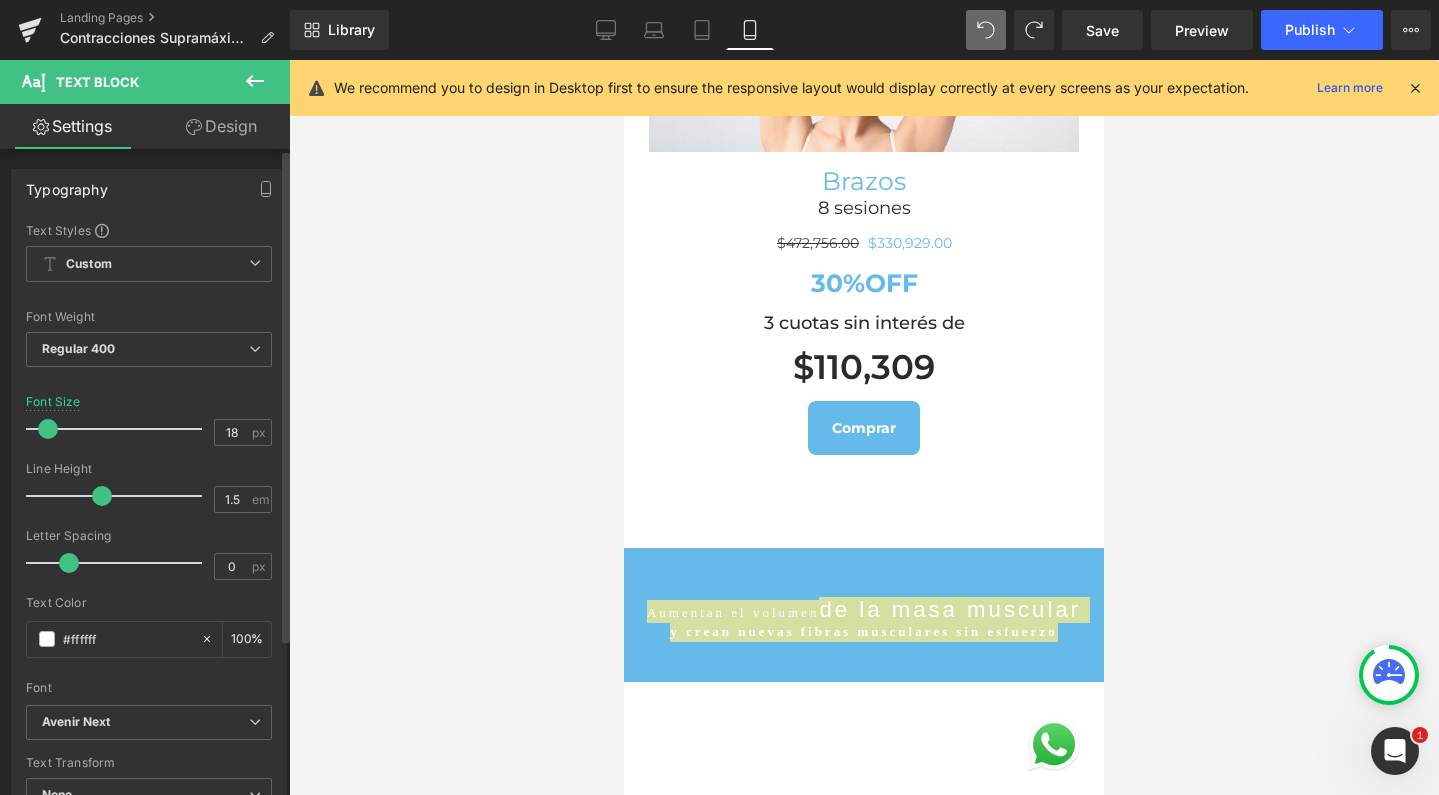scroll, scrollTop: 14524, scrollLeft: 460, axis: both 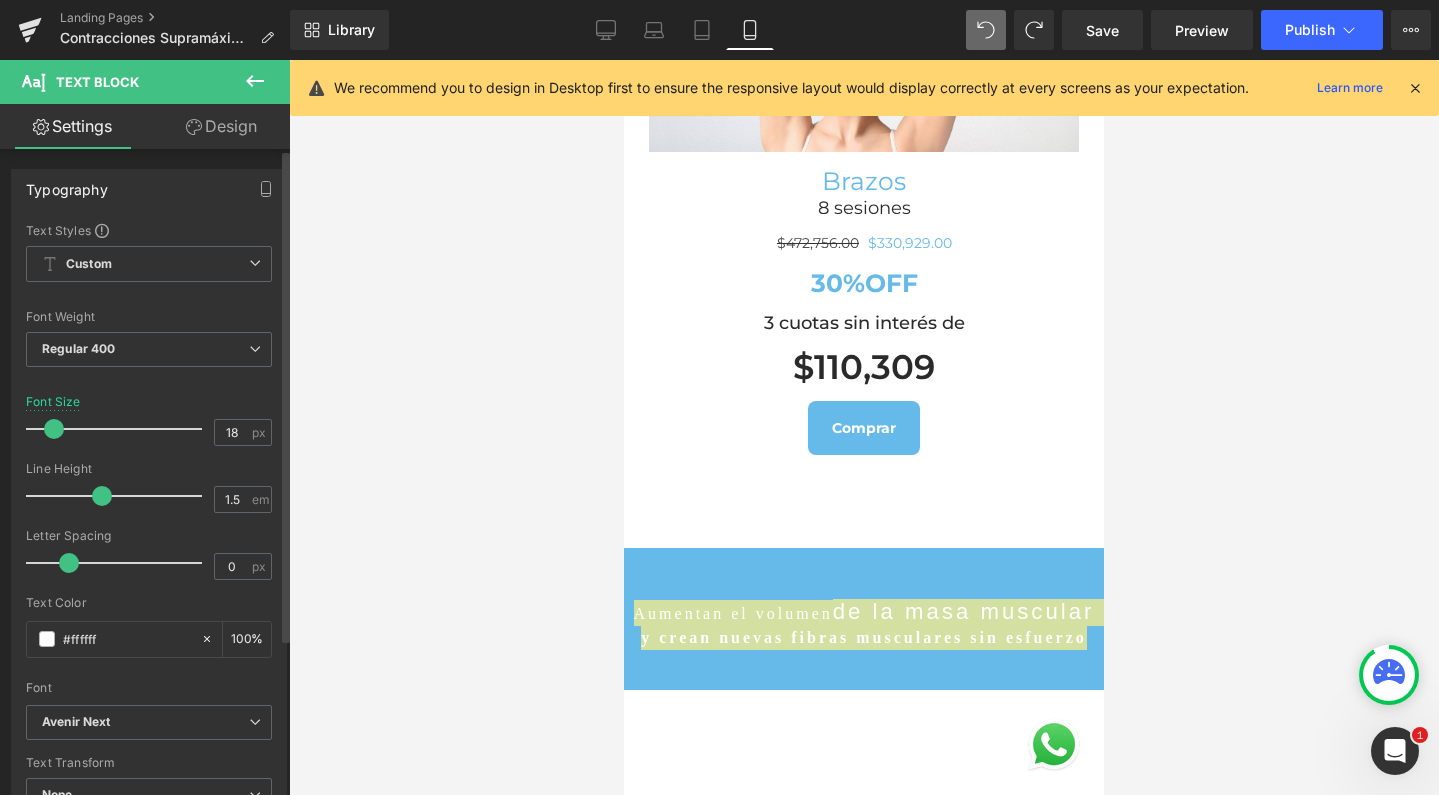 click at bounding box center (54, 429) 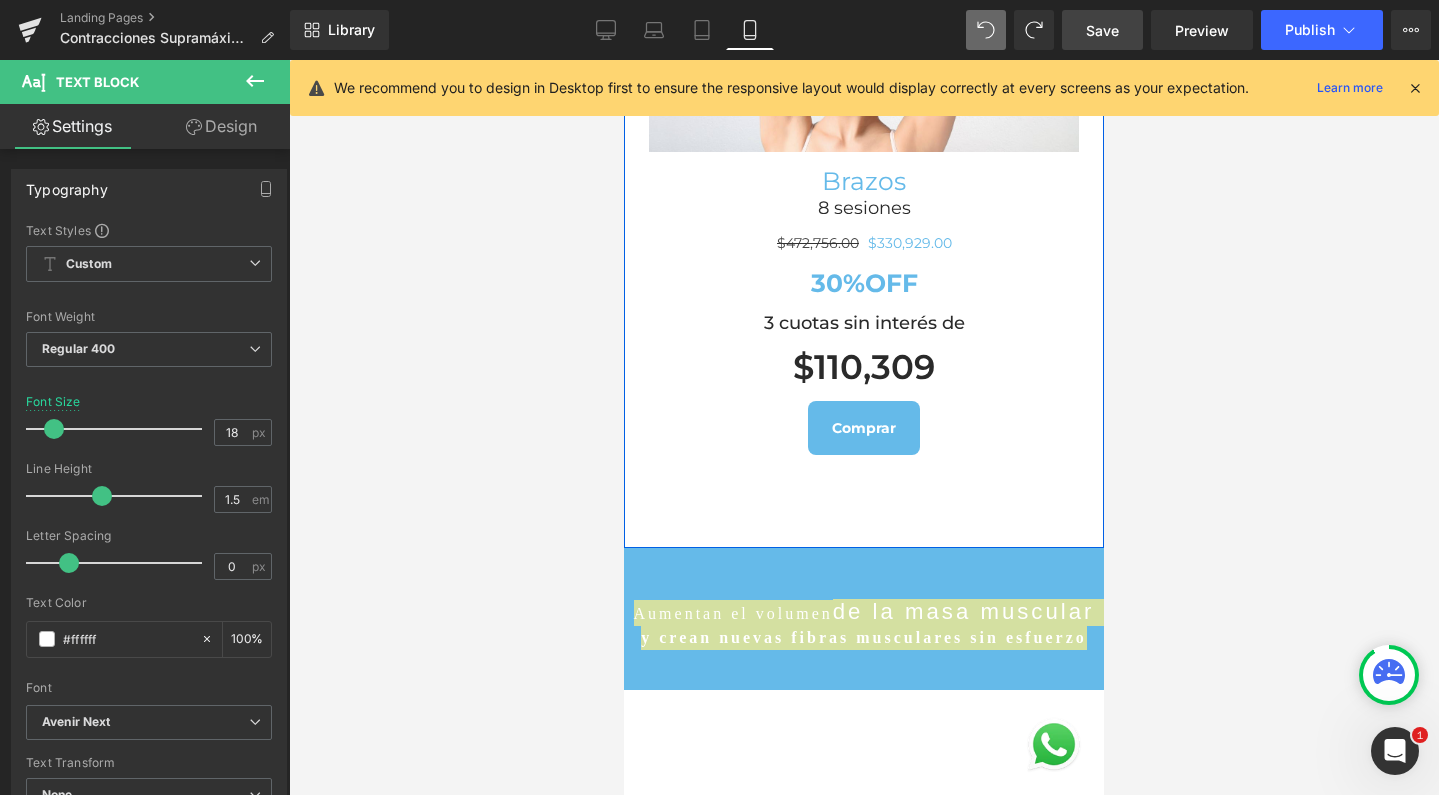 click on "Save" at bounding box center [1102, 30] 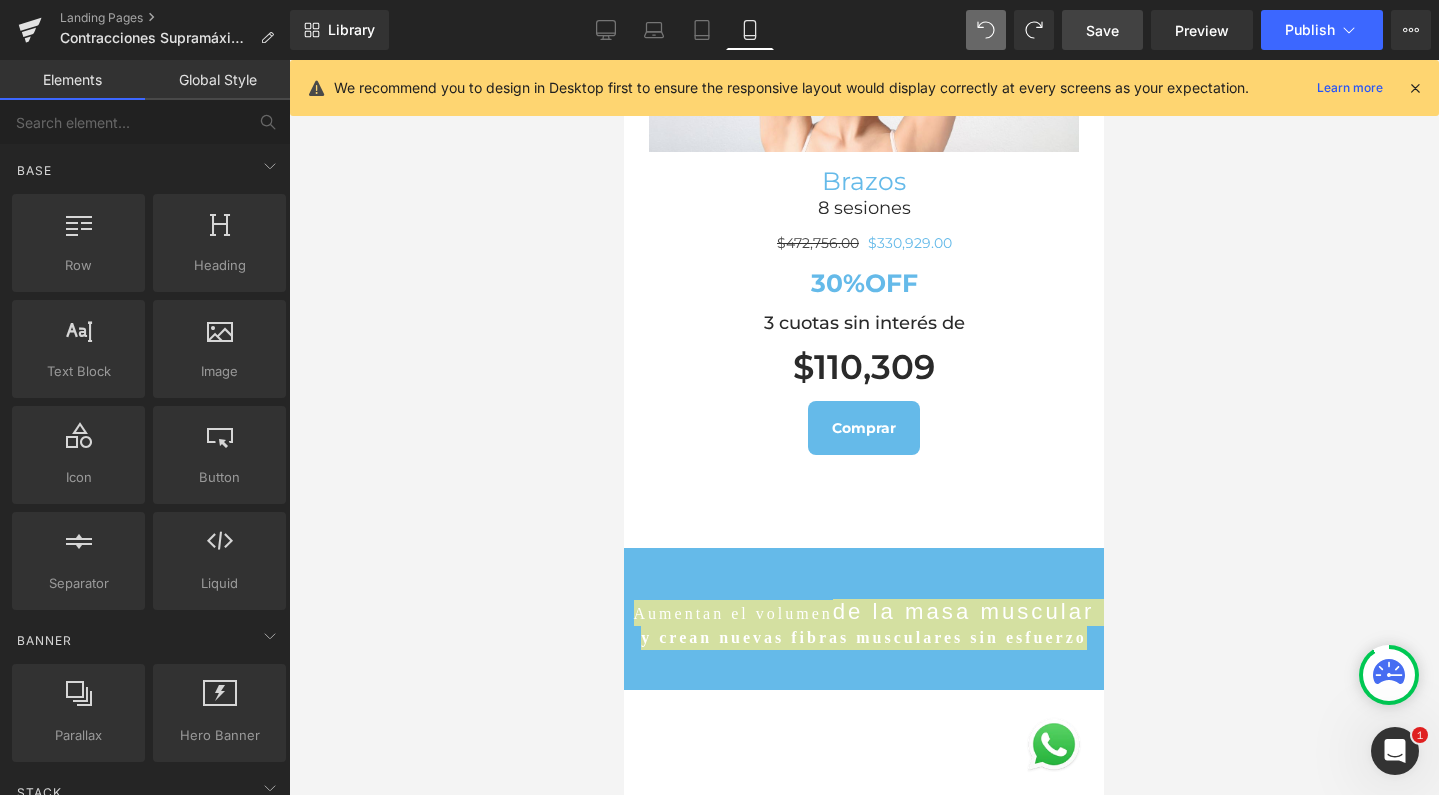 click at bounding box center [864, 427] 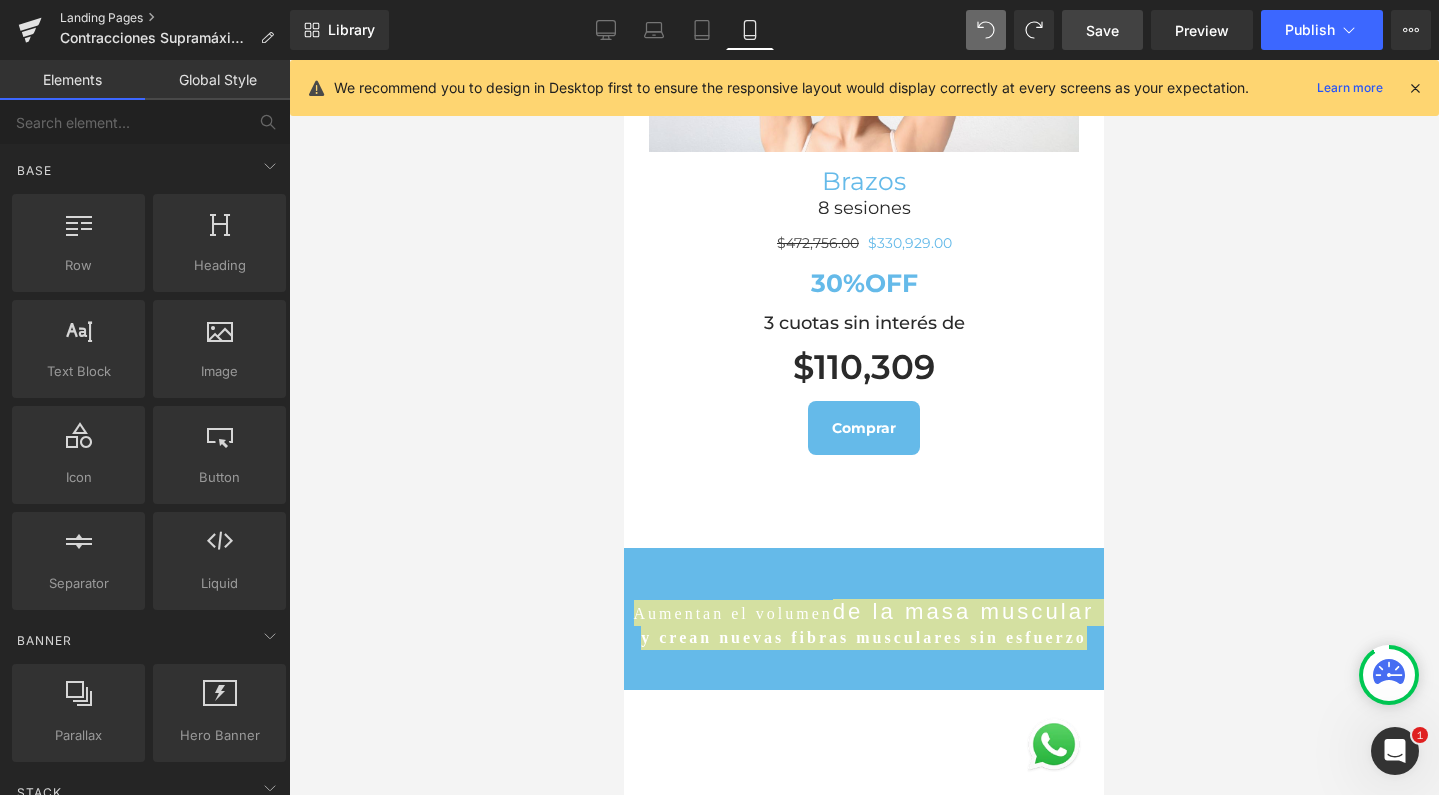 click on "Landing Pages" at bounding box center [175, 18] 